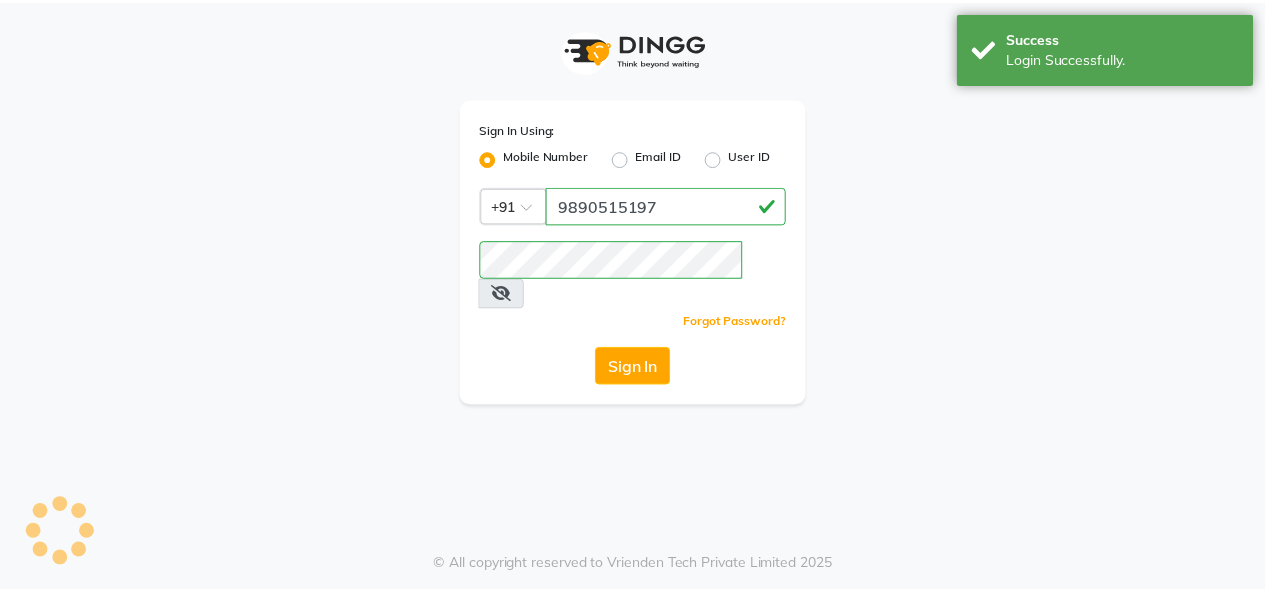 scroll, scrollTop: 0, scrollLeft: 0, axis: both 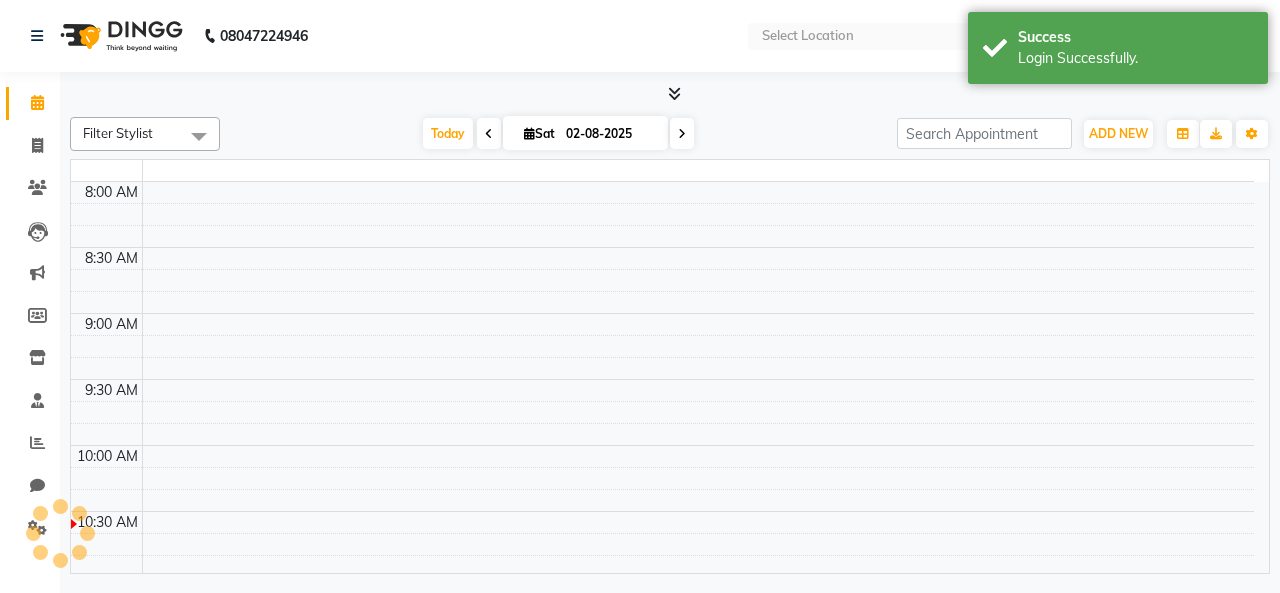 select on "en" 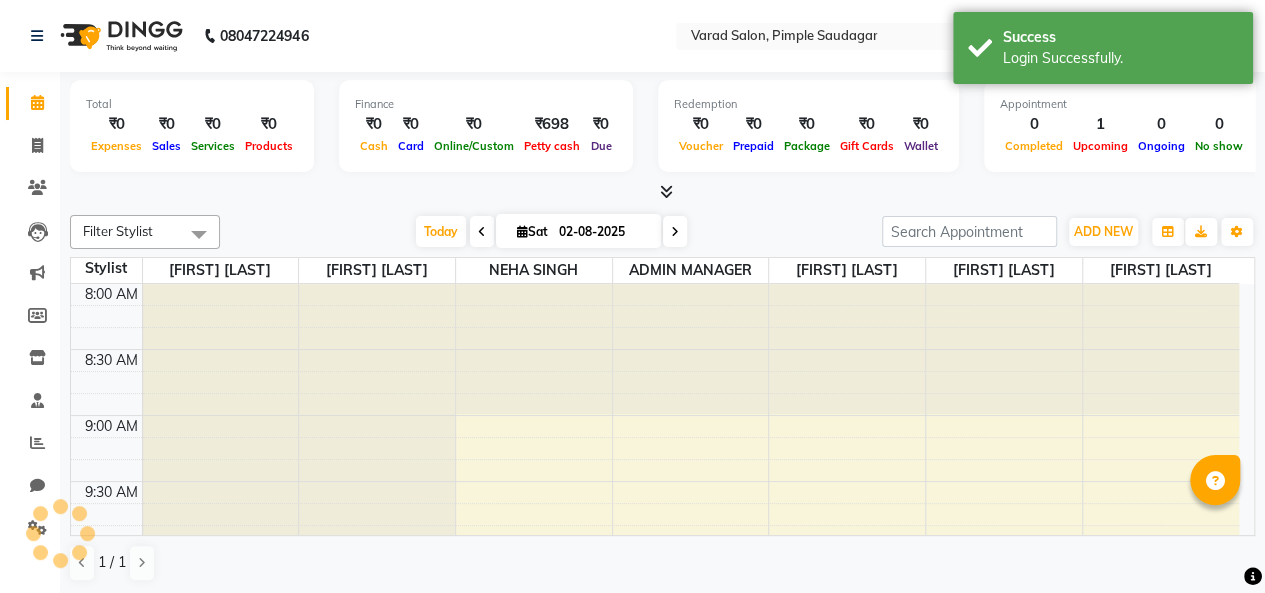 scroll, scrollTop: 0, scrollLeft: 0, axis: both 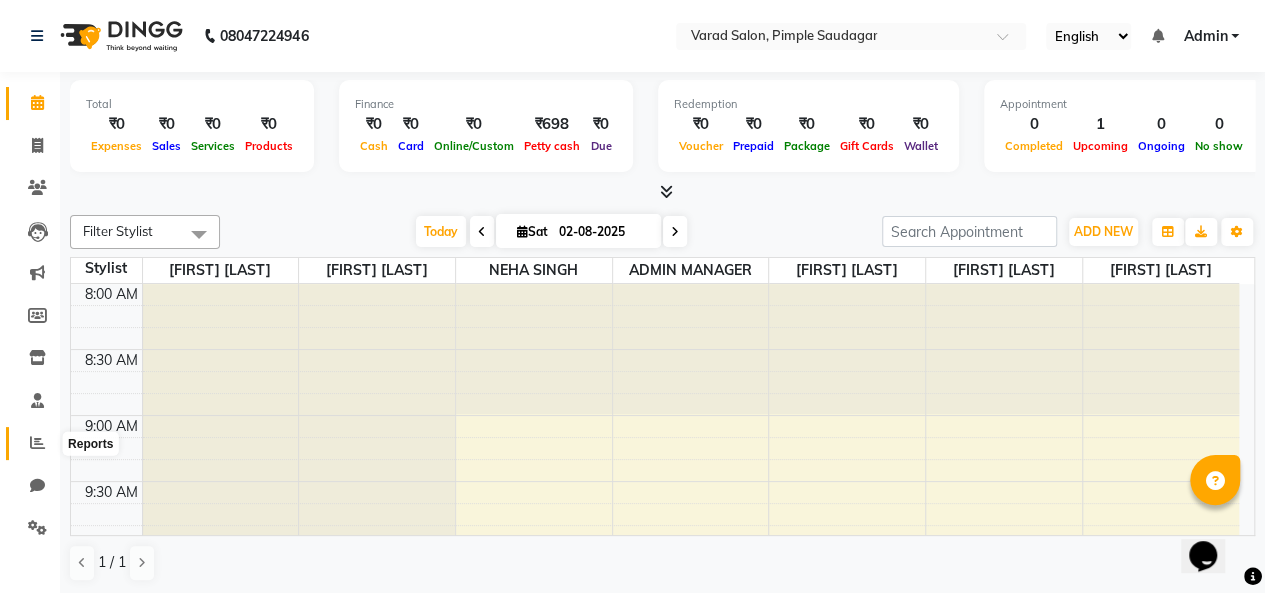 click 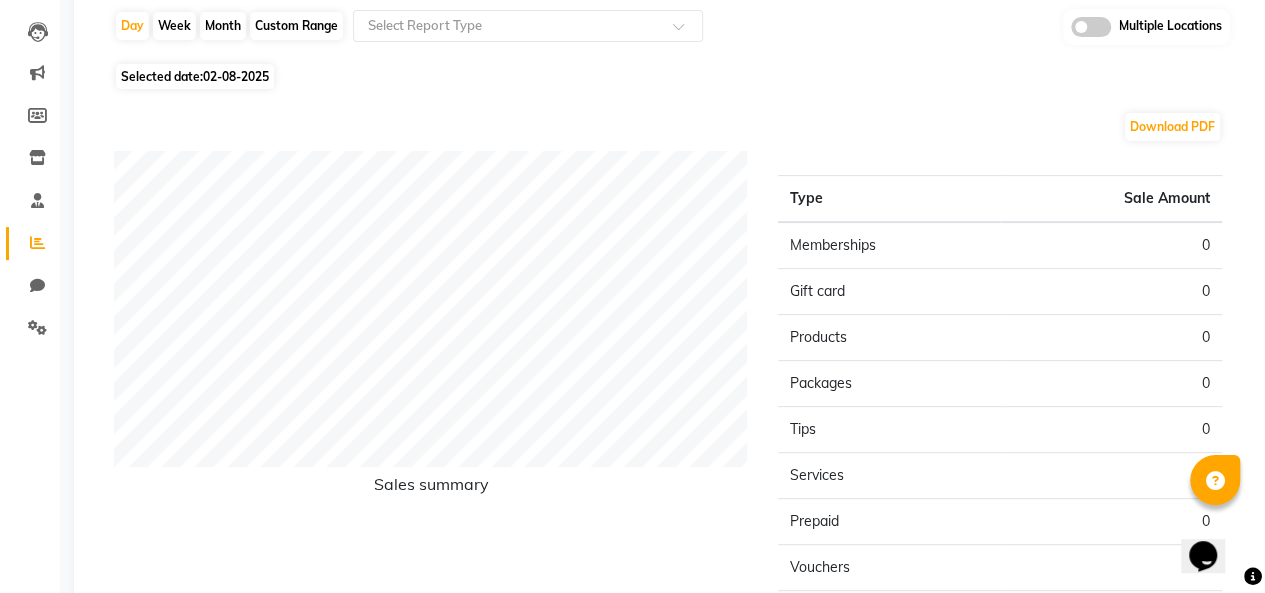 scroll, scrollTop: 0, scrollLeft: 0, axis: both 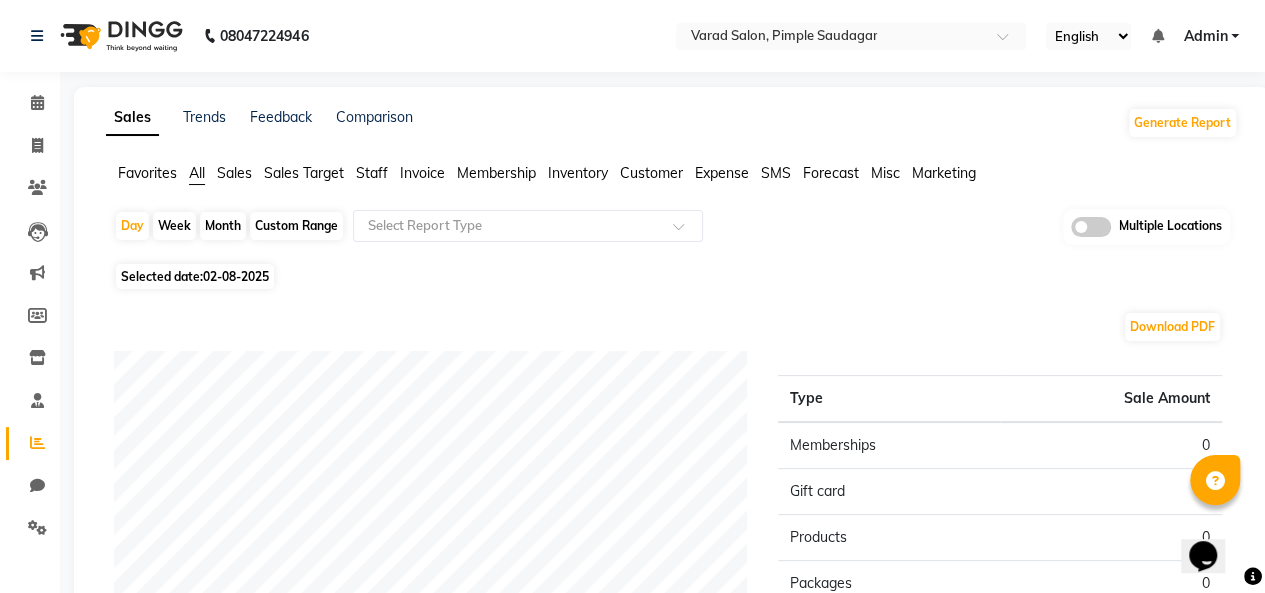 click on "Sales" 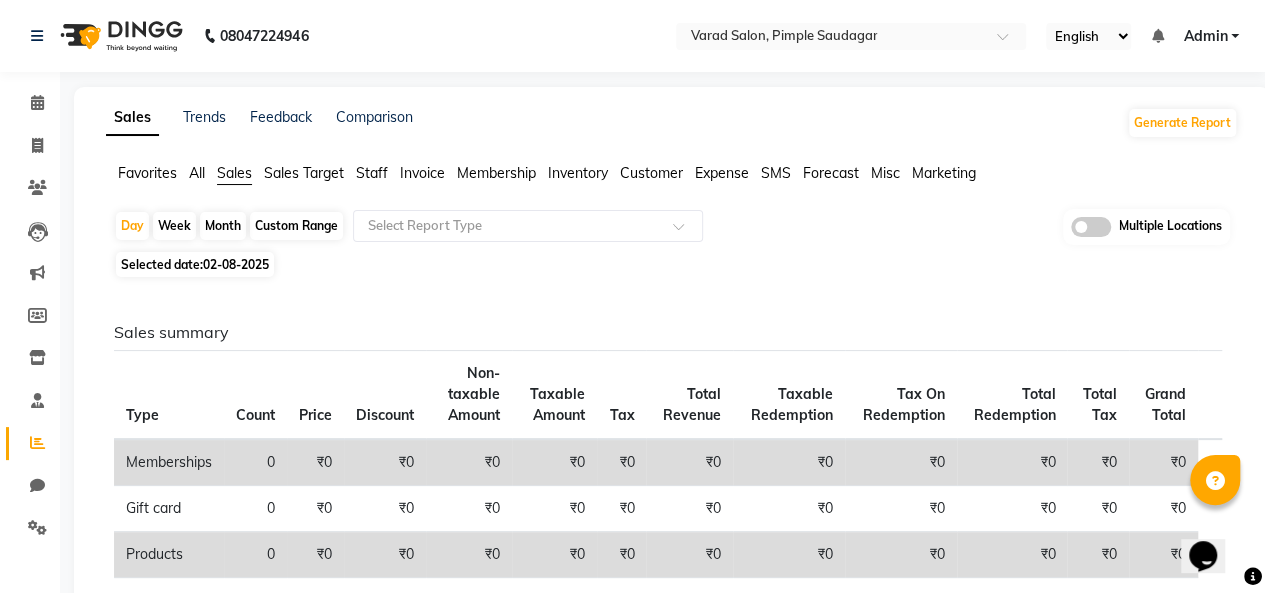 click on "Month" 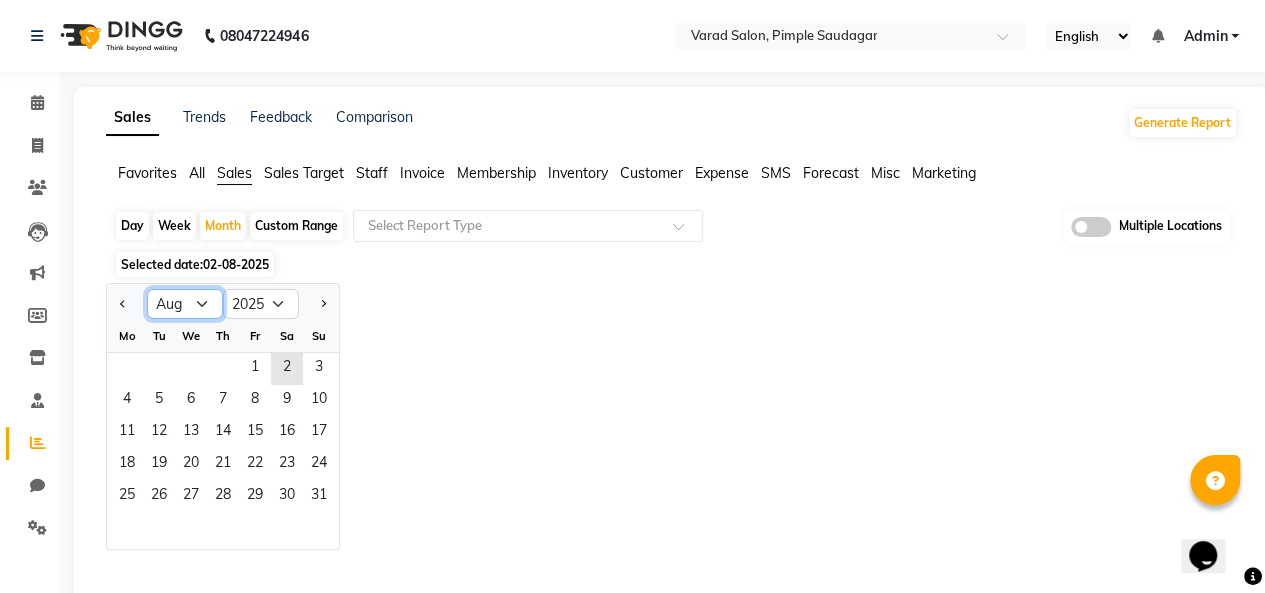 click on "Jan Feb Mar Apr May Jun Jul Aug Sep Oct Nov Dec" 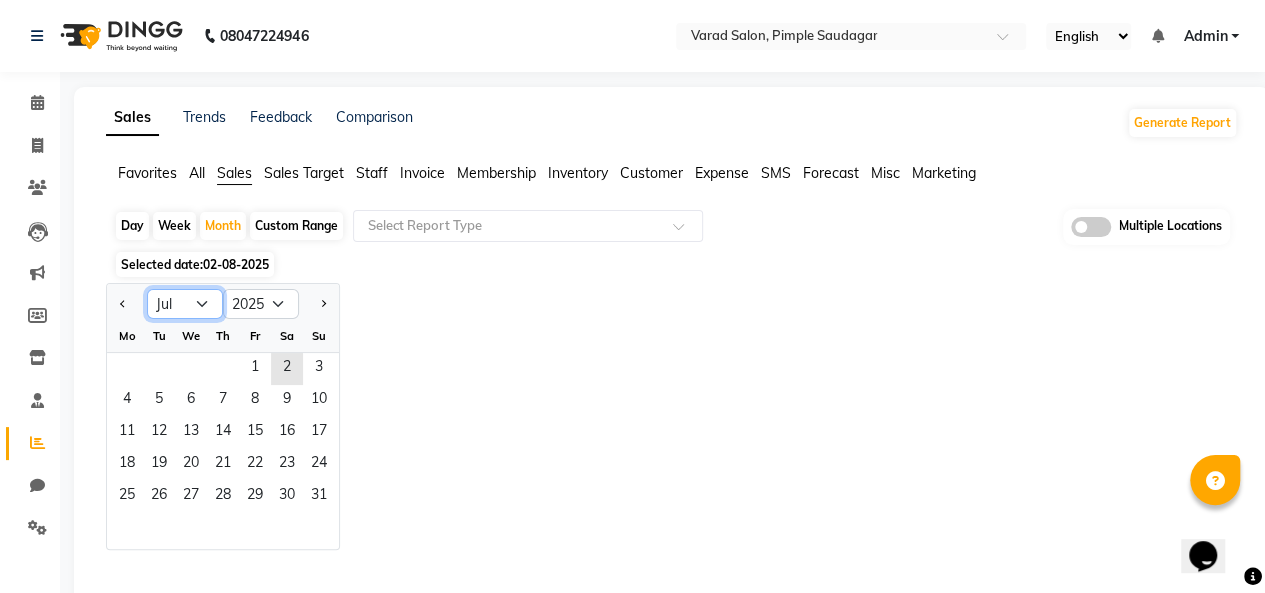 click on "Jan Feb Mar Apr May Jun Jul Aug Sep Oct Nov Dec" 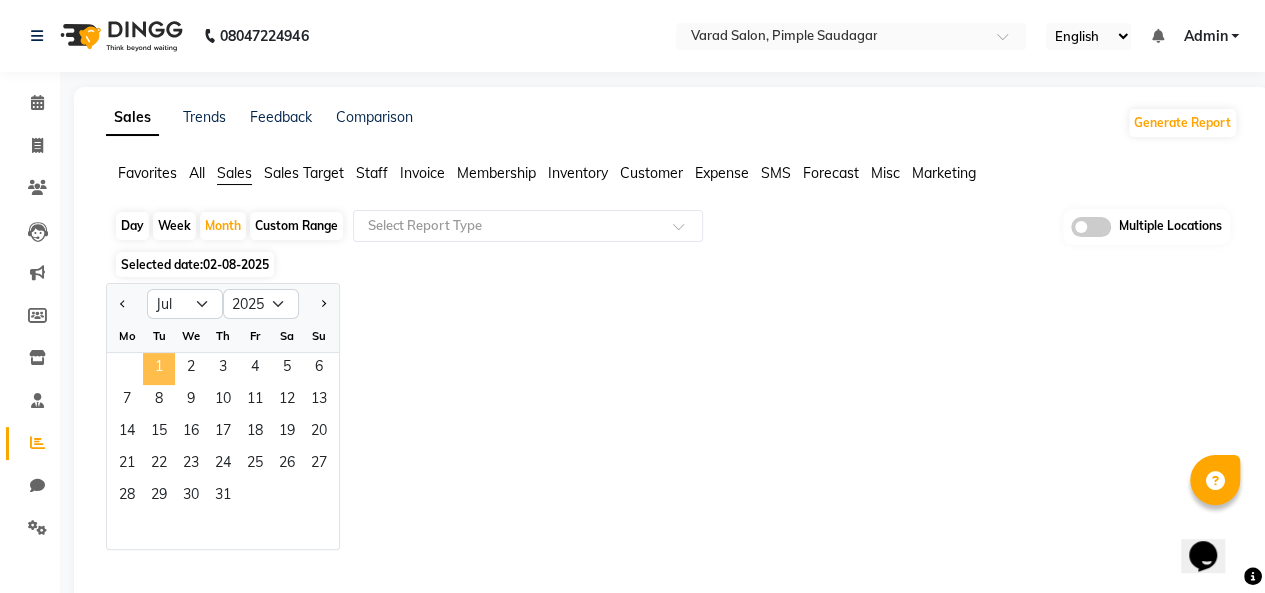 click on "1" 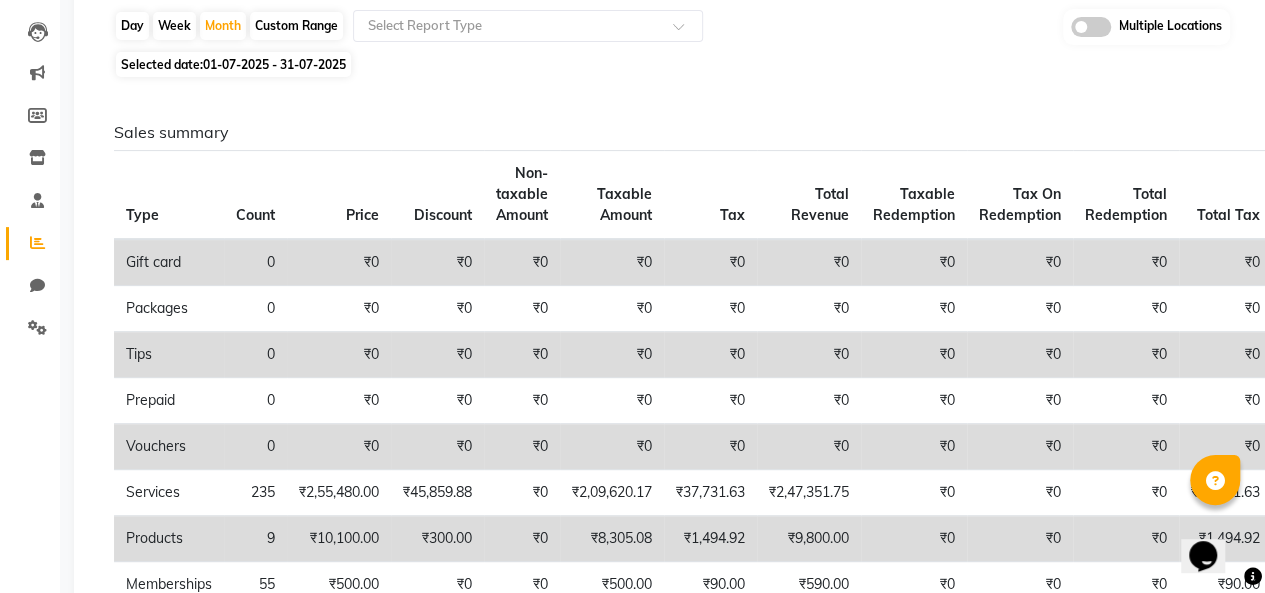scroll, scrollTop: 0, scrollLeft: 0, axis: both 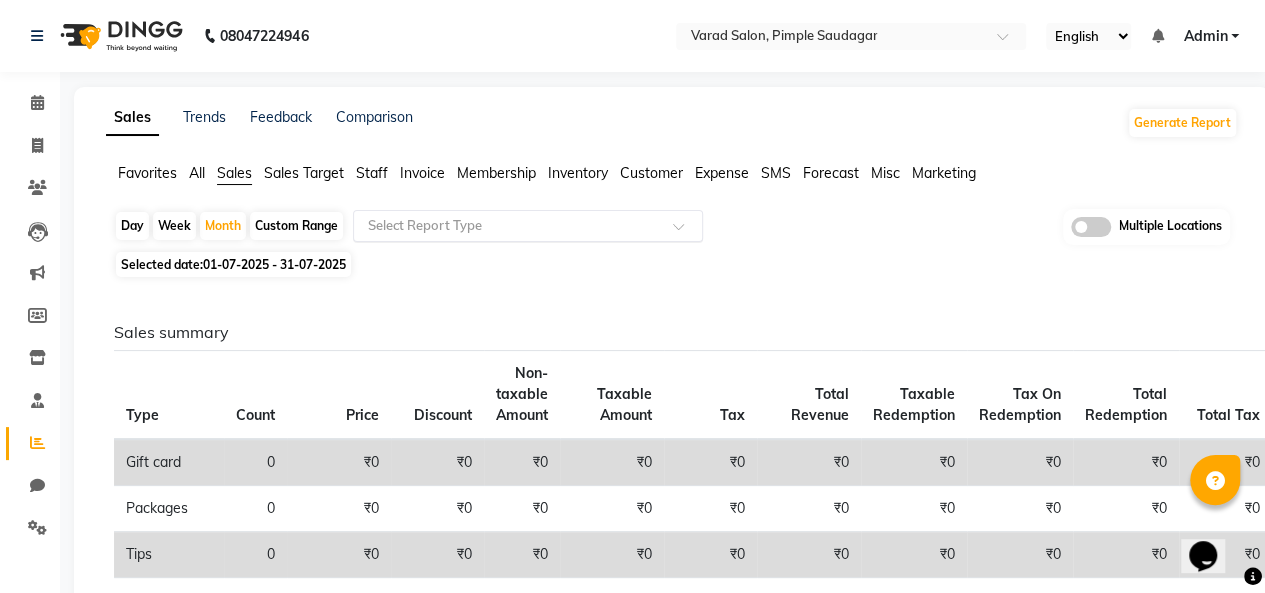 click 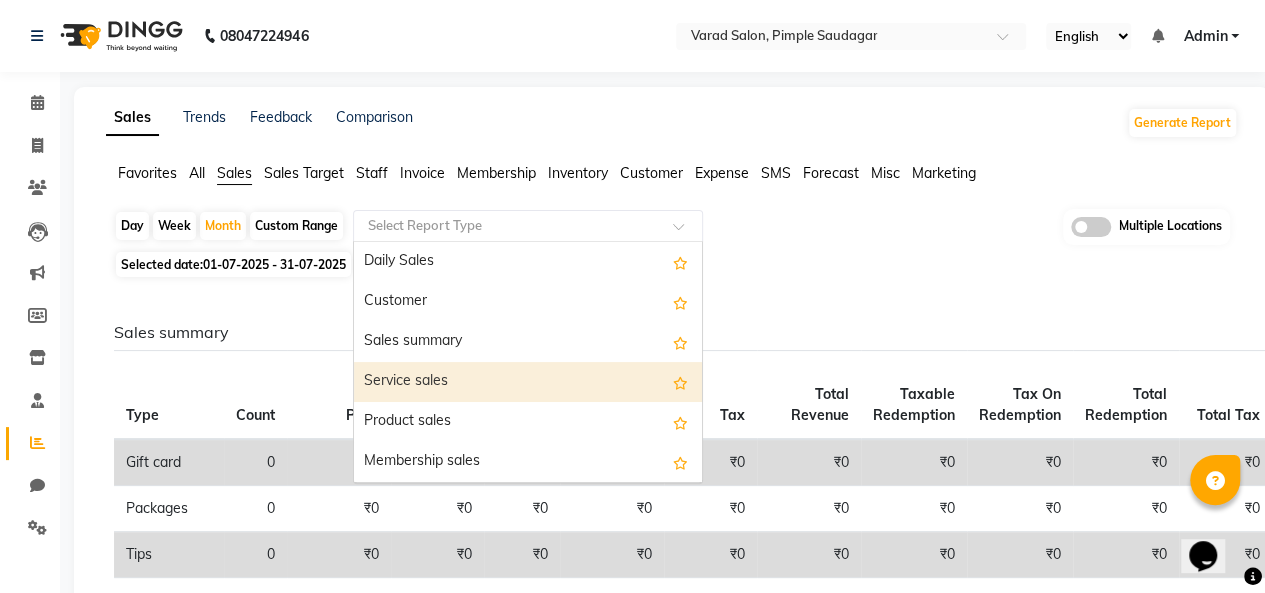 click on "Service sales" at bounding box center [528, 382] 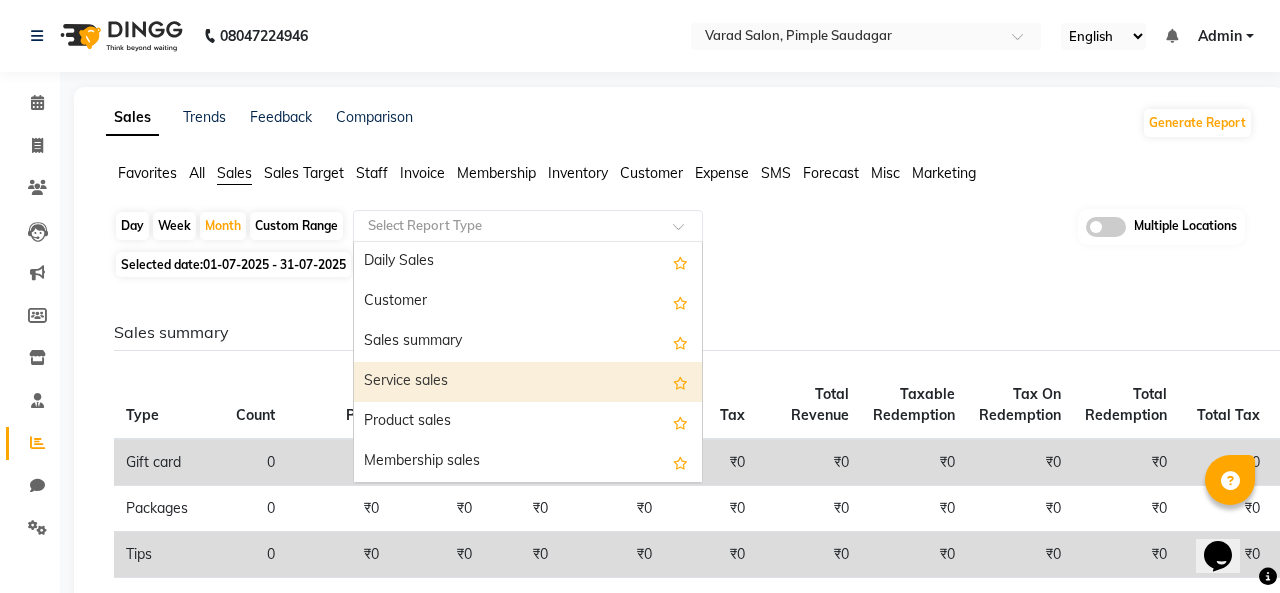 select on "full_report" 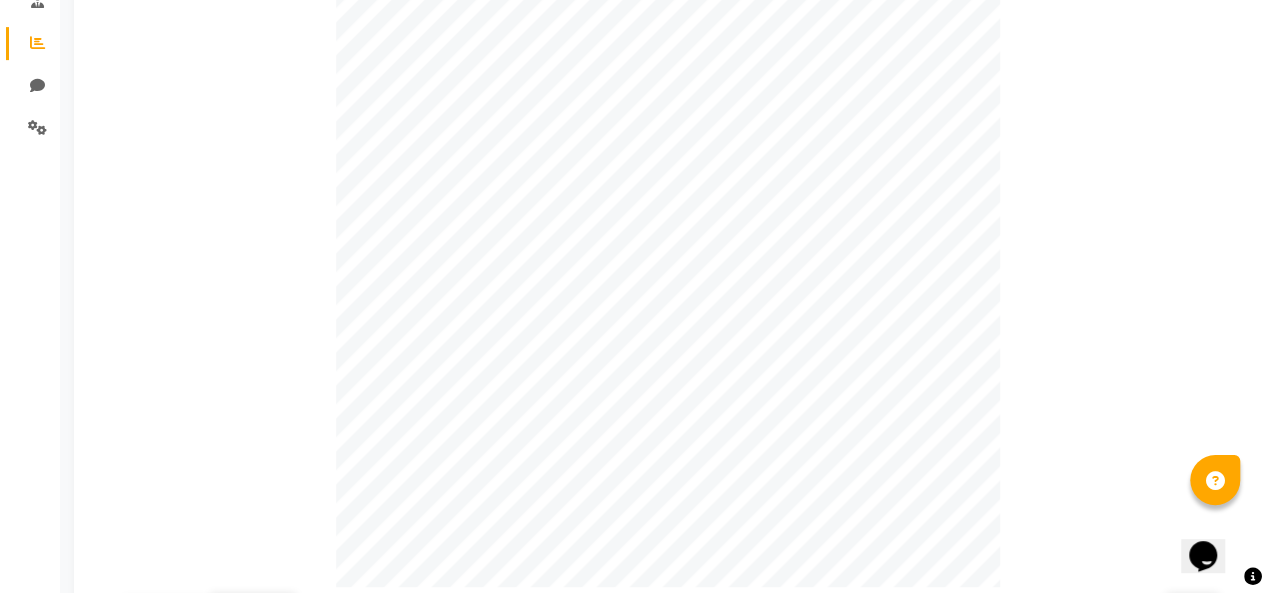 scroll, scrollTop: 200, scrollLeft: 0, axis: vertical 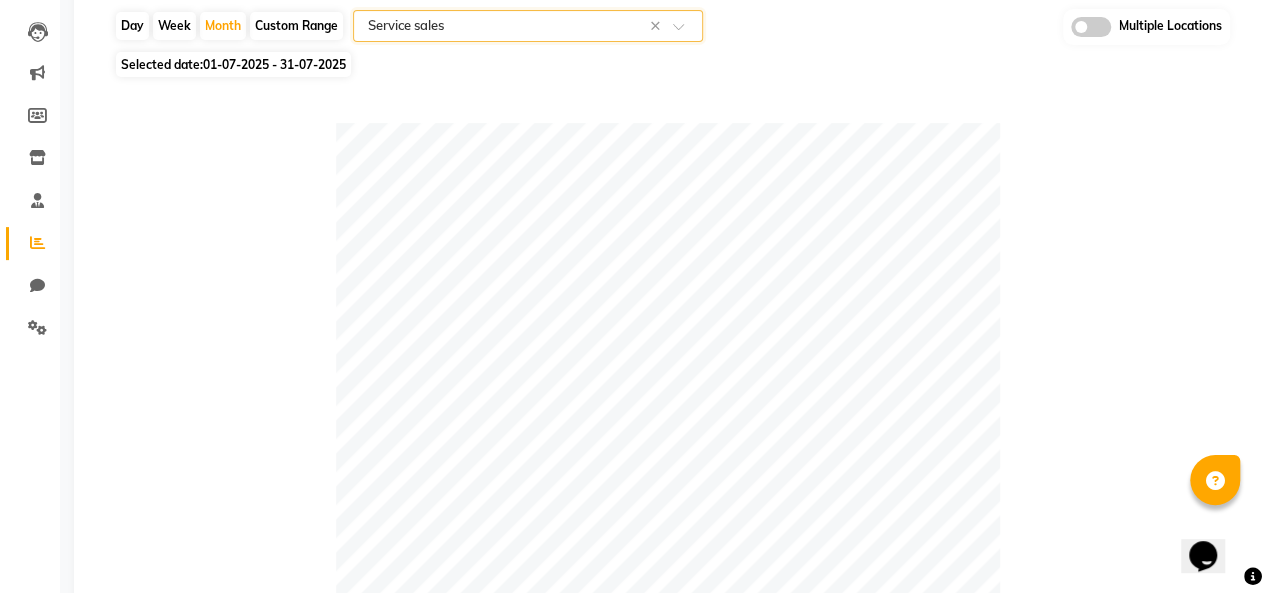 click 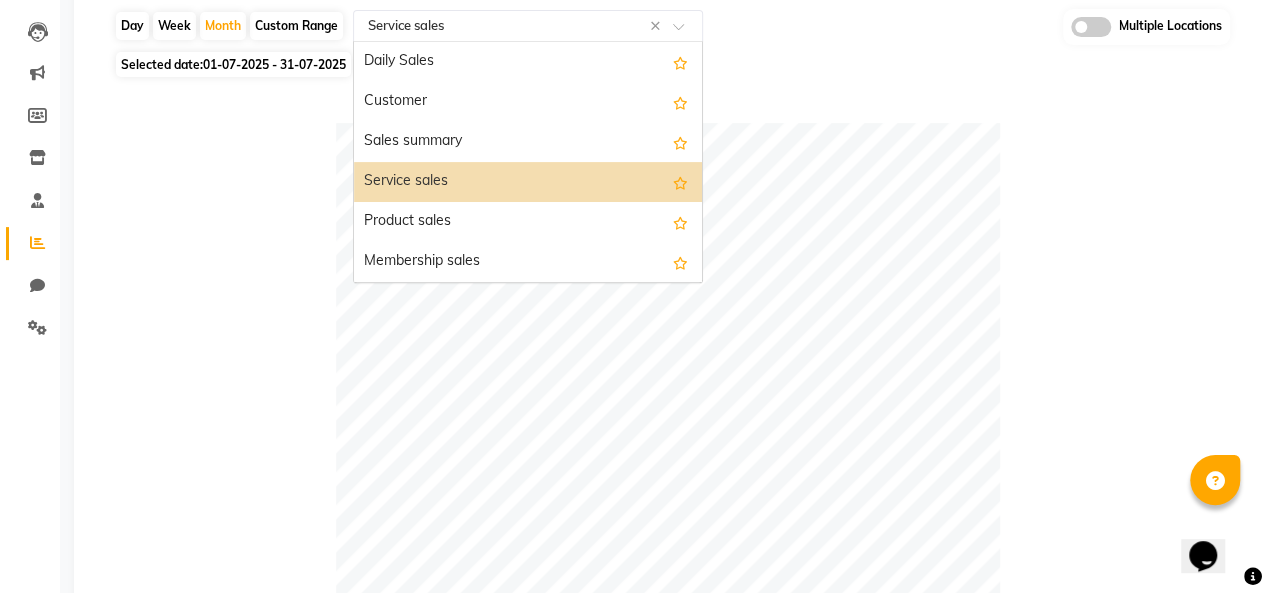 click 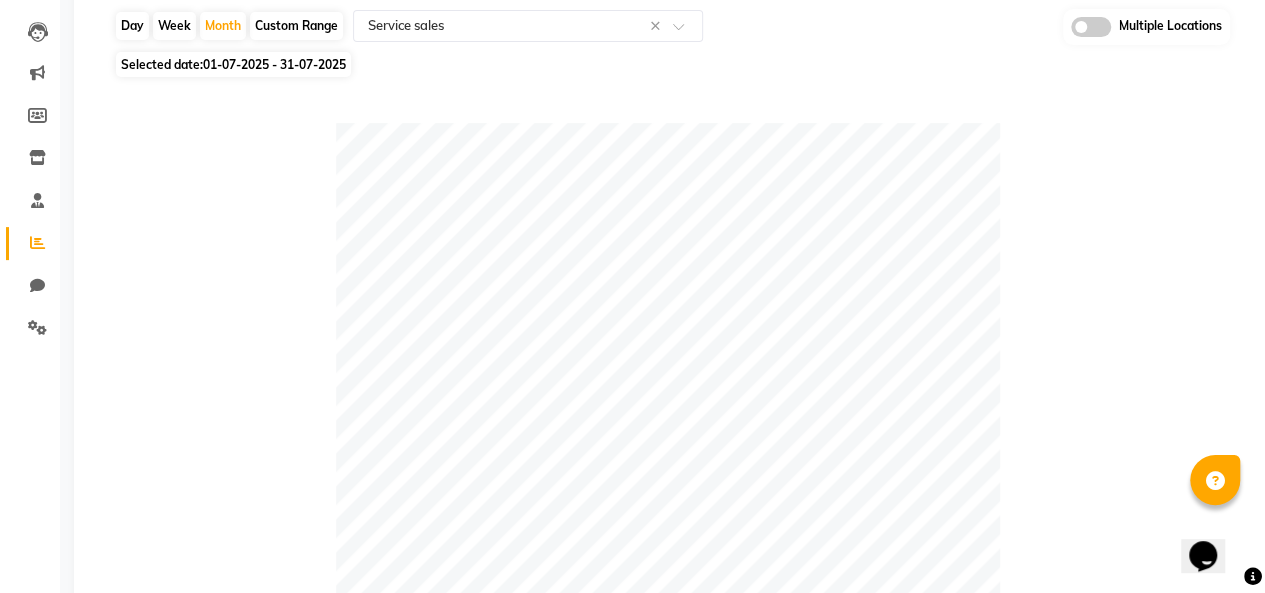 click 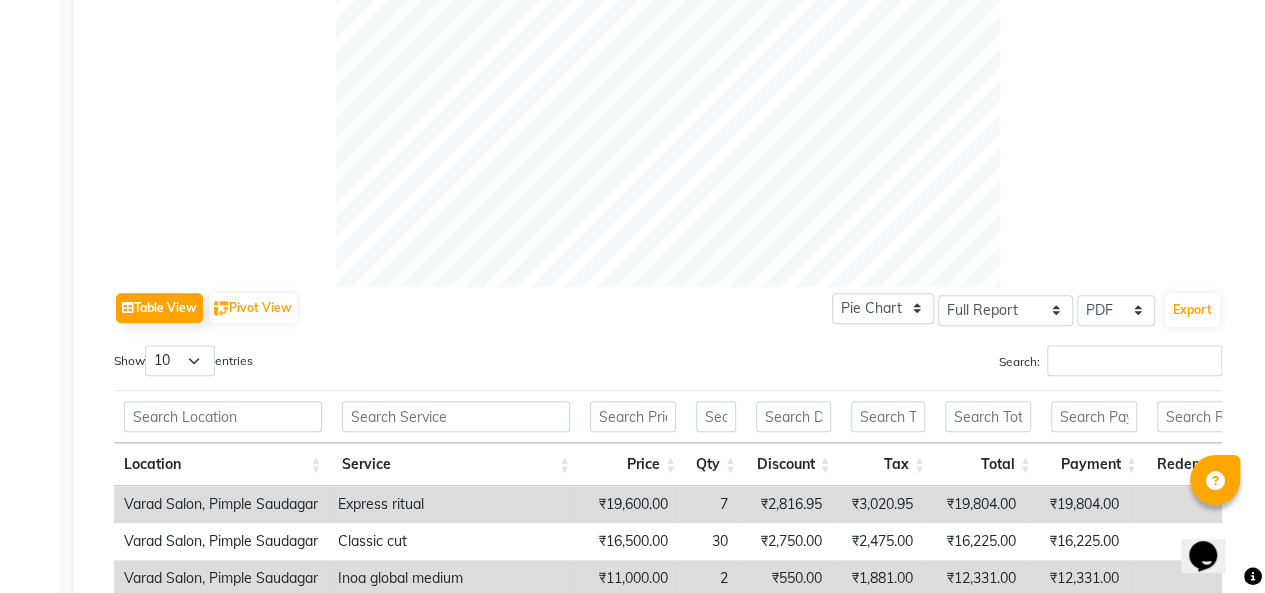 scroll, scrollTop: 800, scrollLeft: 0, axis: vertical 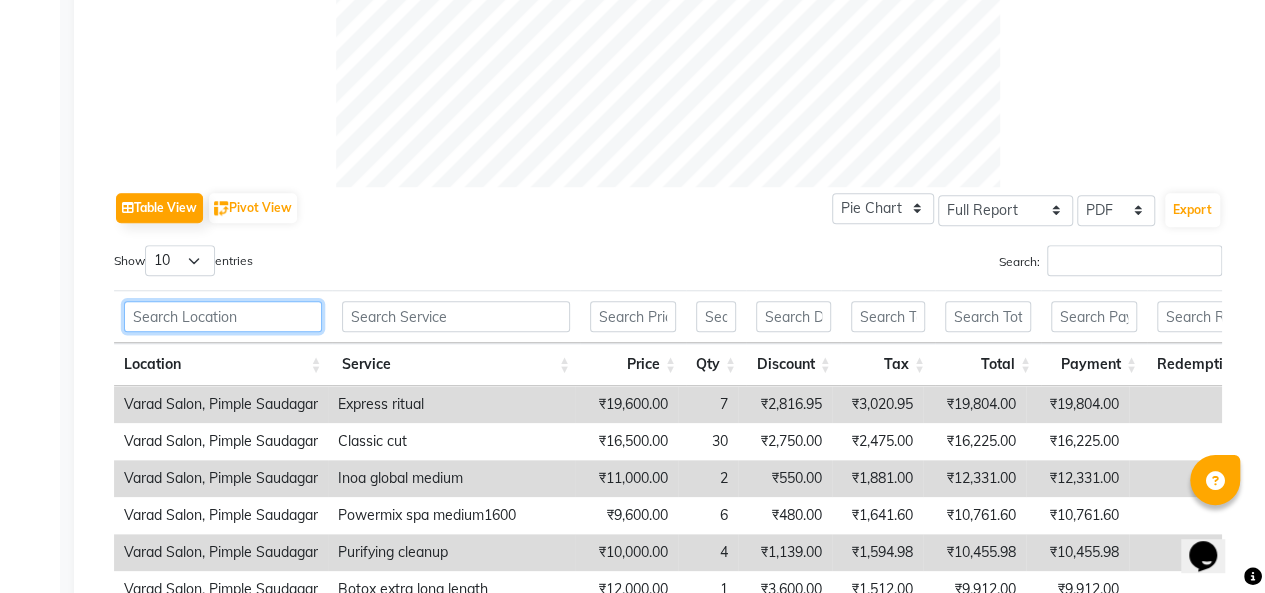 click at bounding box center [223, 316] 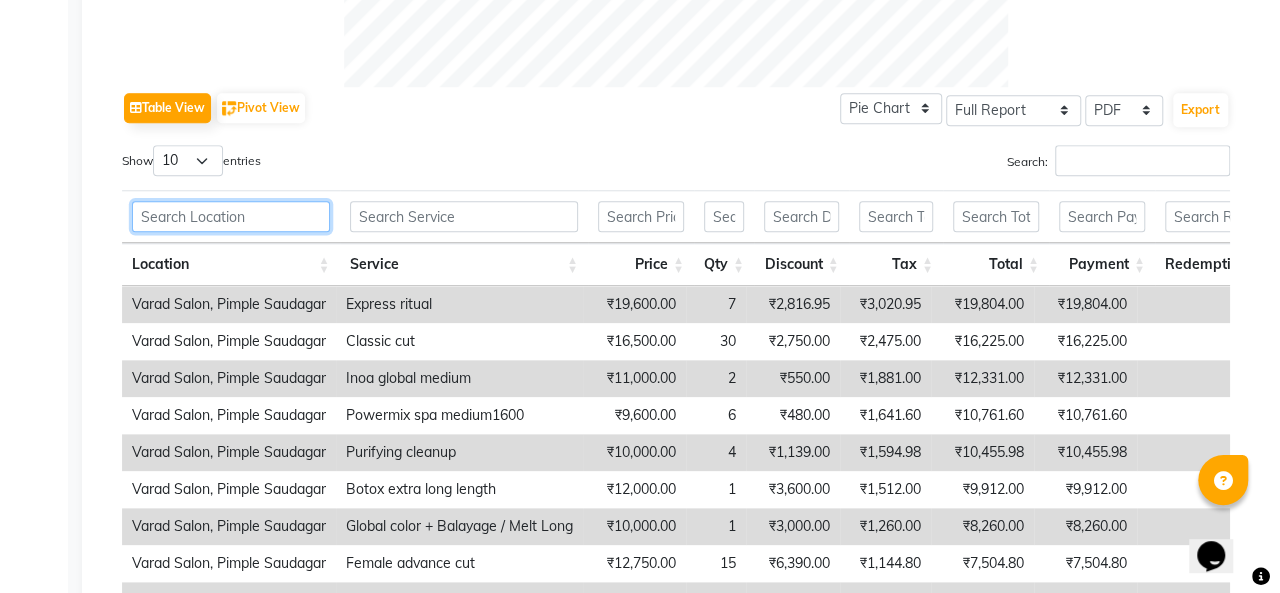 scroll, scrollTop: 800, scrollLeft: 0, axis: vertical 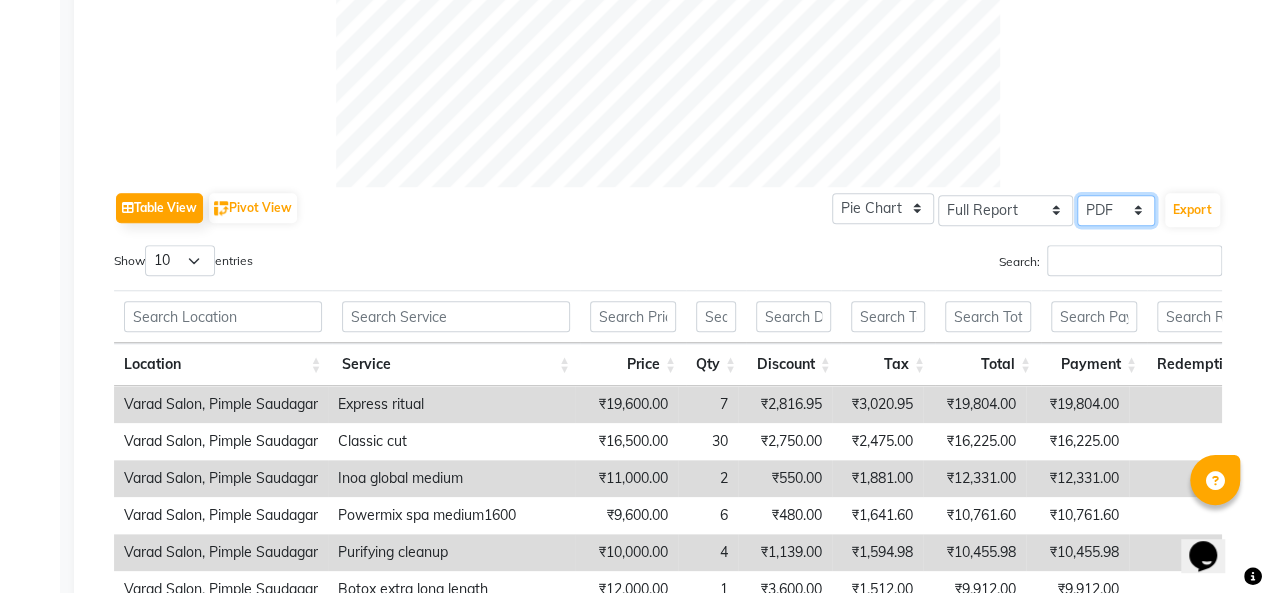 click on "Select CSV PDF" 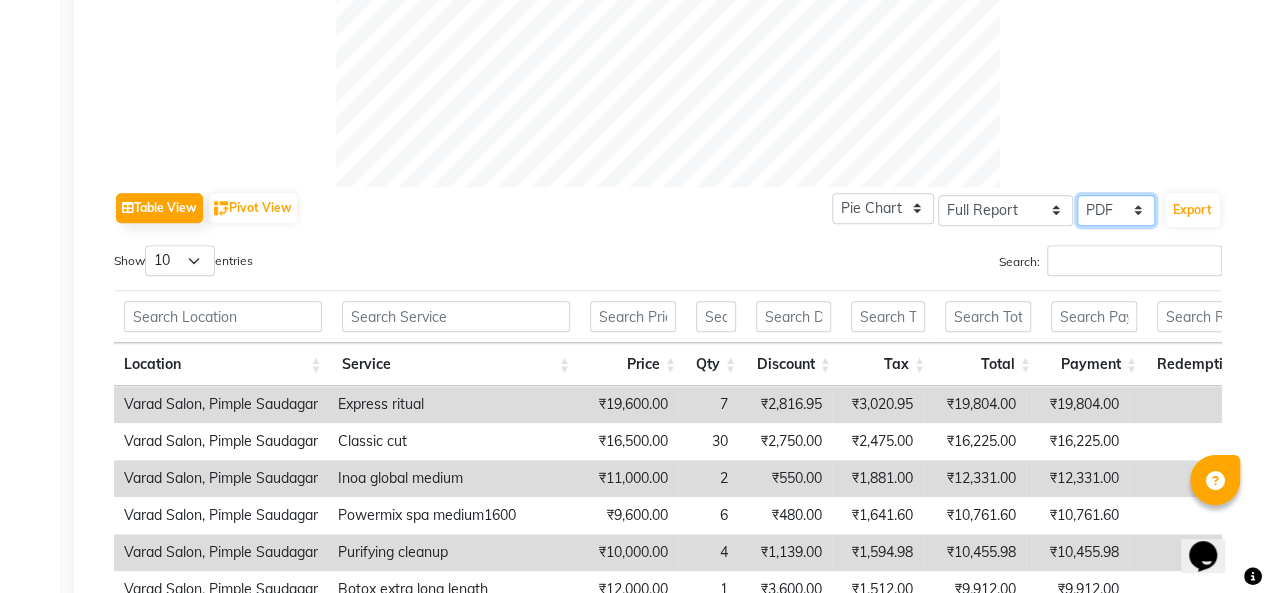 click on "Select CSV PDF" 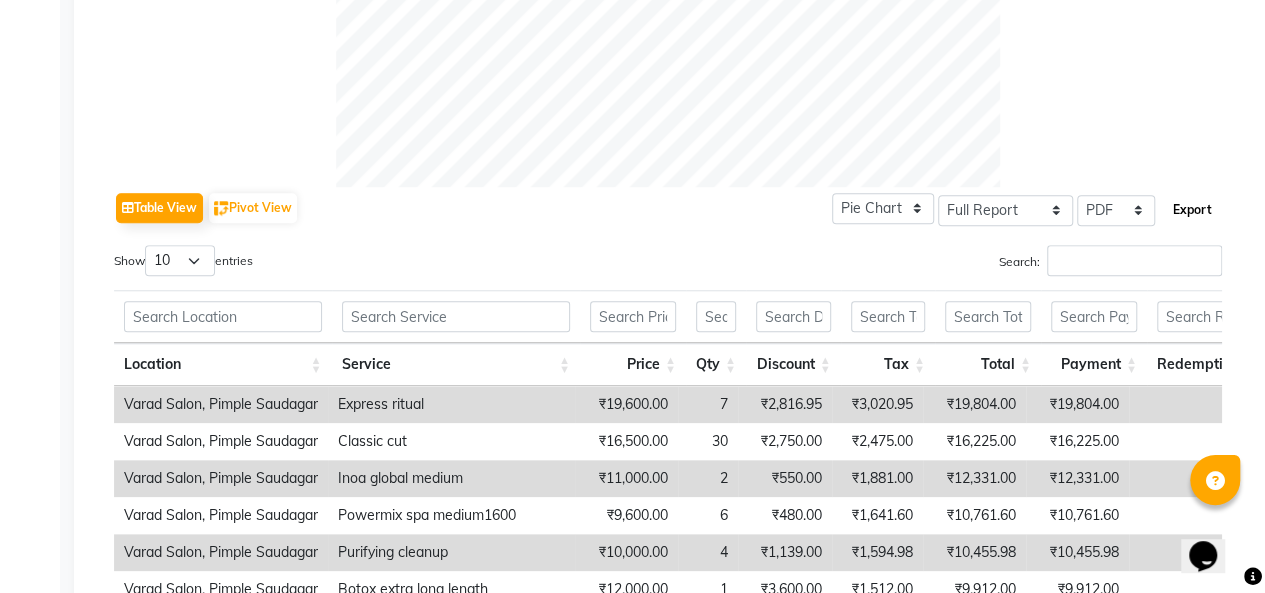 click on "Export" 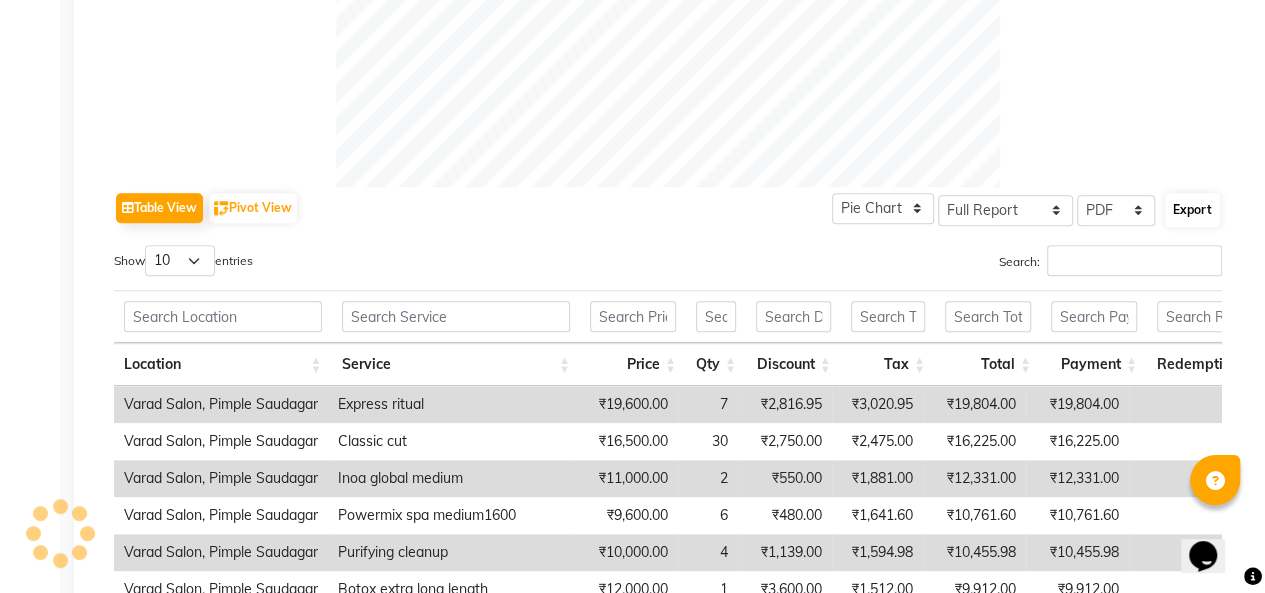 select on "sans-serif" 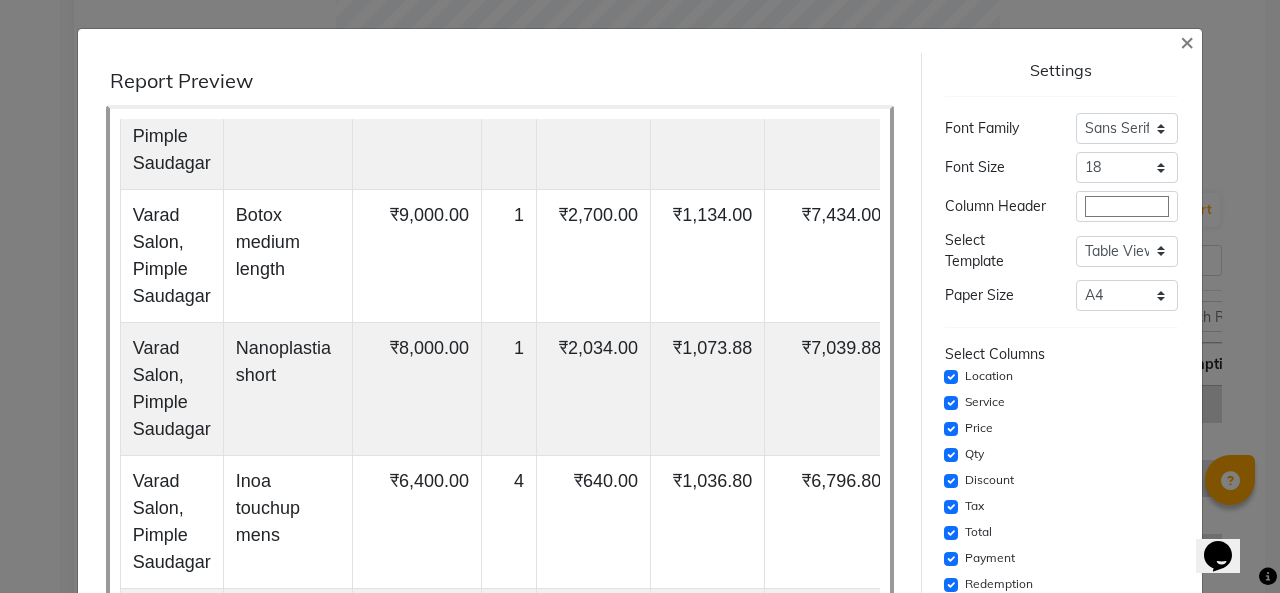 scroll, scrollTop: 800, scrollLeft: 0, axis: vertical 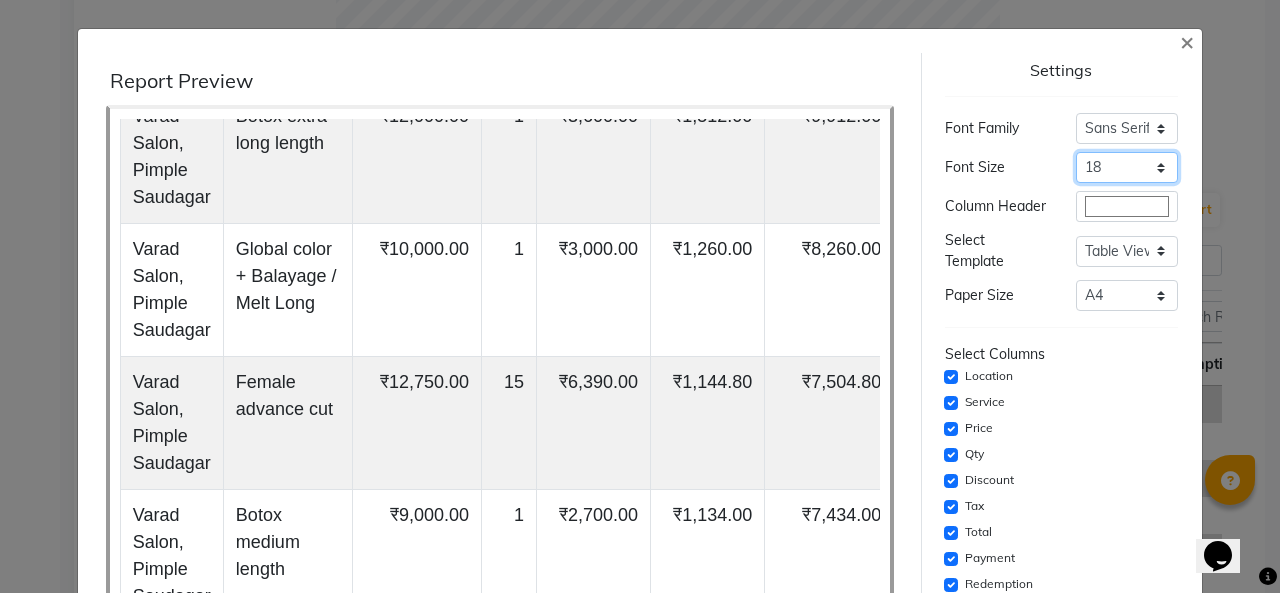 click on "Select 8 9 10 11 12 13 14 15 16 17 18 19 20" 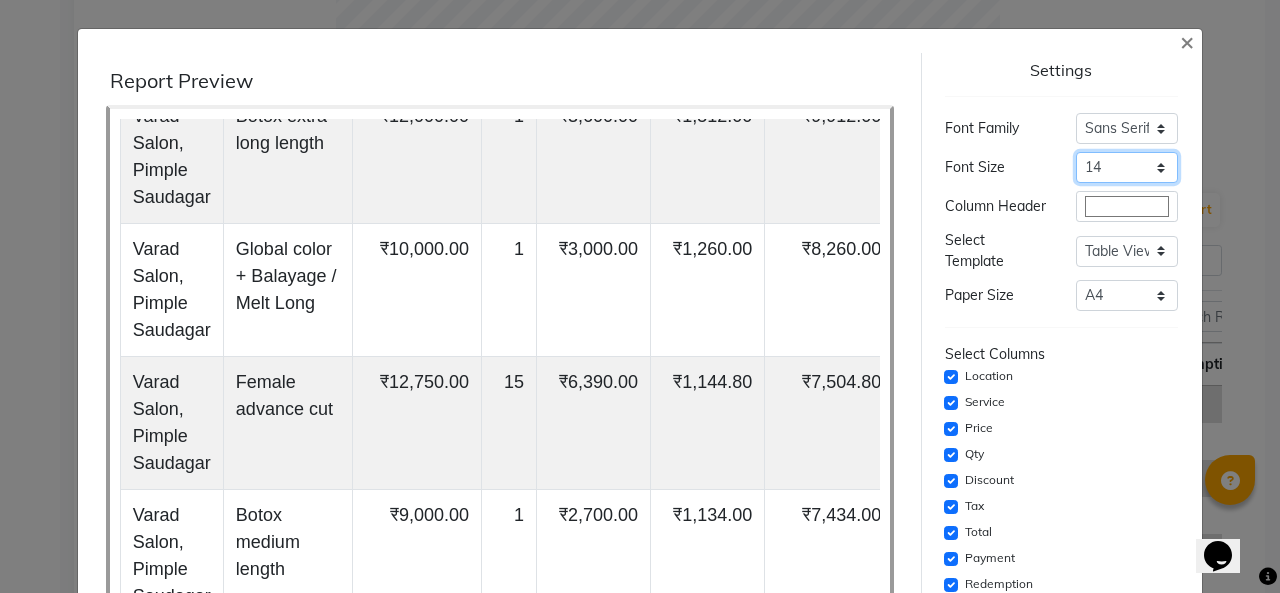 click on "Select 8 9 10 11 12 13 14 15 16 17 18 19 20" 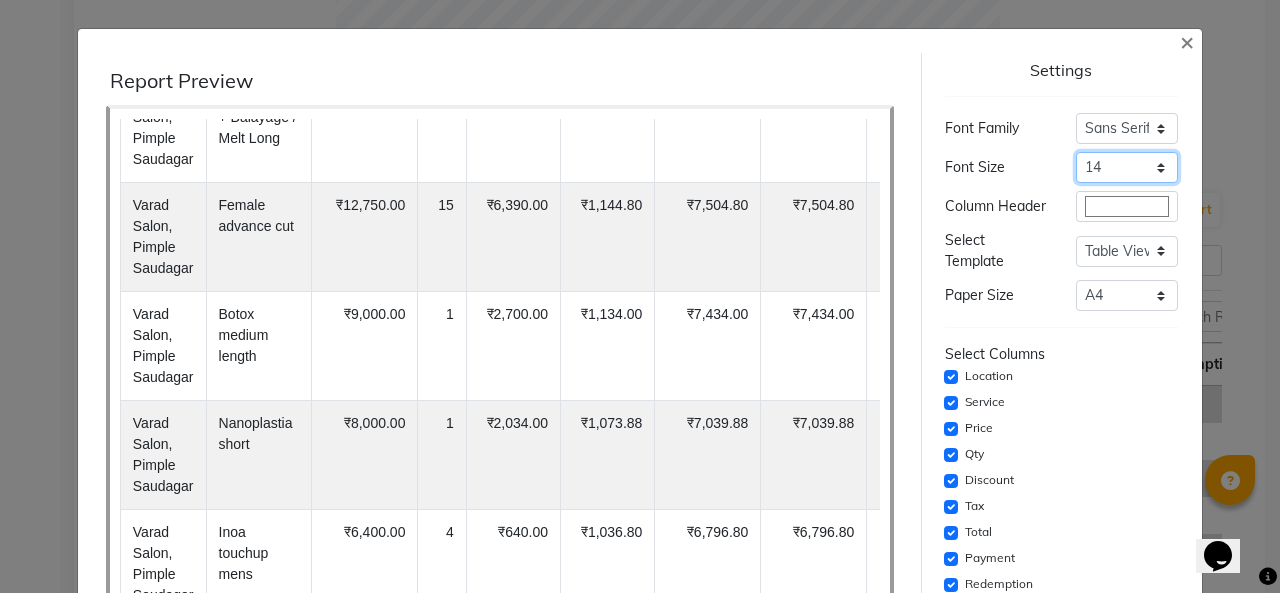 click on "Select 8 9 10 11 12 13 14 15 16 17 18 19 20" 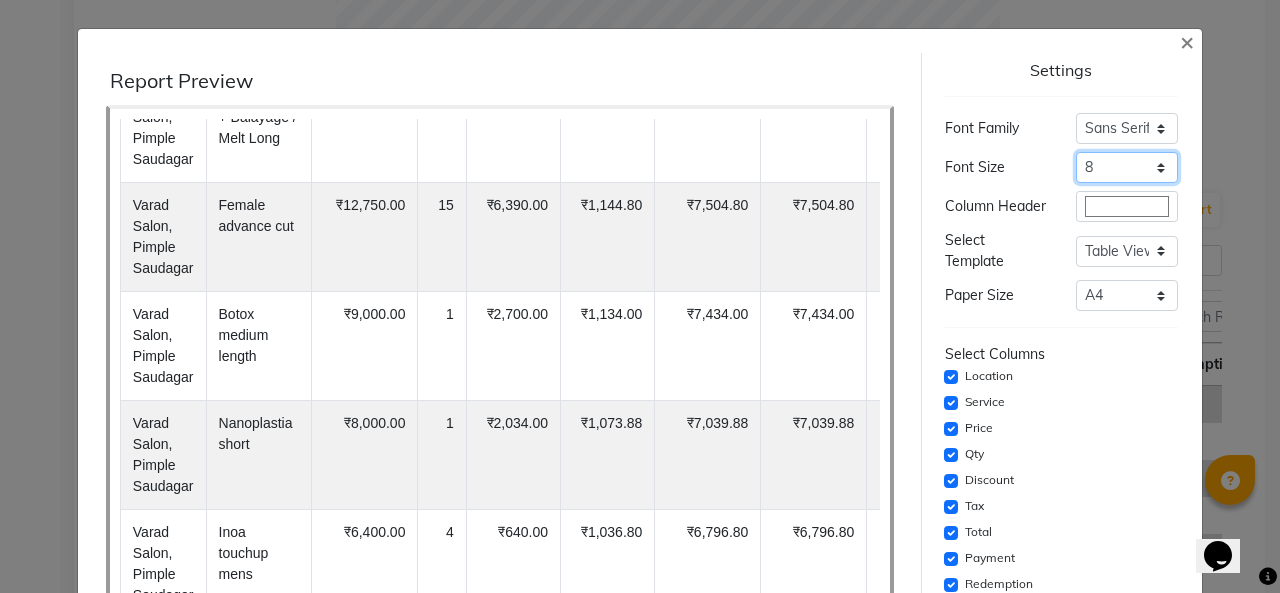 click on "Select 8 9 10 11 12 13 14 15 16 17 18 19 20" 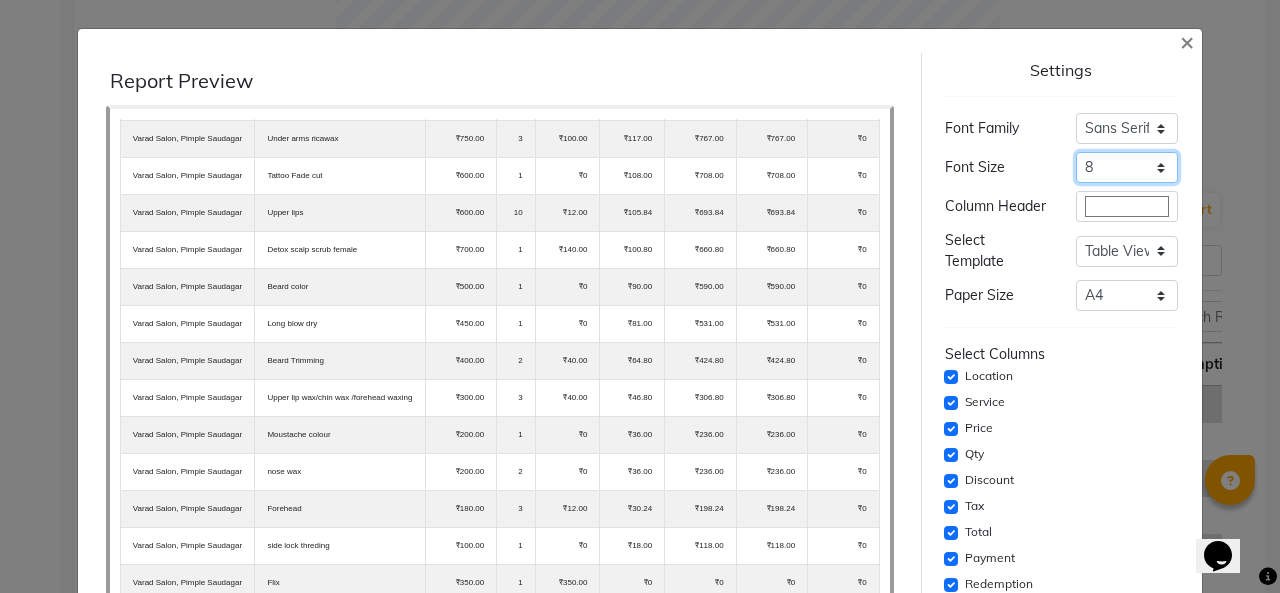 scroll, scrollTop: 2820, scrollLeft: 0, axis: vertical 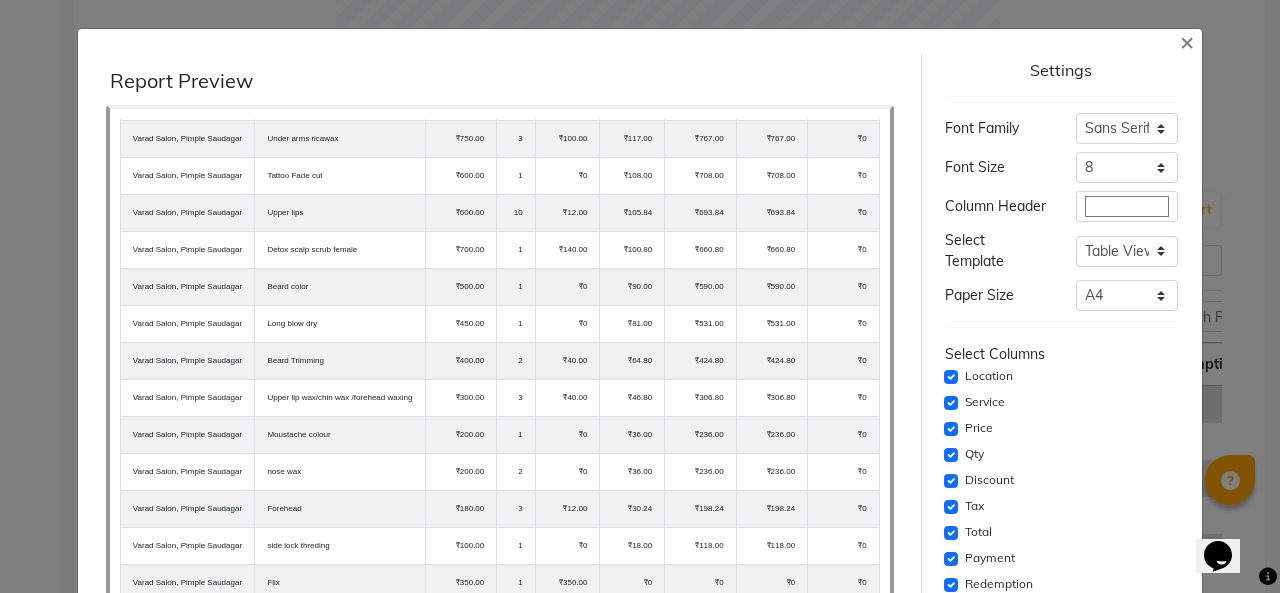click on "Settings  Font Family  Select Sans Serif Monospace Serif  Font Size  Select 8 9 10 11 12 13 14 15 16 17 18 19 20  Column Header  #ffffff  Select Template  Select Dynamic Table View List View  Paper Size  Select A4 A5 A6 A7 Thermal Select Columns  Location   Service   Price   Qty   Discount   Tax   Total   Payment   Redemption   Header   Footer   Print   Cancel" 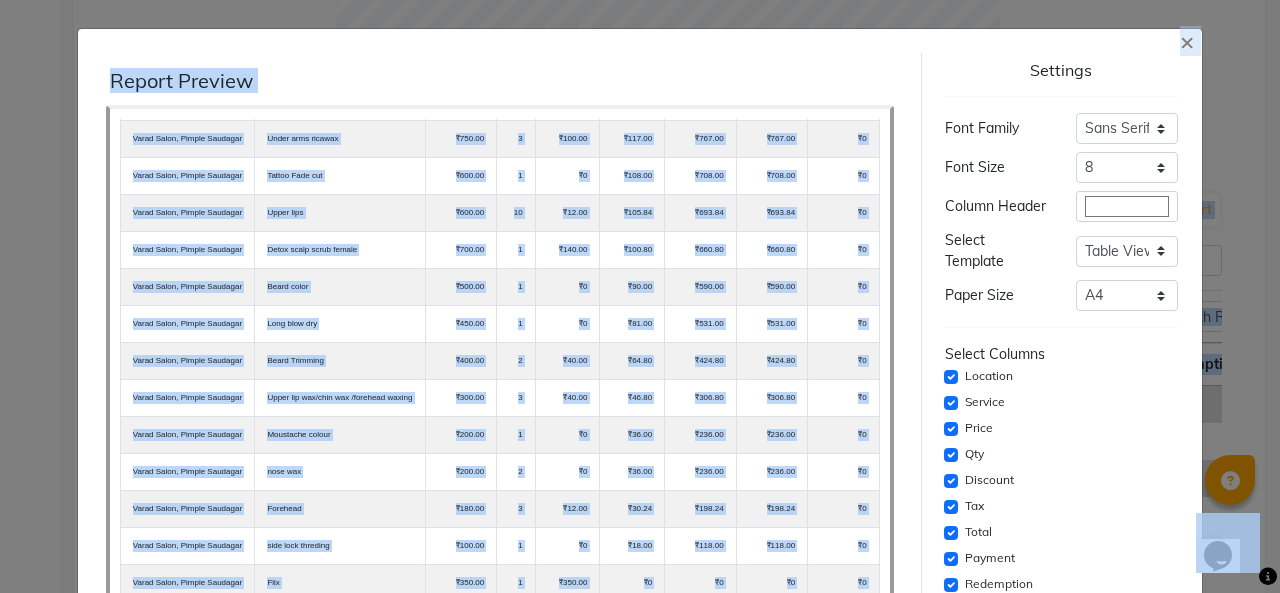 drag, startPoint x: 1108, startPoint y: 59, endPoint x: 1121, endPoint y: -23, distance: 83.02409 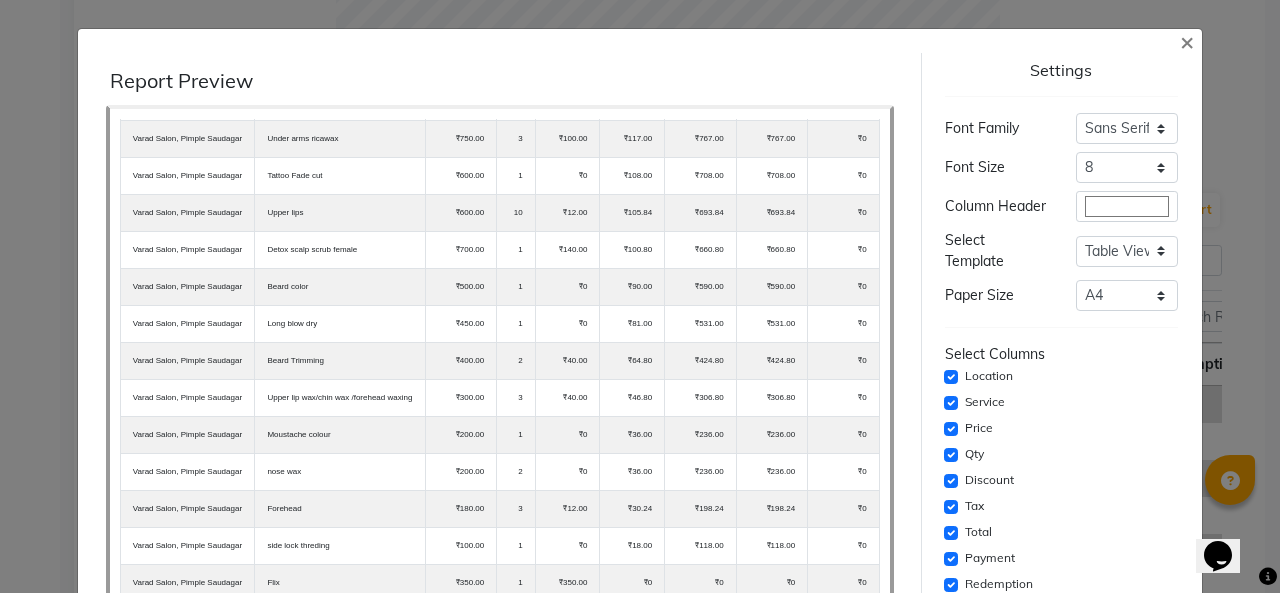 scroll, scrollTop: 200, scrollLeft: 0, axis: vertical 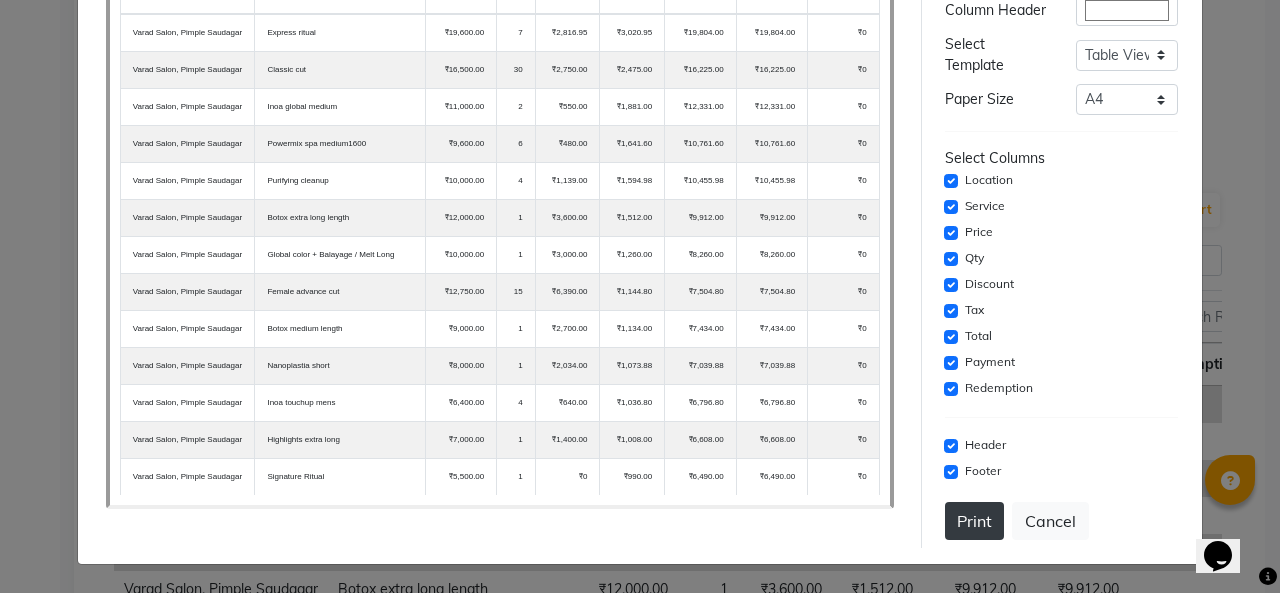 click on "Print" 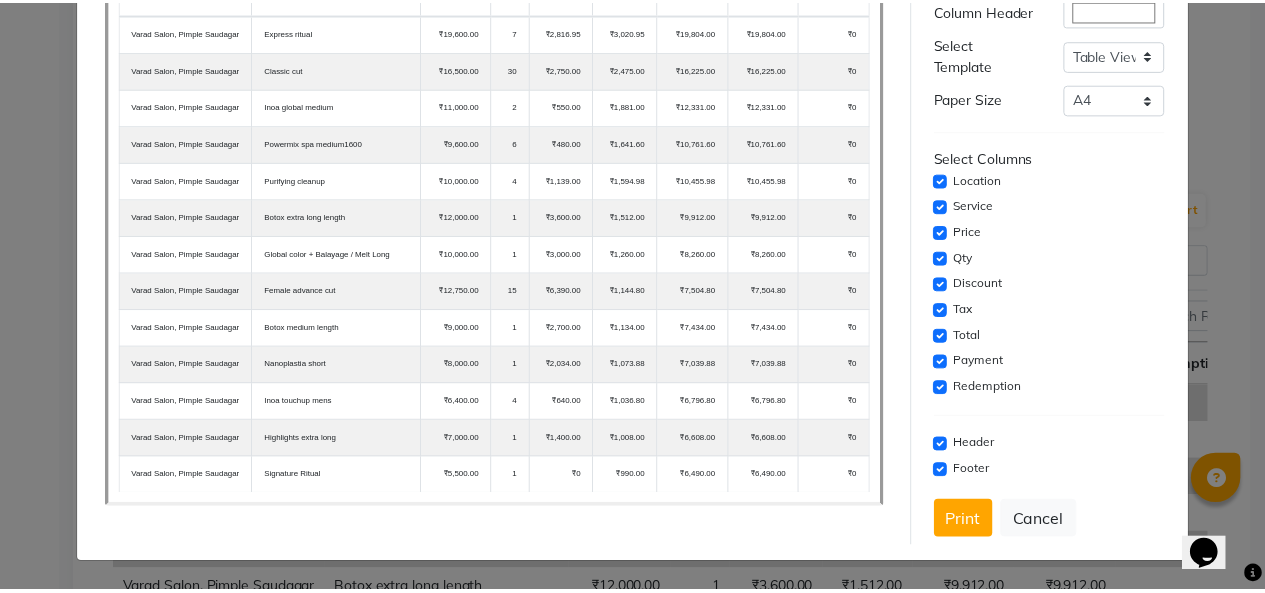 scroll, scrollTop: 0, scrollLeft: 0, axis: both 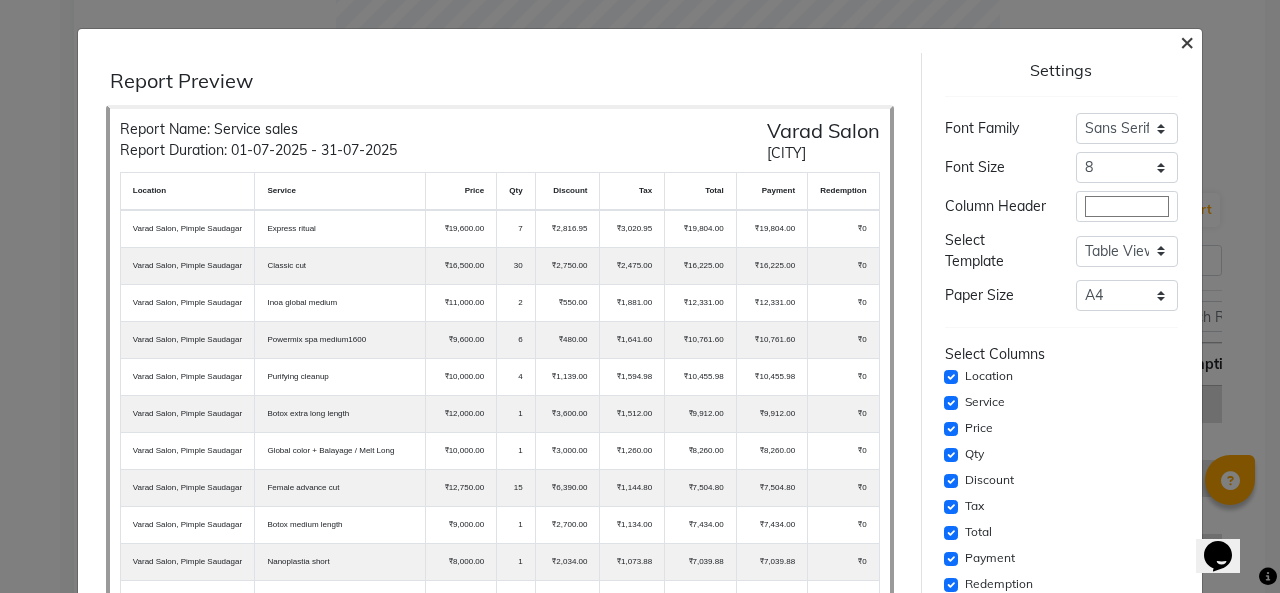 click on "×" 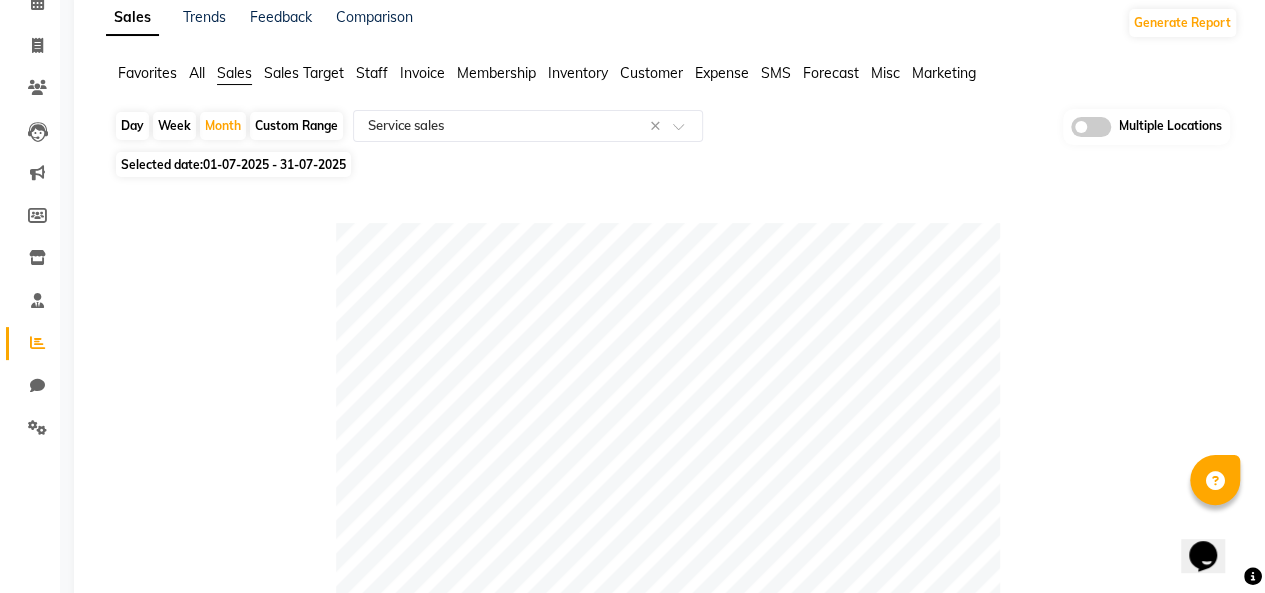 scroll, scrollTop: 0, scrollLeft: 0, axis: both 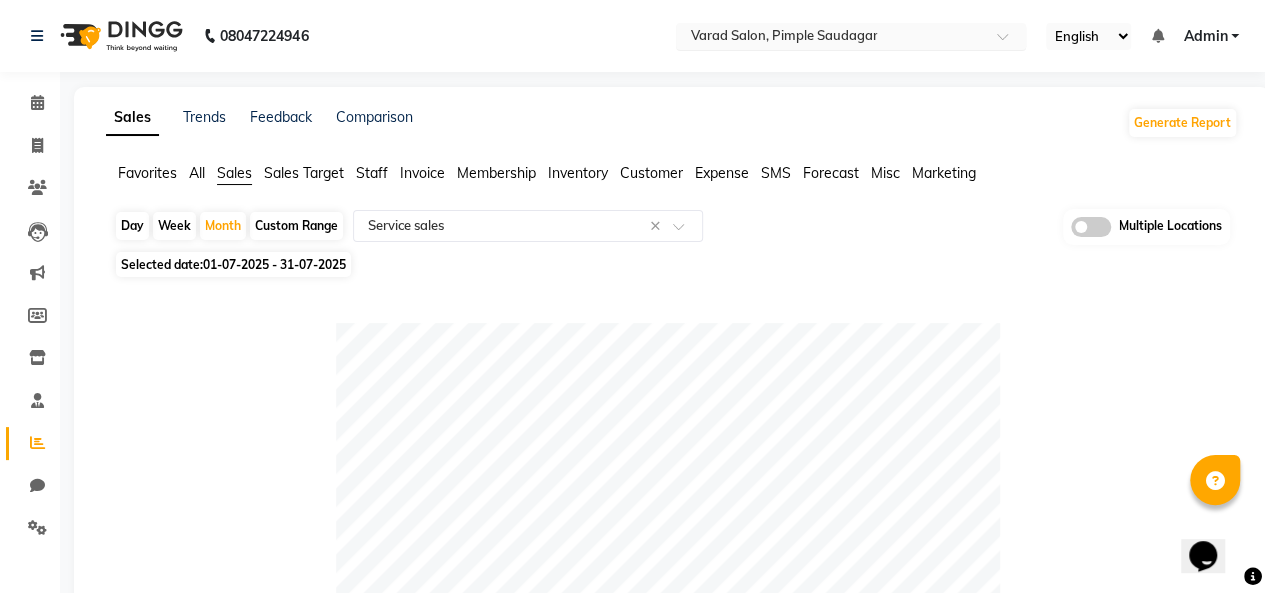click at bounding box center [831, 38] 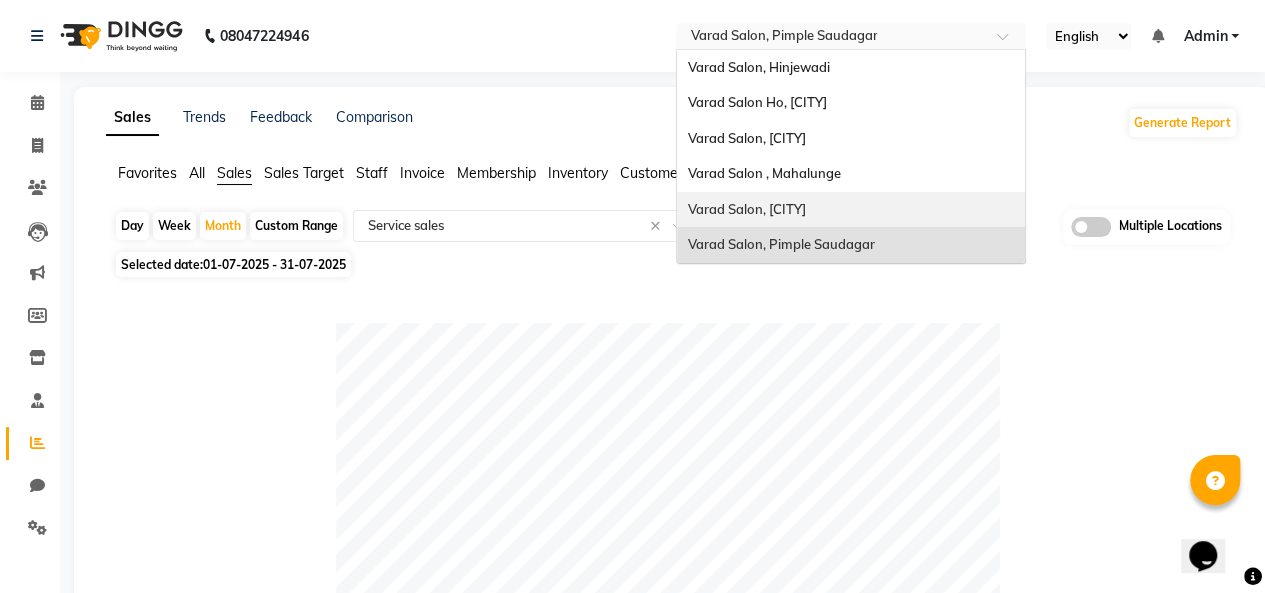 click on "Varad Salon, Aundh" at bounding box center [746, 209] 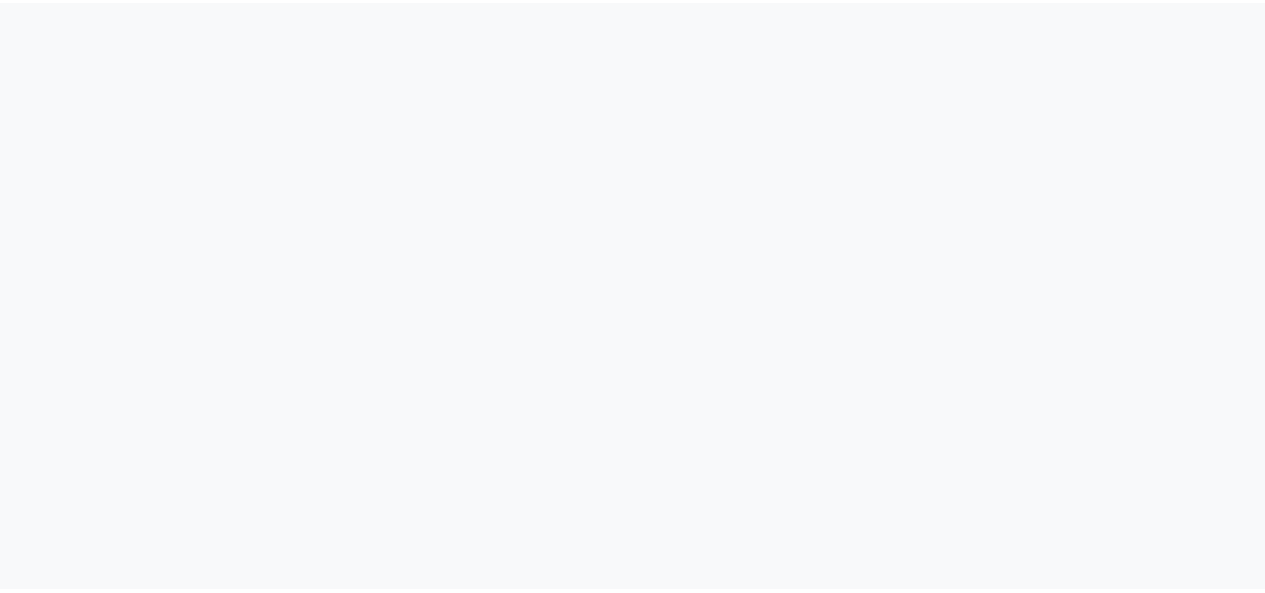 scroll, scrollTop: 0, scrollLeft: 0, axis: both 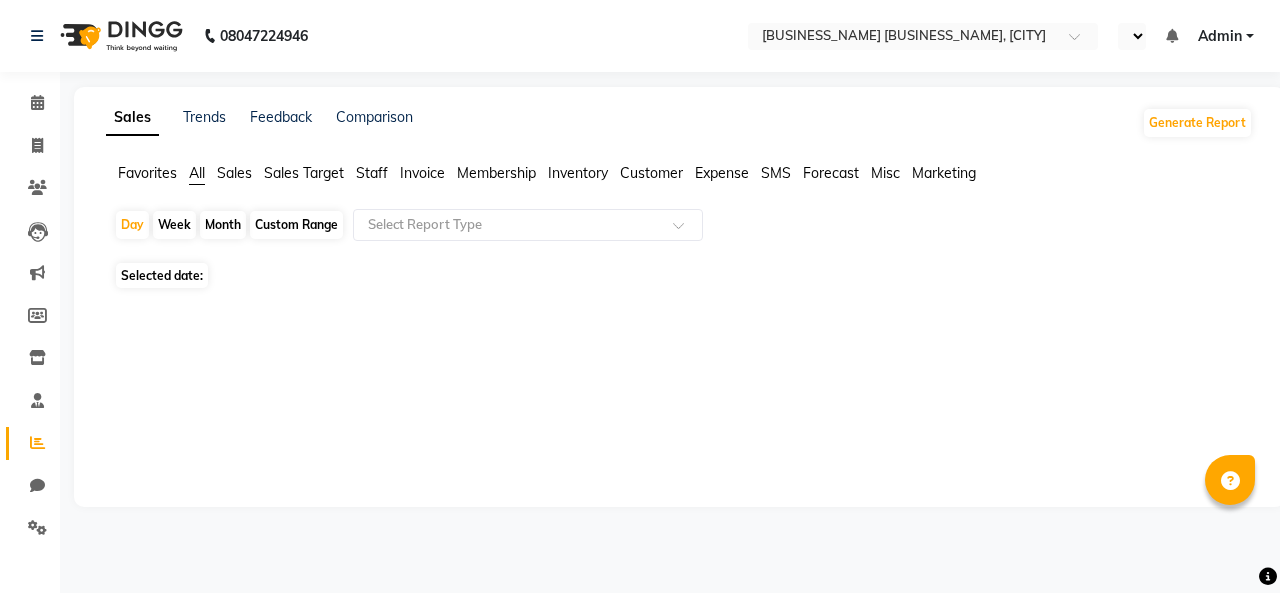 select on "en" 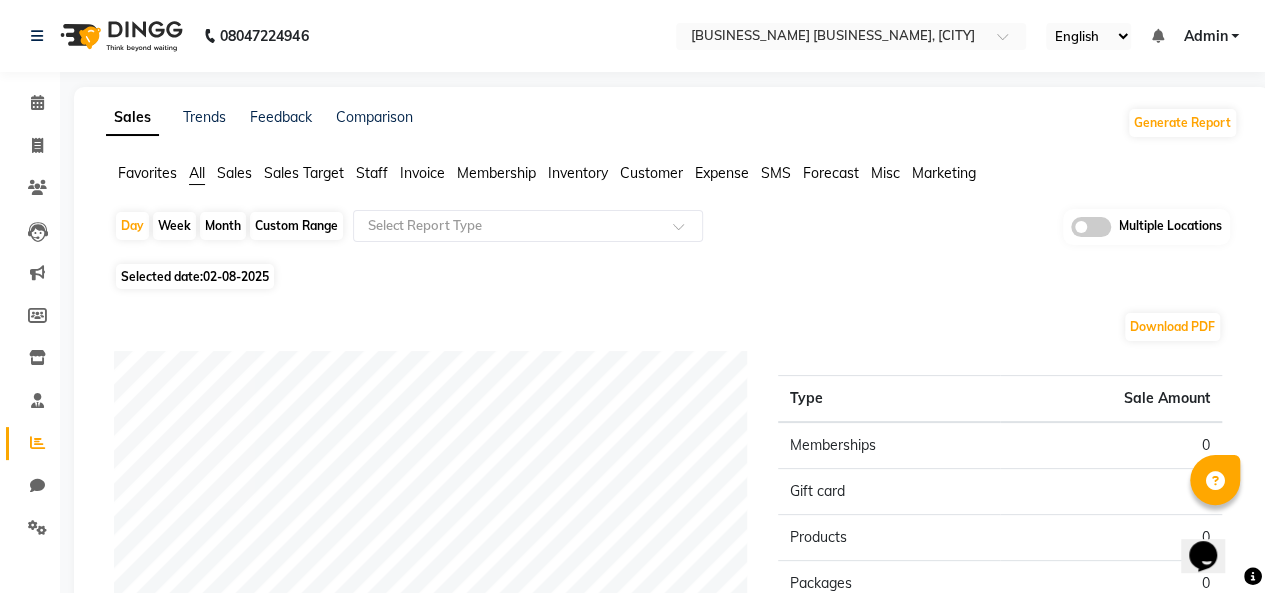 scroll, scrollTop: 0, scrollLeft: 0, axis: both 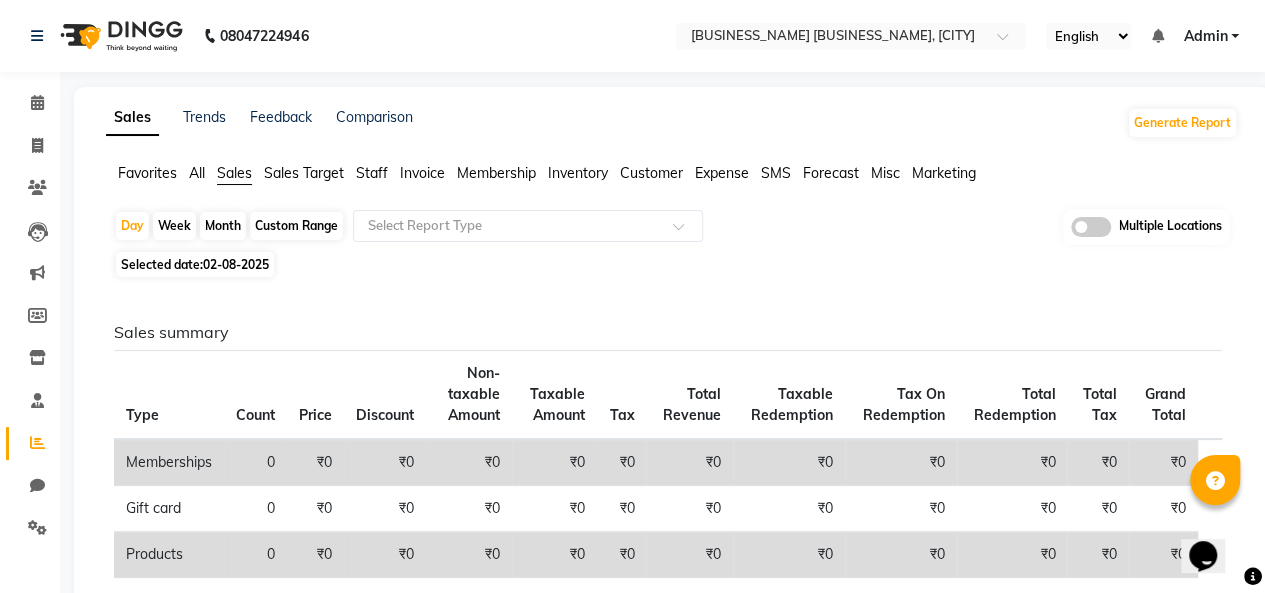 click on "Month" 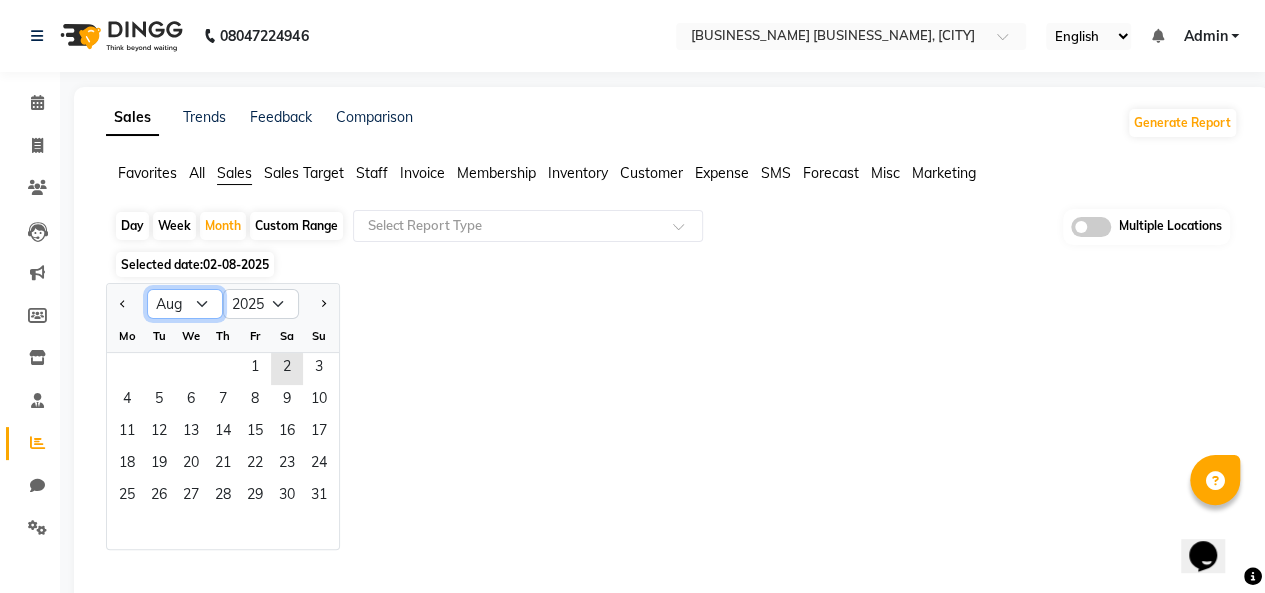 click on "Jan Feb Mar Apr May Jun Jul Aug Sep Oct Nov Dec" 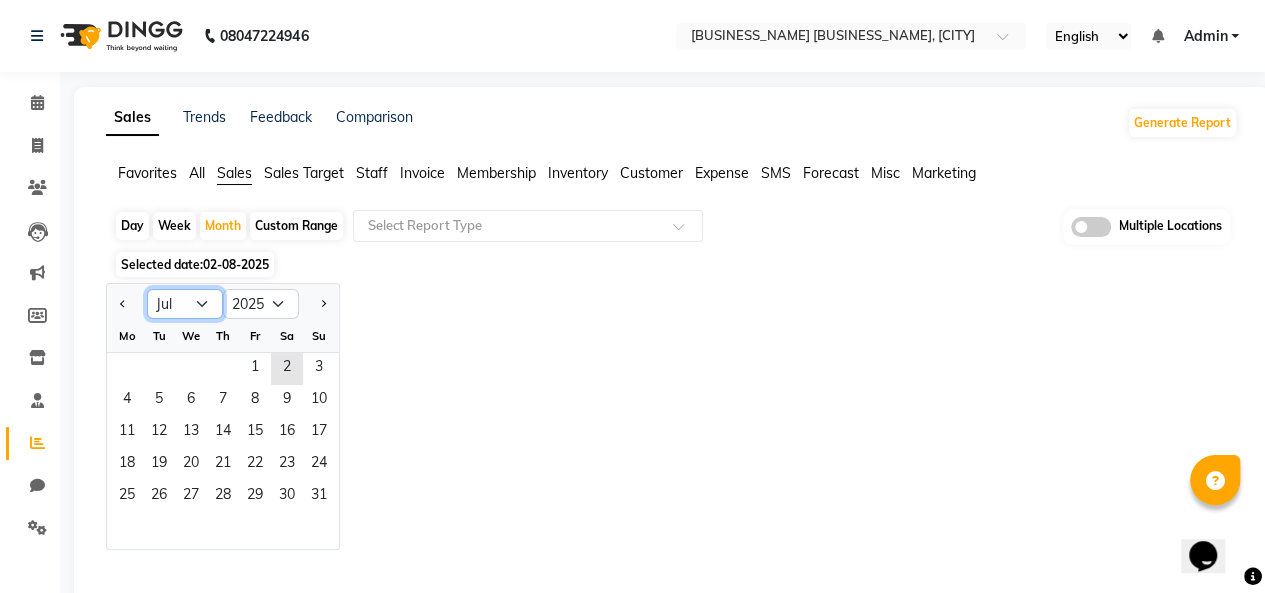 click on "Jan Feb Mar Apr May Jun Jul Aug Sep Oct Nov Dec" 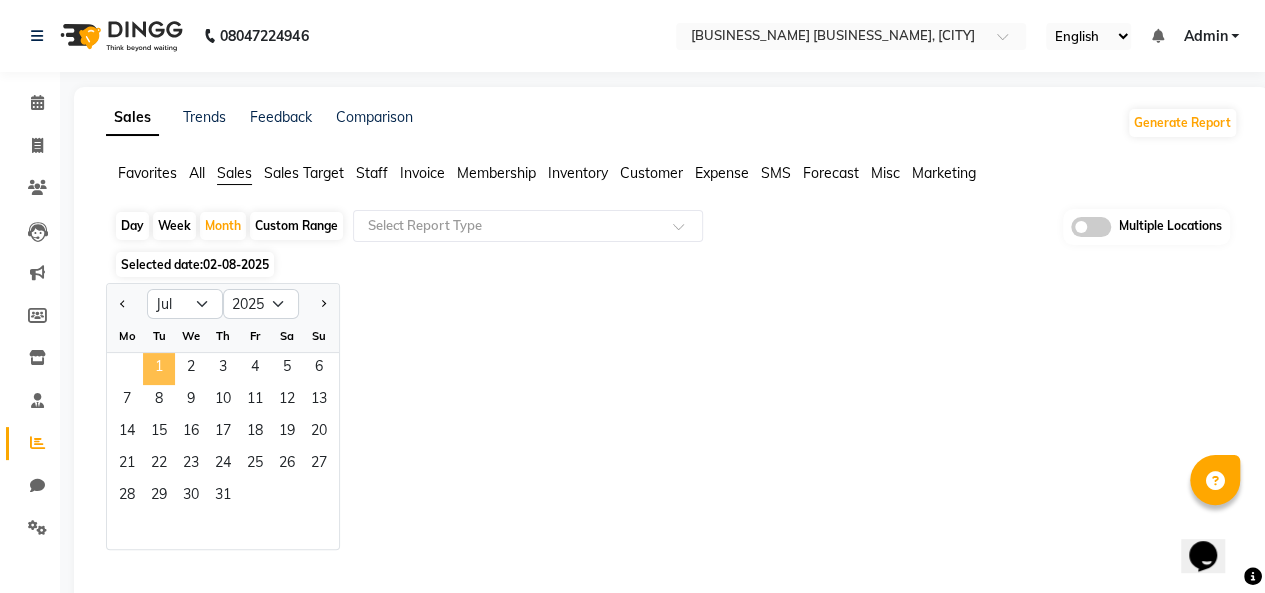 click on "1" 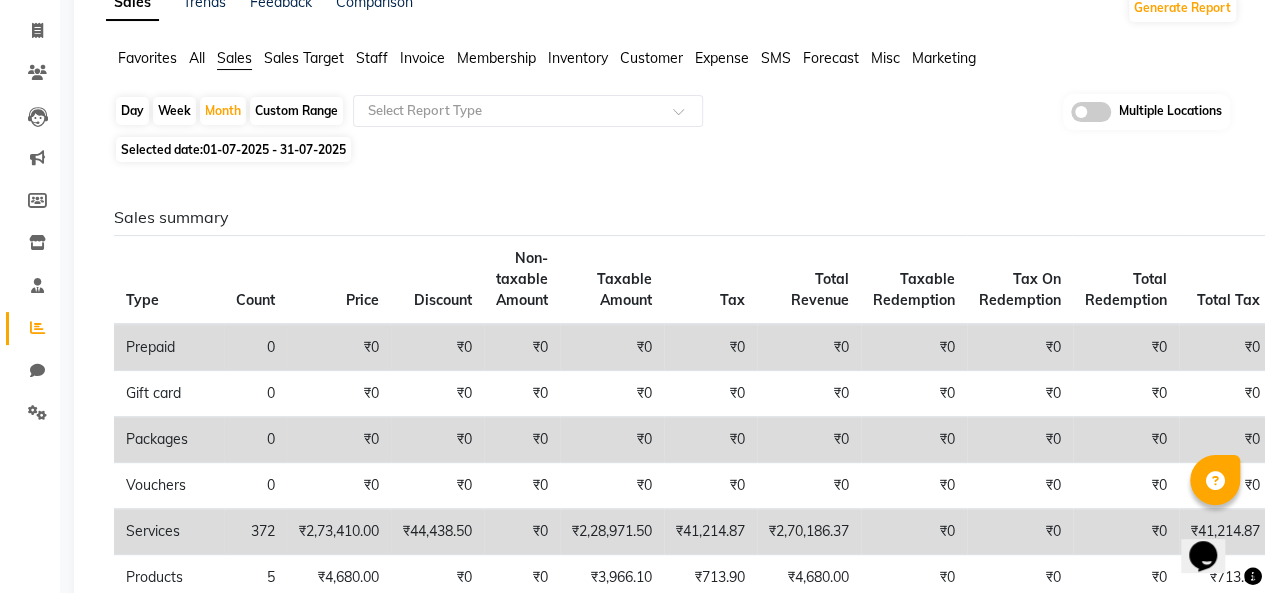 scroll, scrollTop: 0, scrollLeft: 0, axis: both 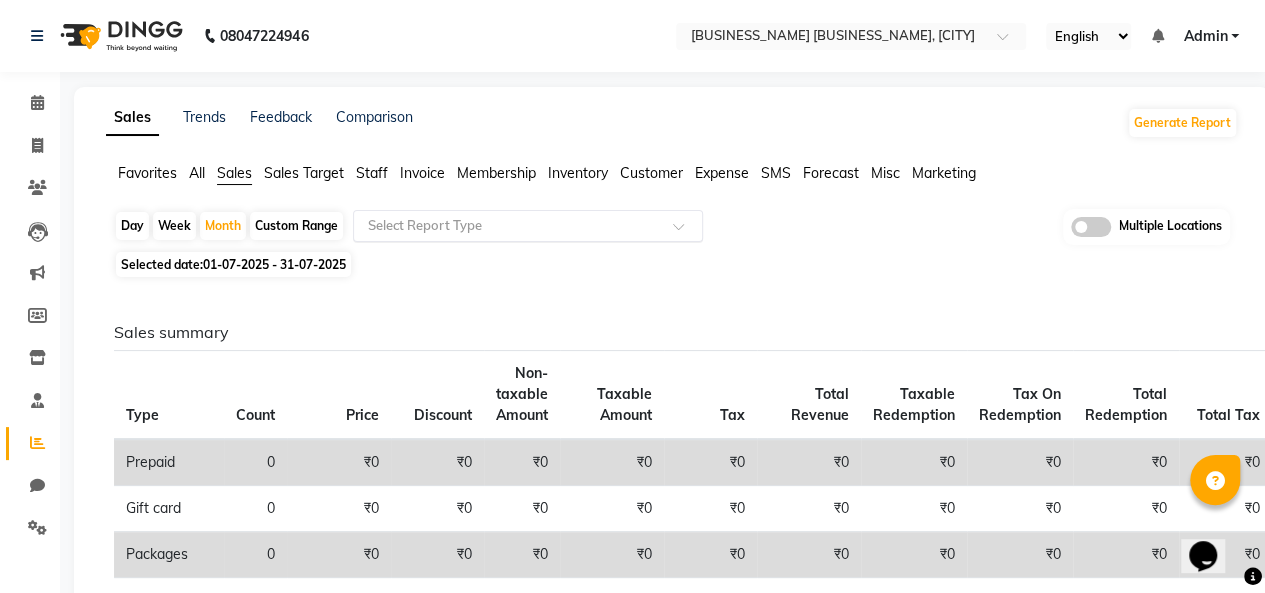 click 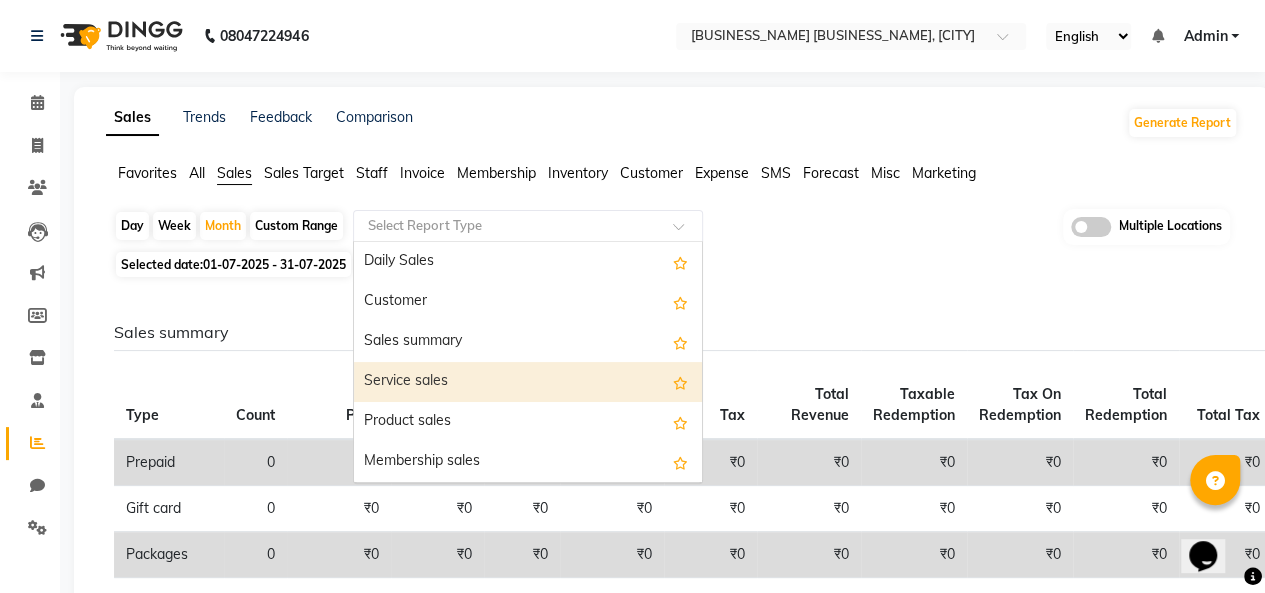 click on "Service sales" at bounding box center (528, 382) 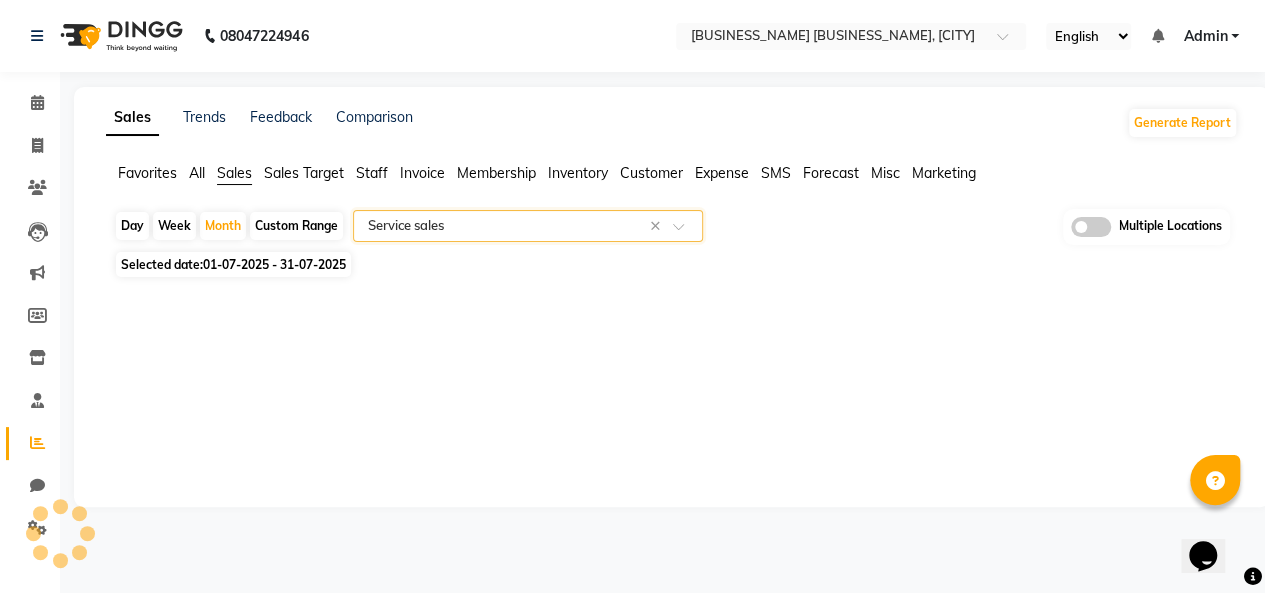 select on "full_report" 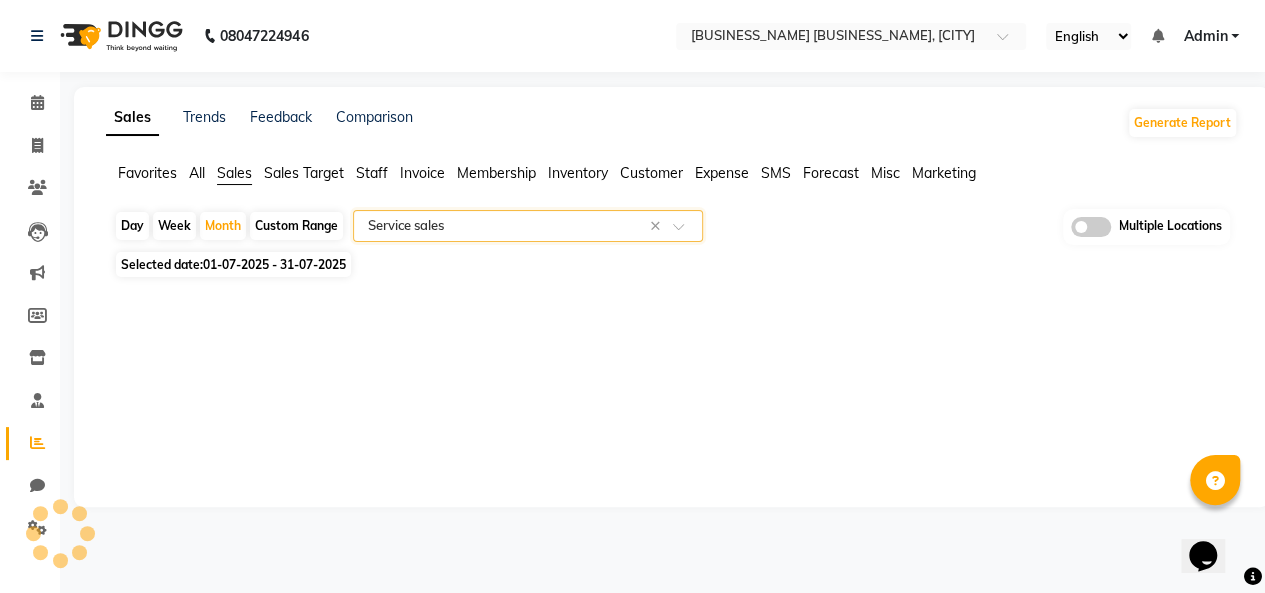select on "csv" 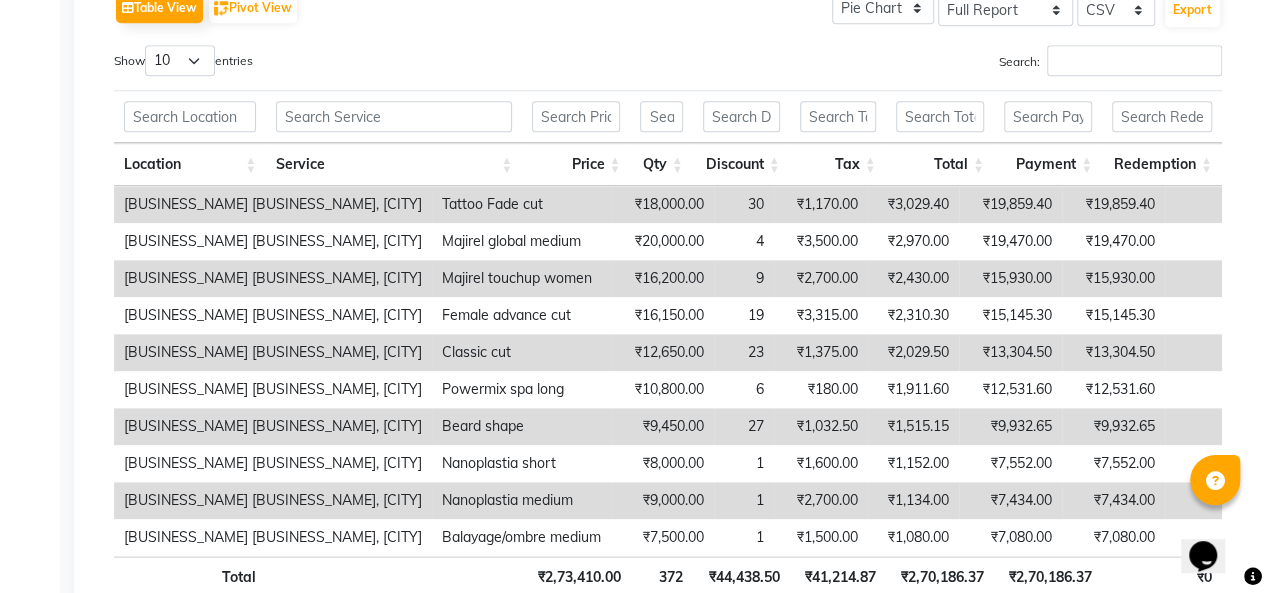scroll, scrollTop: 700, scrollLeft: 0, axis: vertical 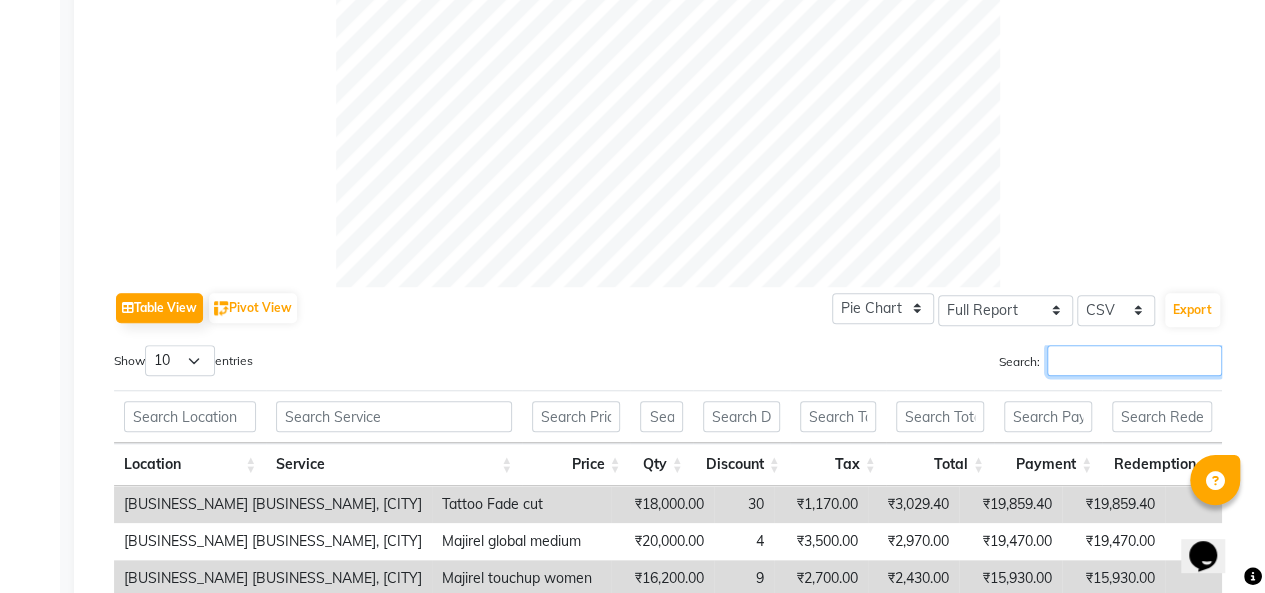 click on "Search:" at bounding box center (1134, 360) 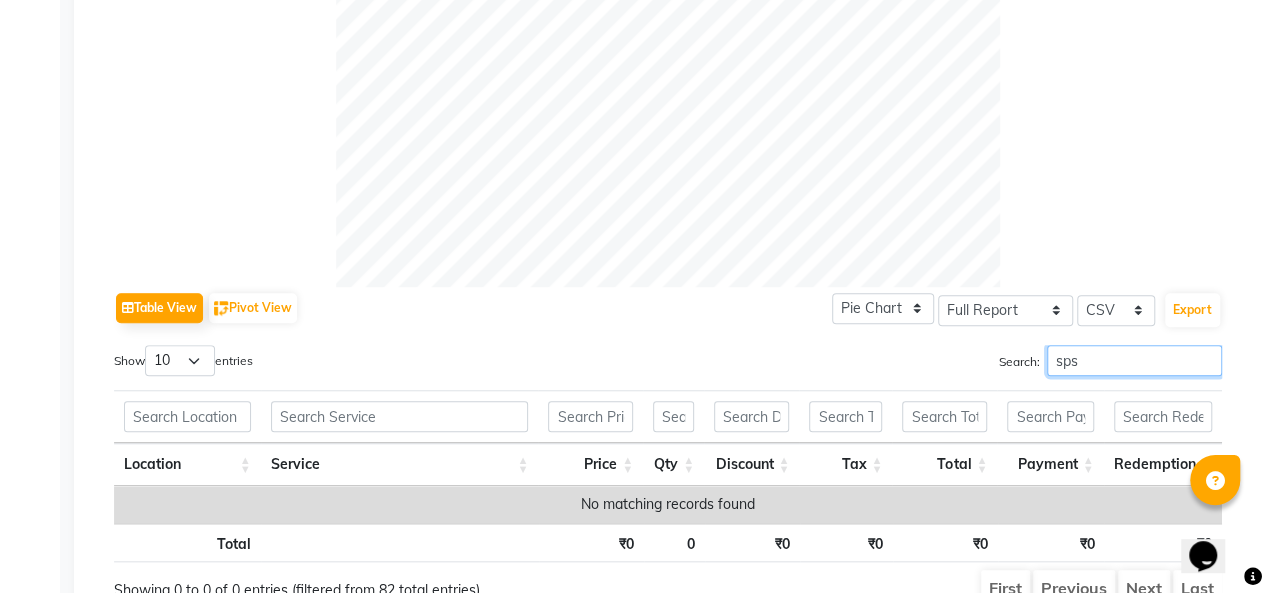 scroll, scrollTop: 792, scrollLeft: 0, axis: vertical 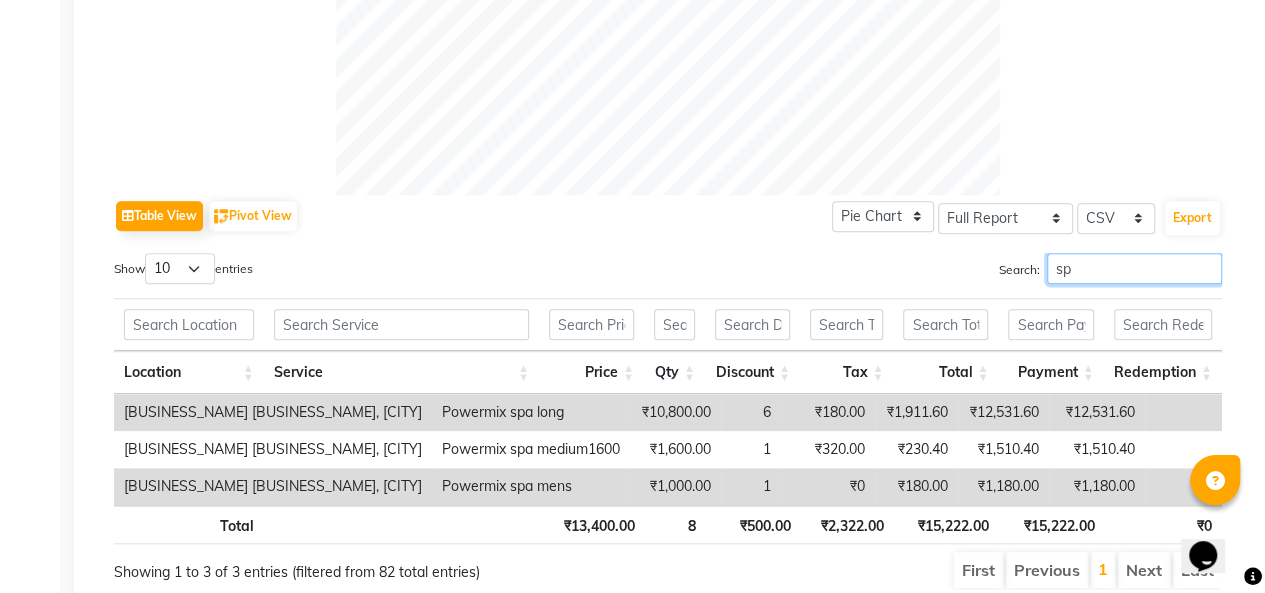 type on "spa" 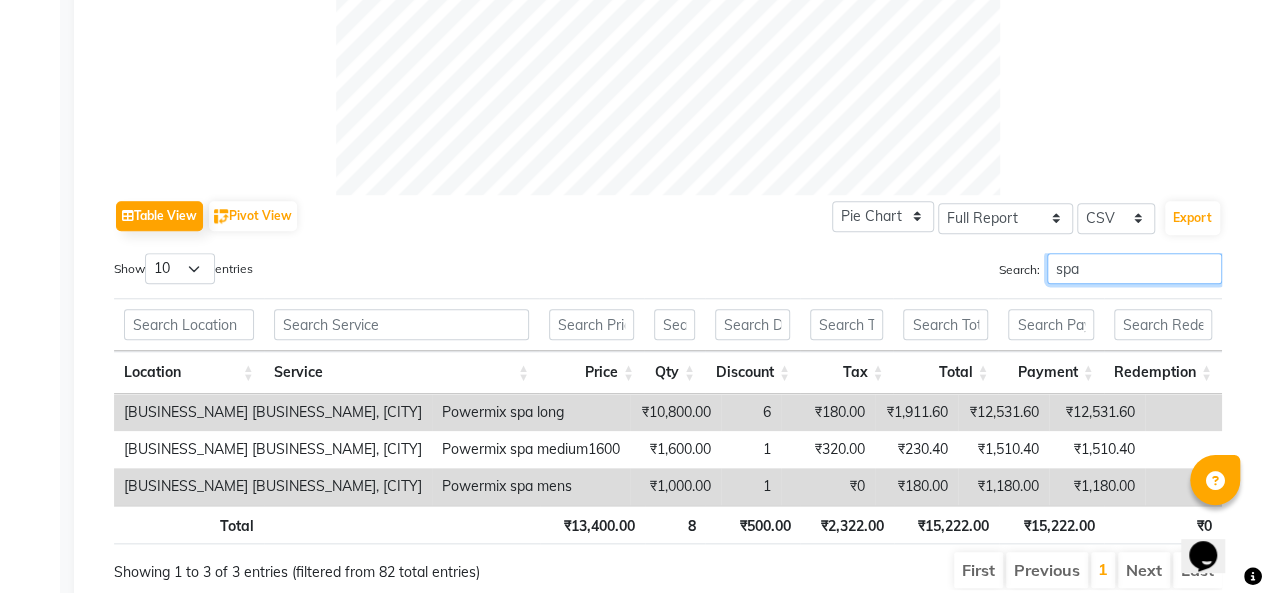 click on "spa" at bounding box center [1134, 268] 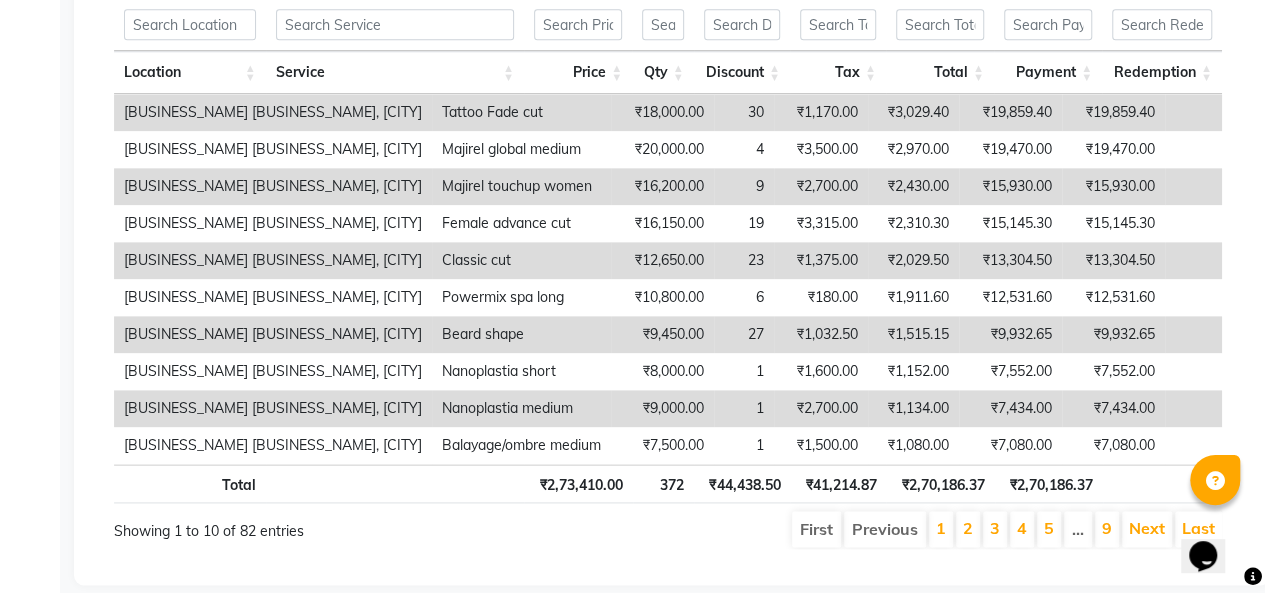 scroll, scrollTop: 992, scrollLeft: 0, axis: vertical 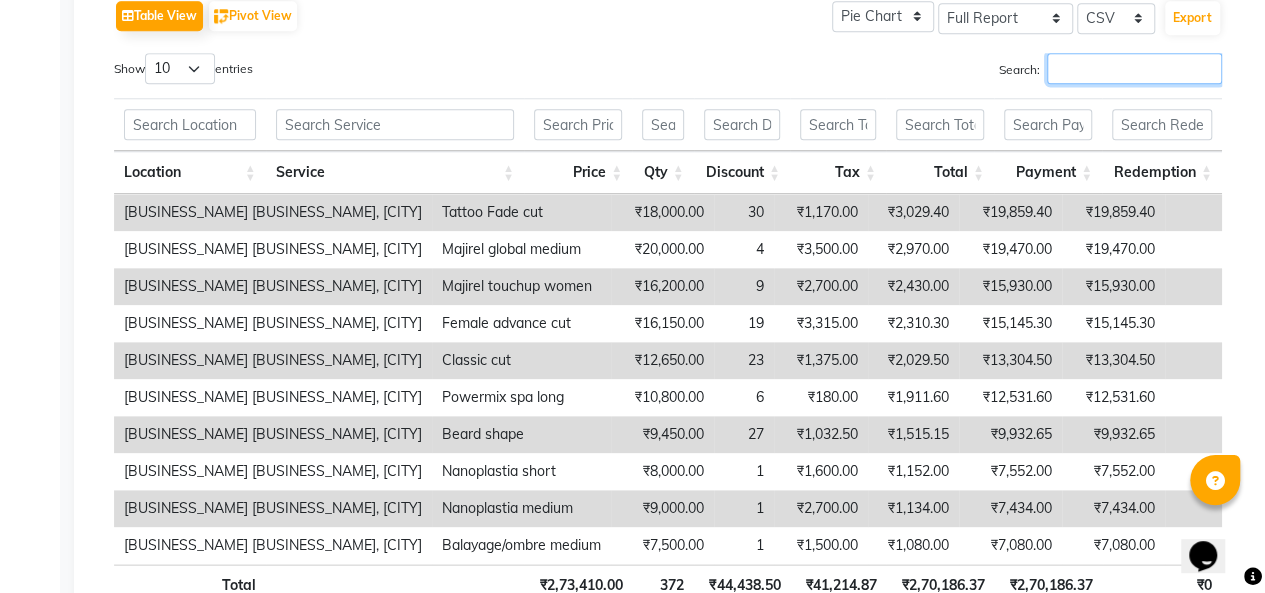 click on "Search:" at bounding box center (1134, 68) 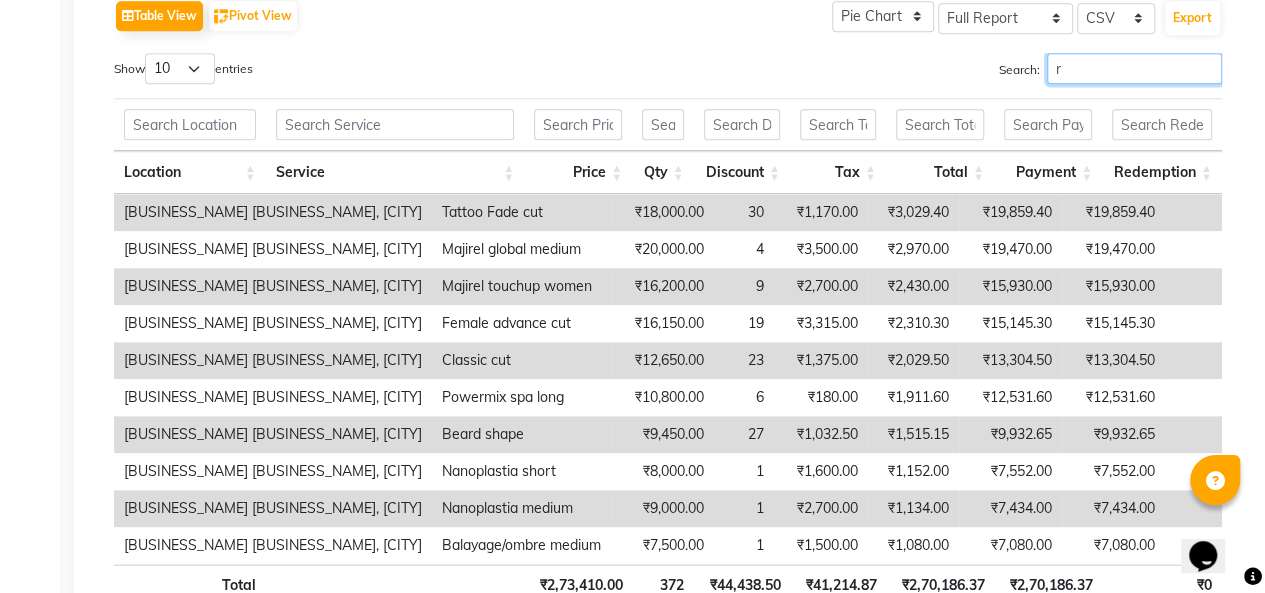 type on "re" 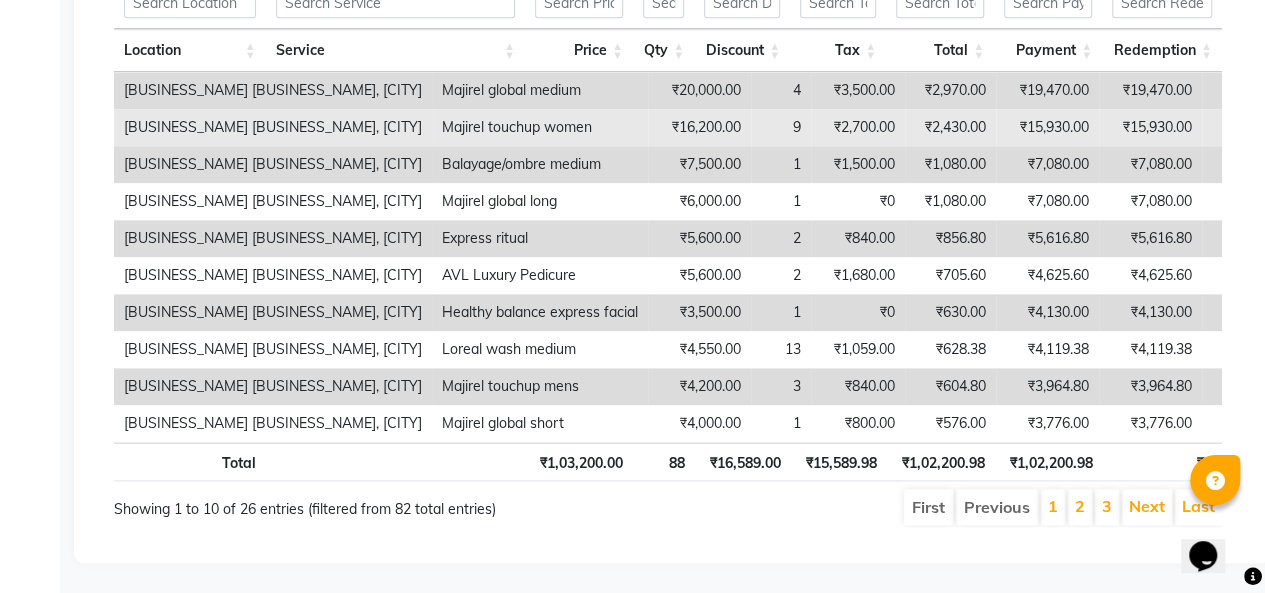 scroll, scrollTop: 926, scrollLeft: 0, axis: vertical 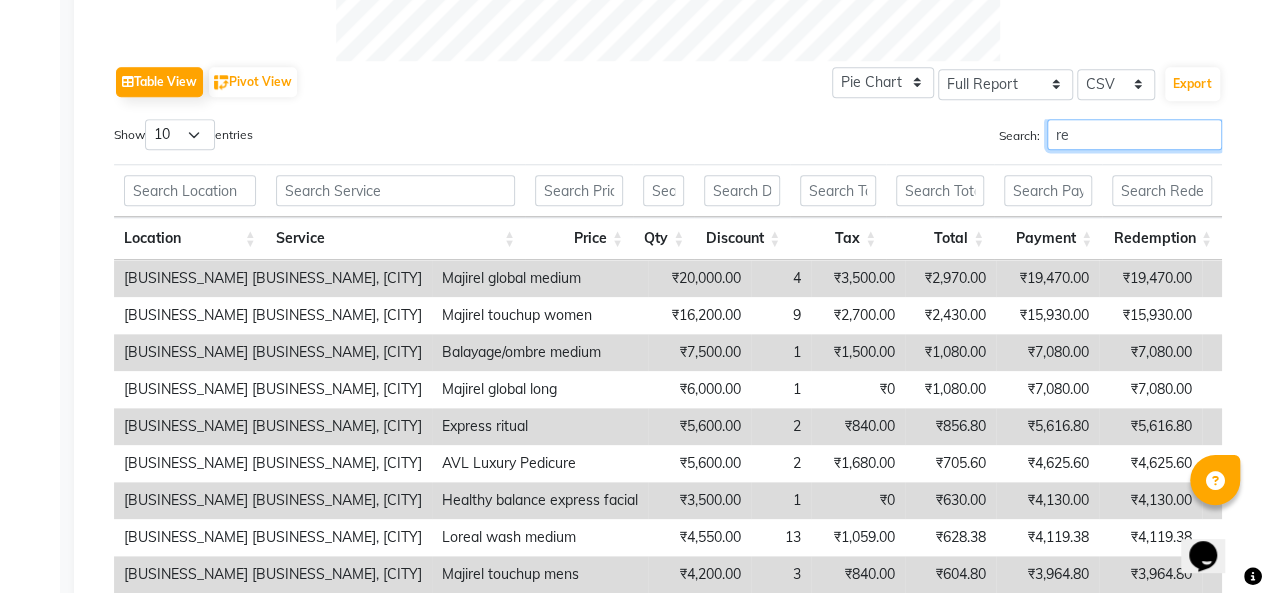 click on "re" at bounding box center [1134, 134] 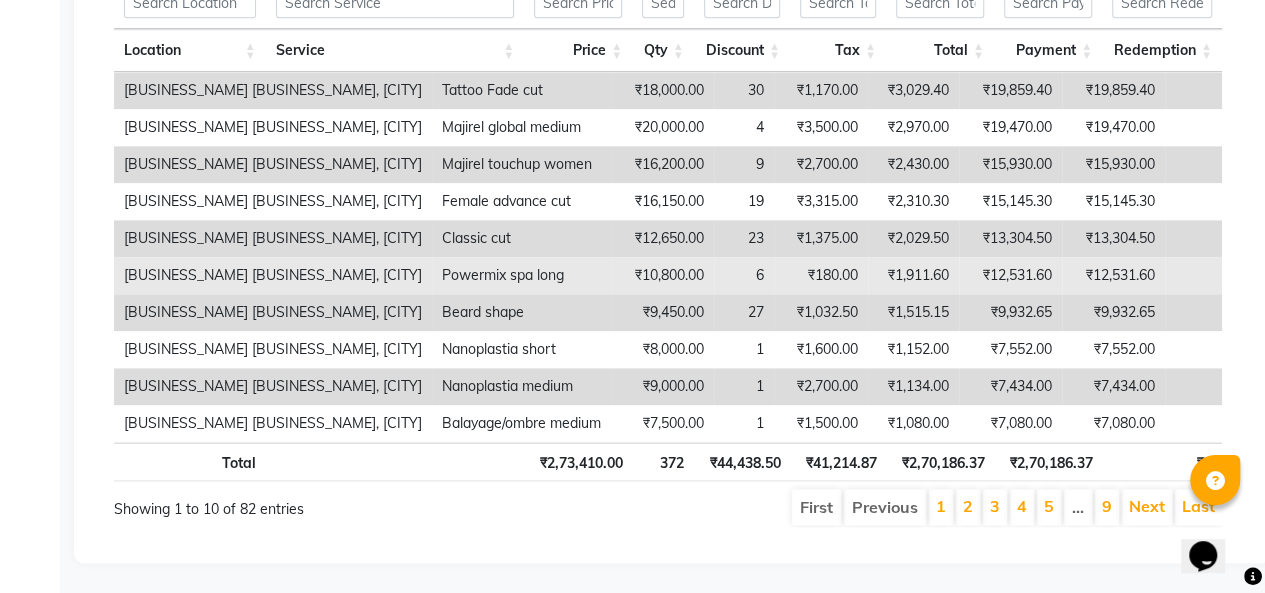 scroll, scrollTop: 826, scrollLeft: 0, axis: vertical 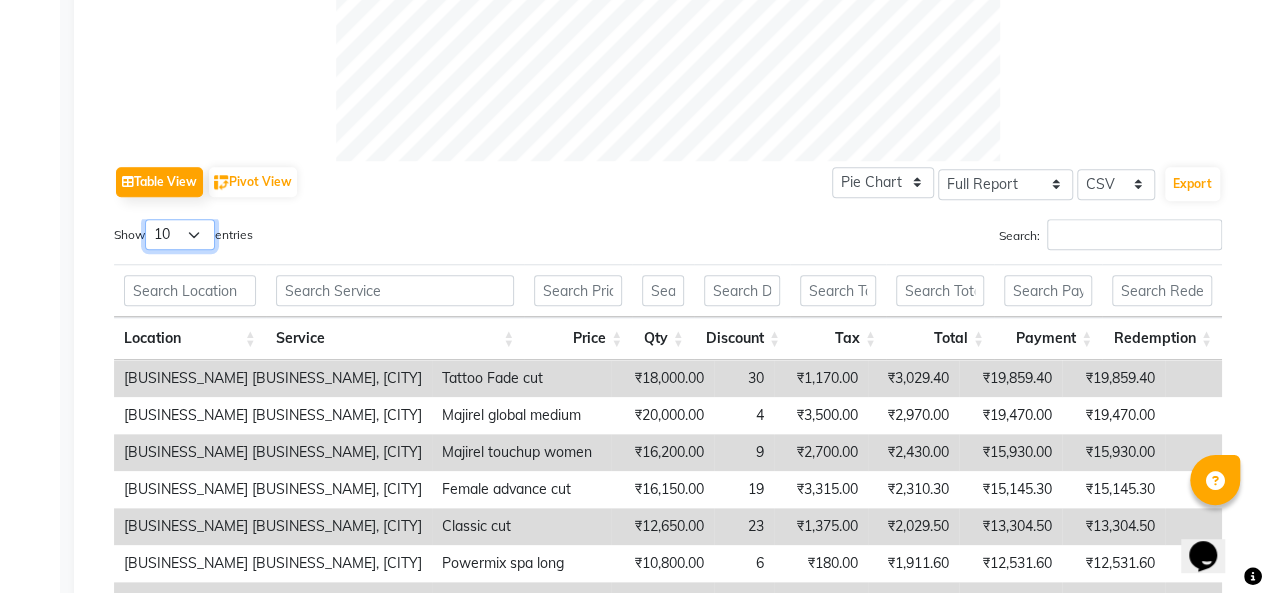 click on "10 25 50 100" at bounding box center (180, 234) 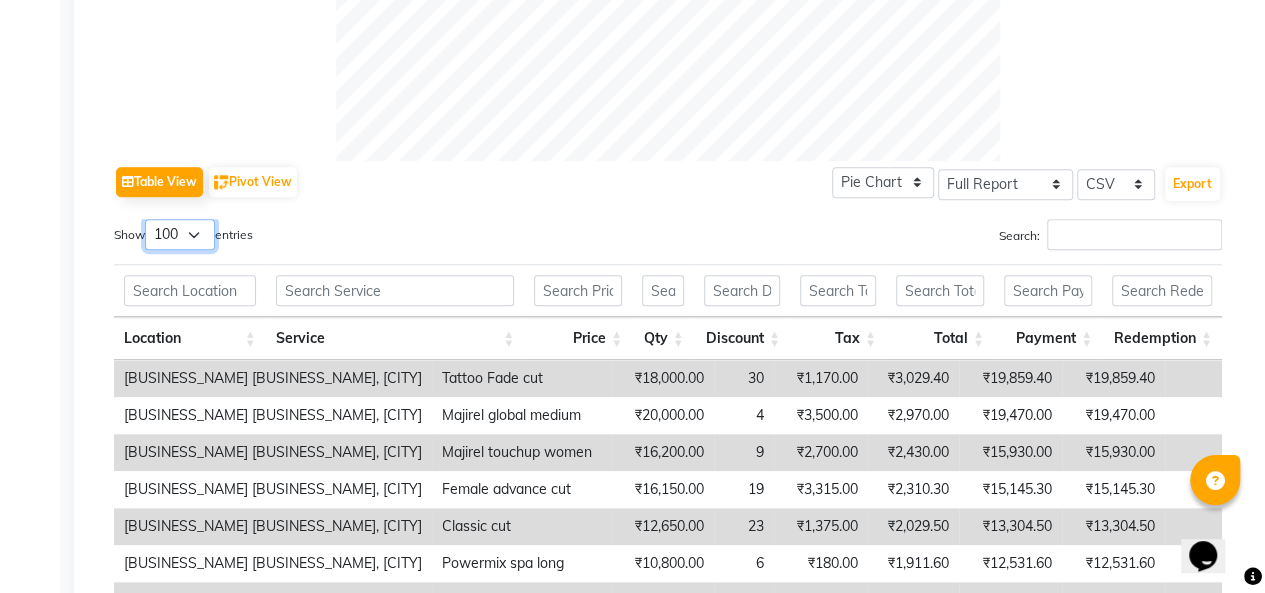 click on "10 25 50 100" at bounding box center [180, 234] 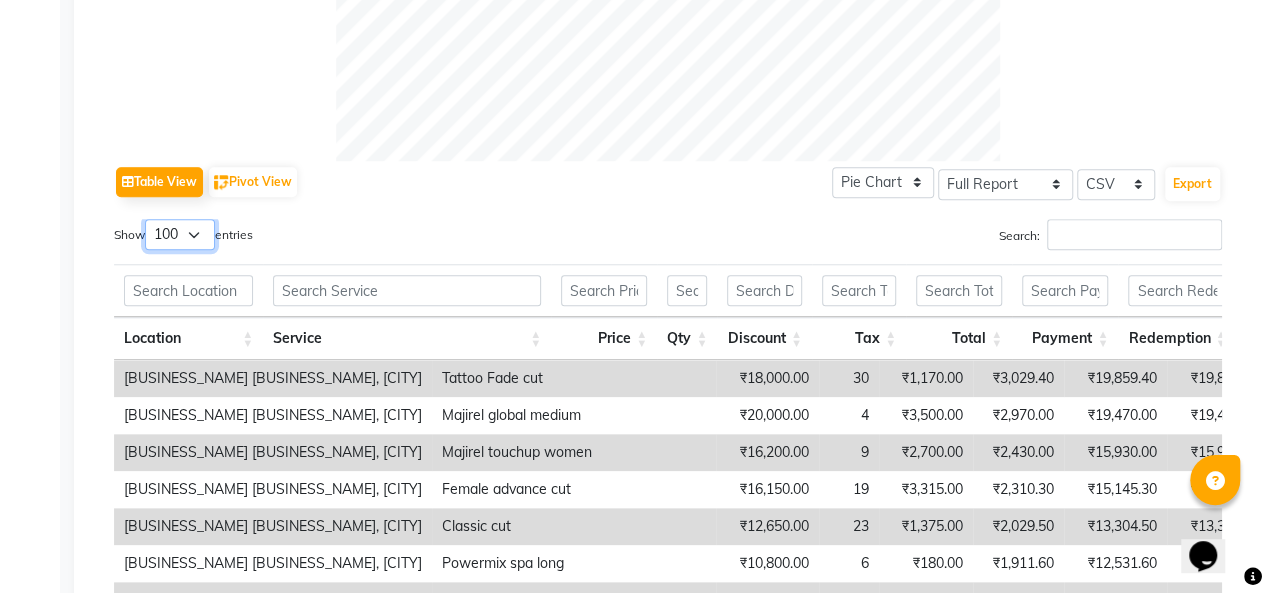 scroll, scrollTop: 1126, scrollLeft: 0, axis: vertical 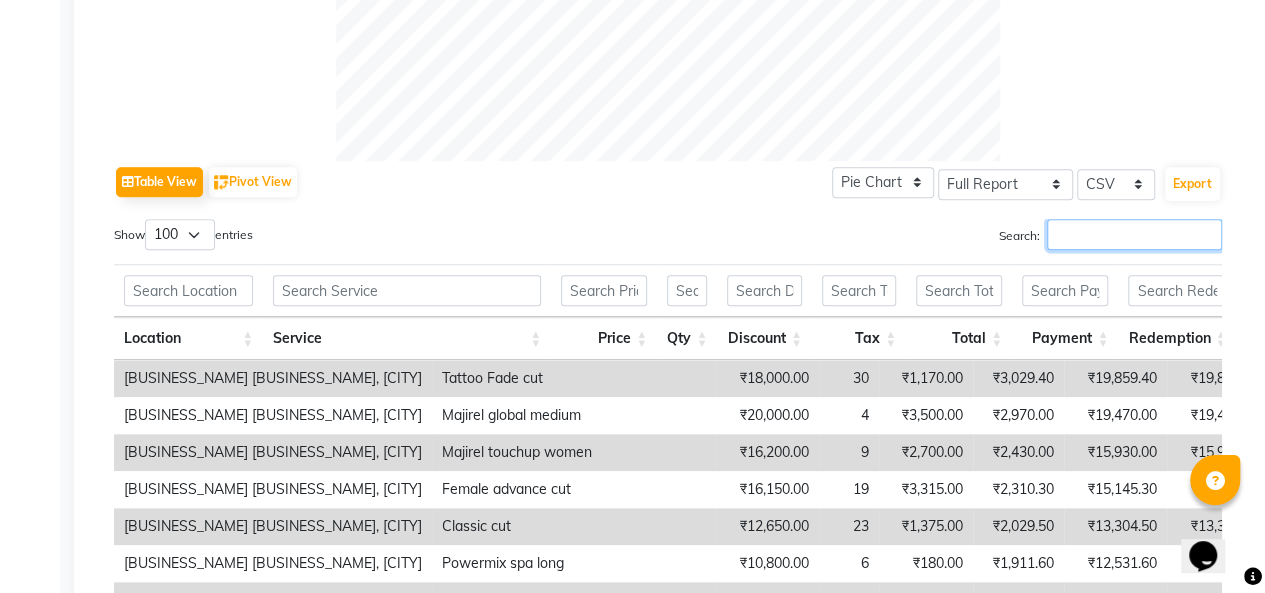 click on "Search:" at bounding box center [1134, 234] 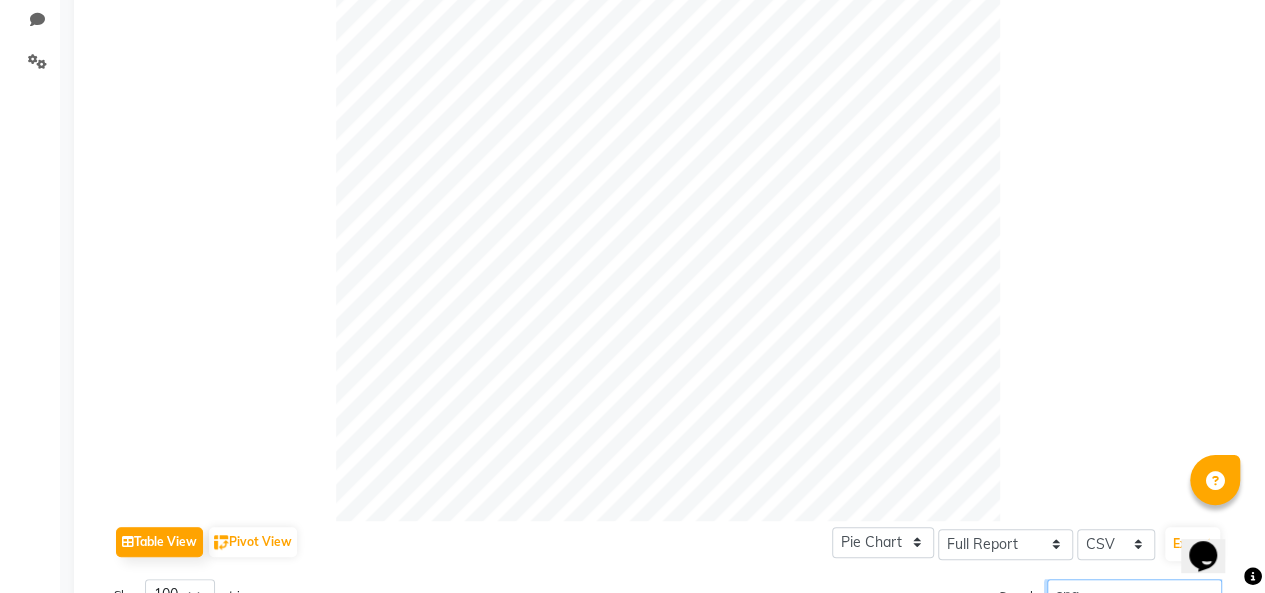 scroll, scrollTop: 766, scrollLeft: 0, axis: vertical 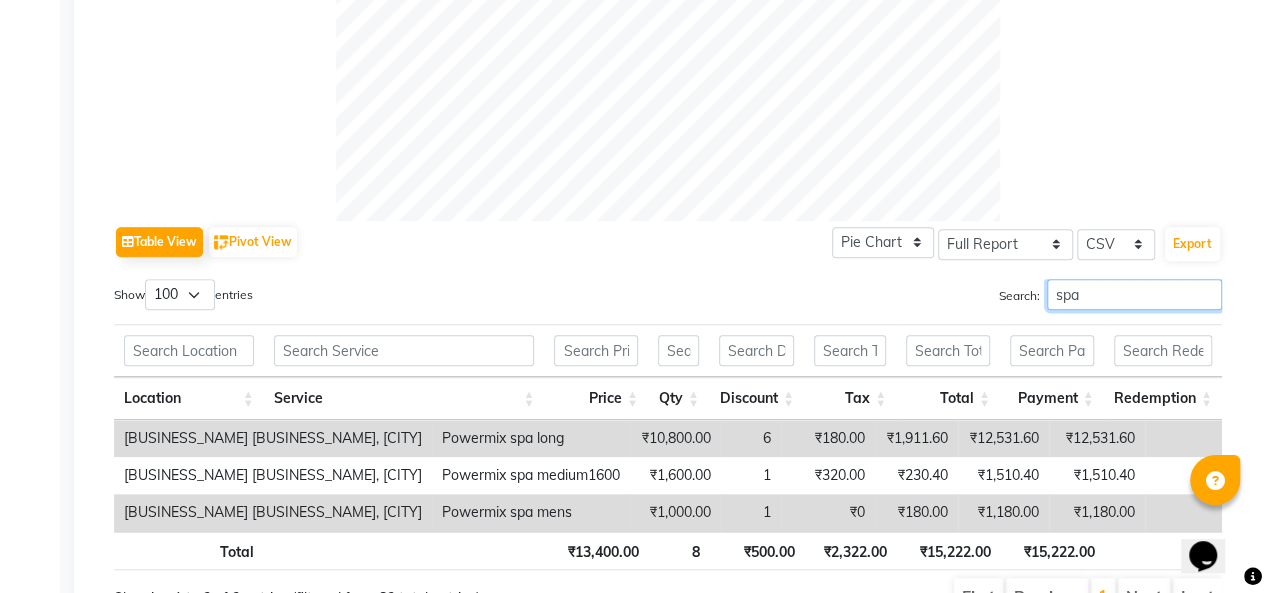 click on "spa" at bounding box center [1134, 294] 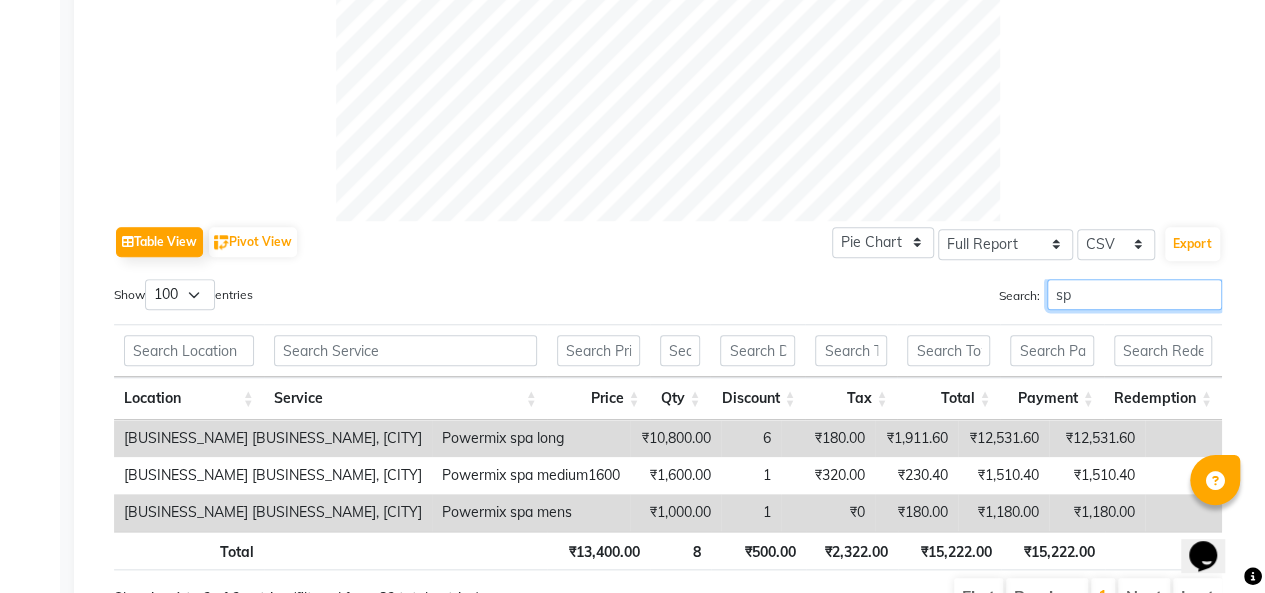 type on "s" 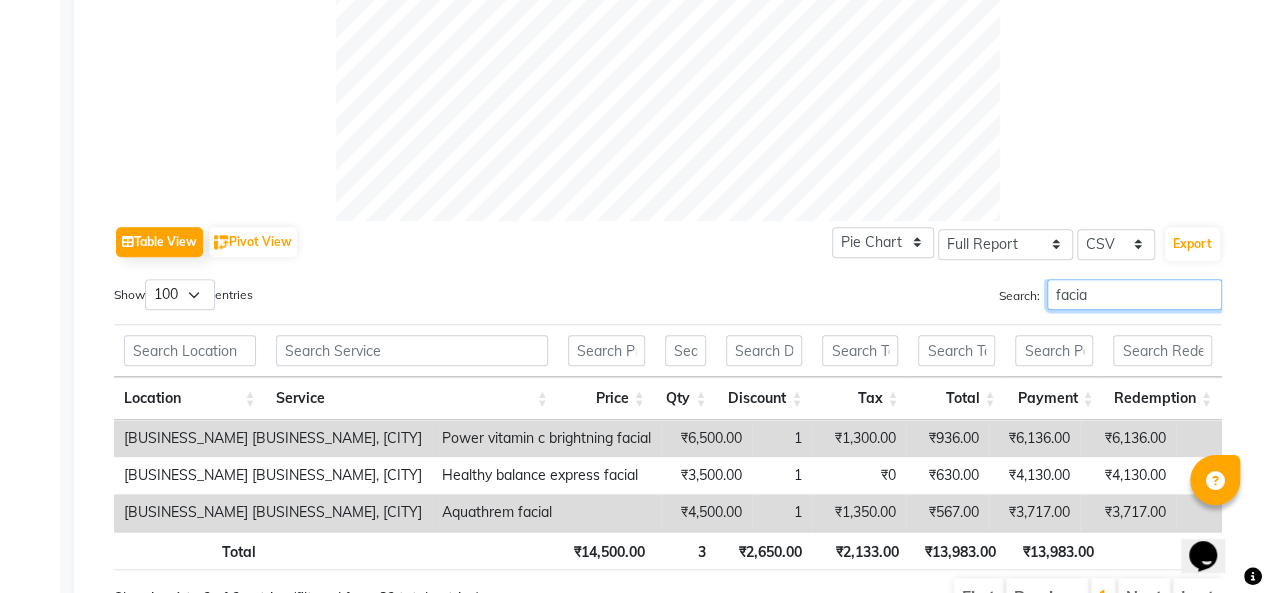 scroll, scrollTop: 866, scrollLeft: 0, axis: vertical 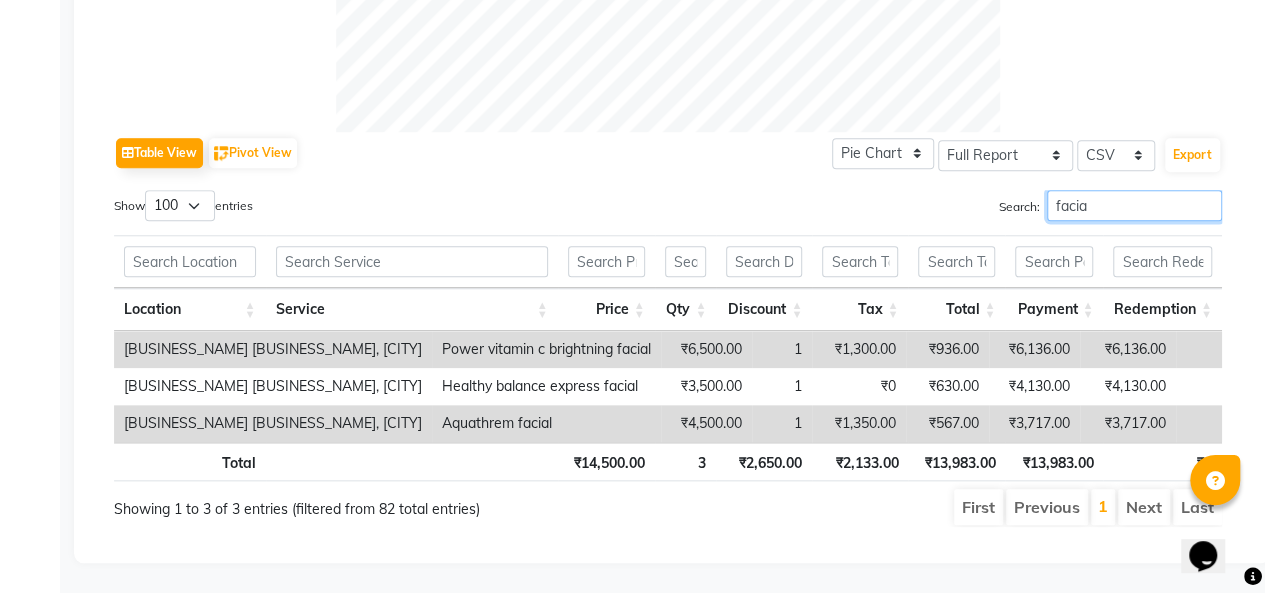 type on "facia" 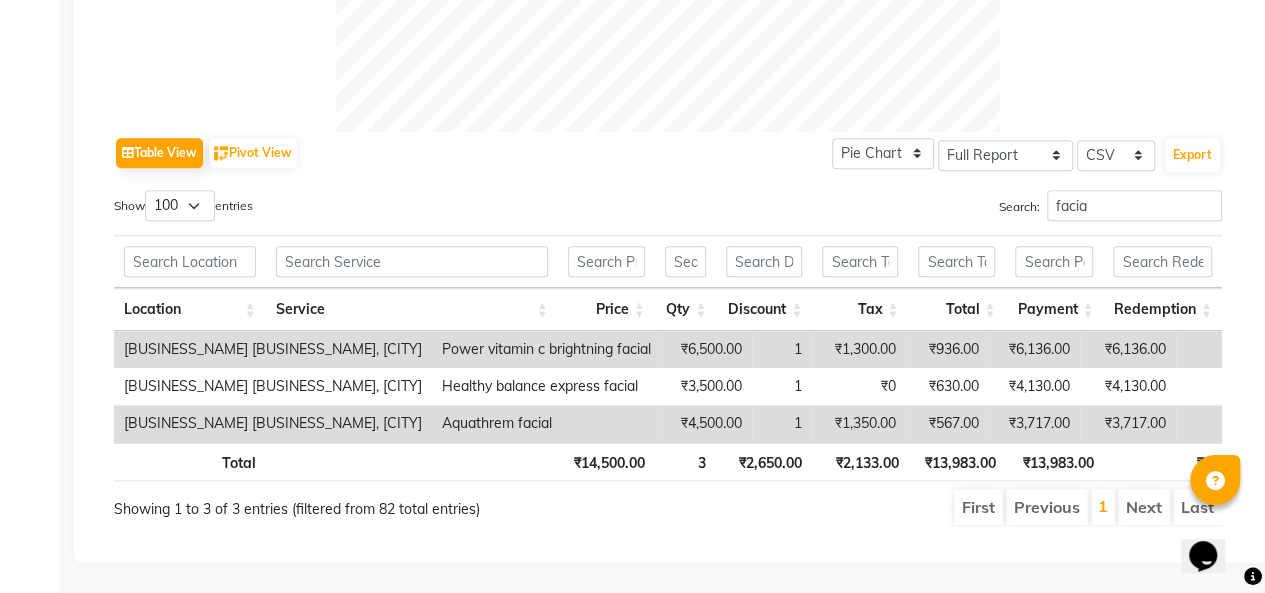 click on "First Previous 1 Next Last" at bounding box center (905, 507) 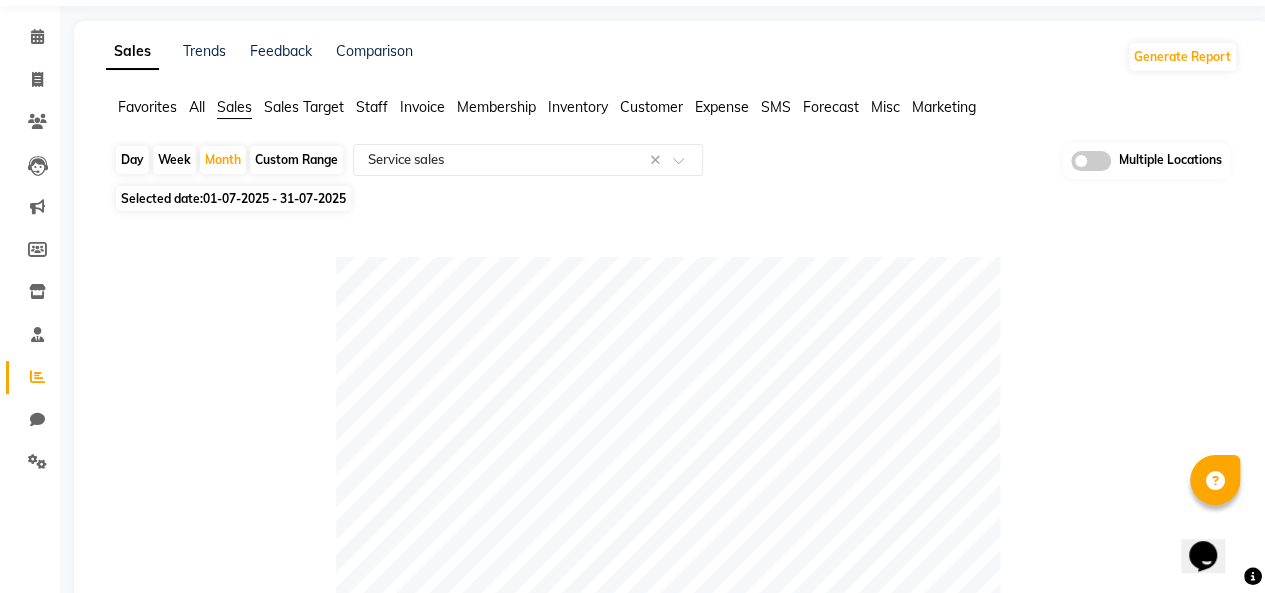 scroll, scrollTop: 0, scrollLeft: 0, axis: both 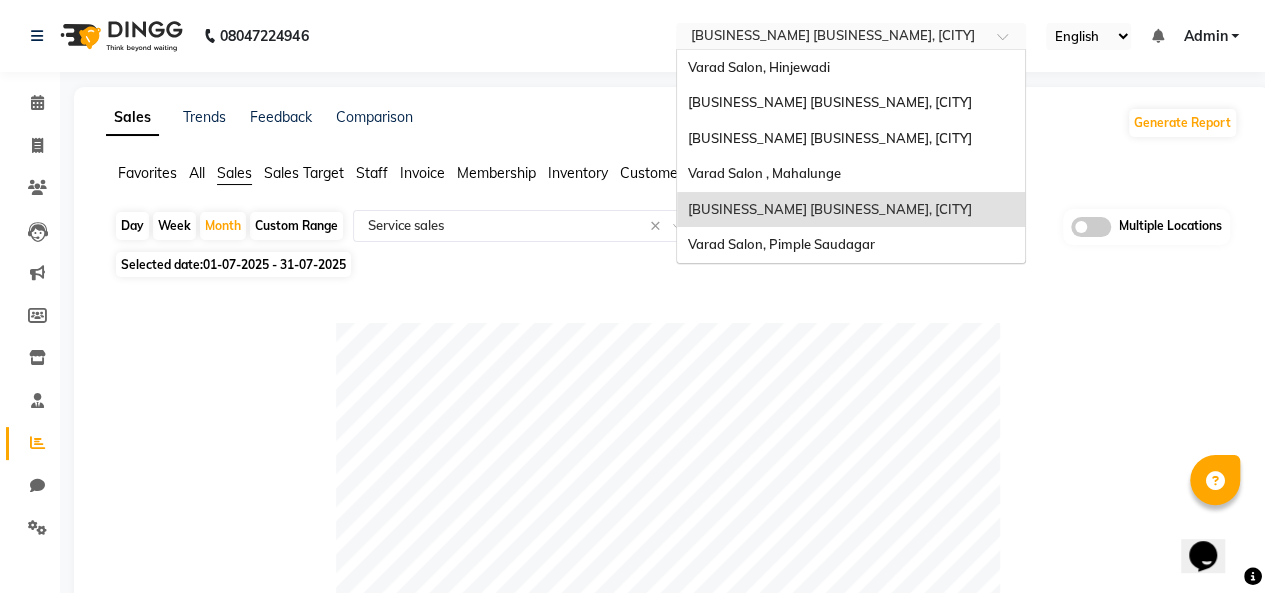 click at bounding box center [831, 38] 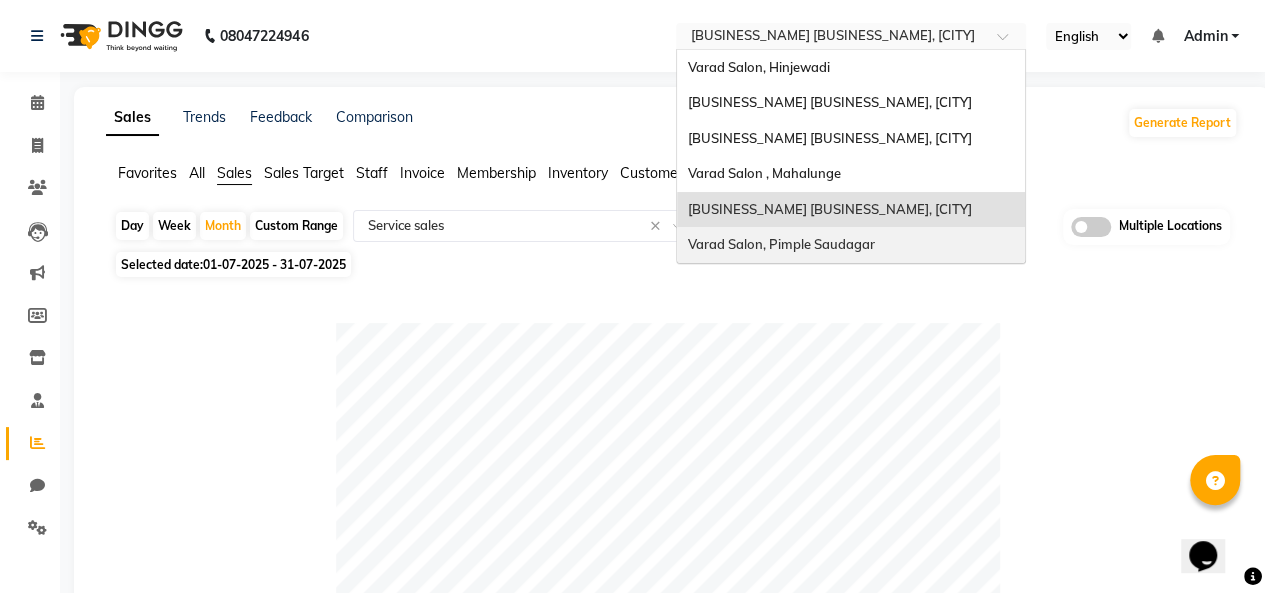 click on "Varad Salon, Pimple Saudagar" at bounding box center [851, 245] 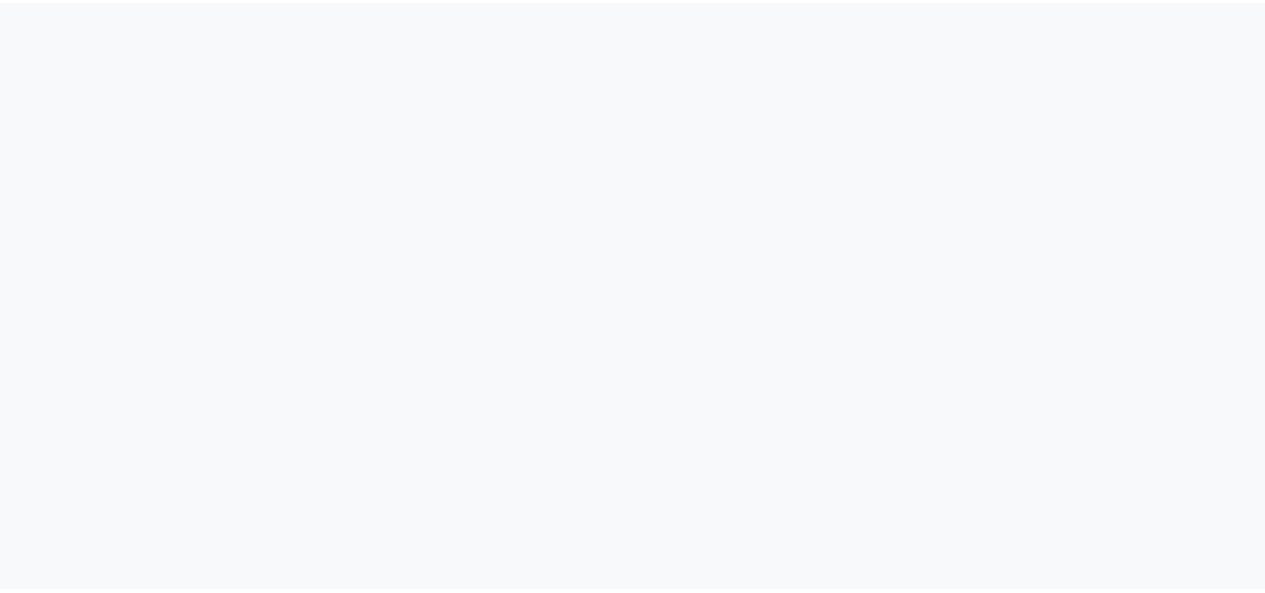 scroll, scrollTop: 0, scrollLeft: 0, axis: both 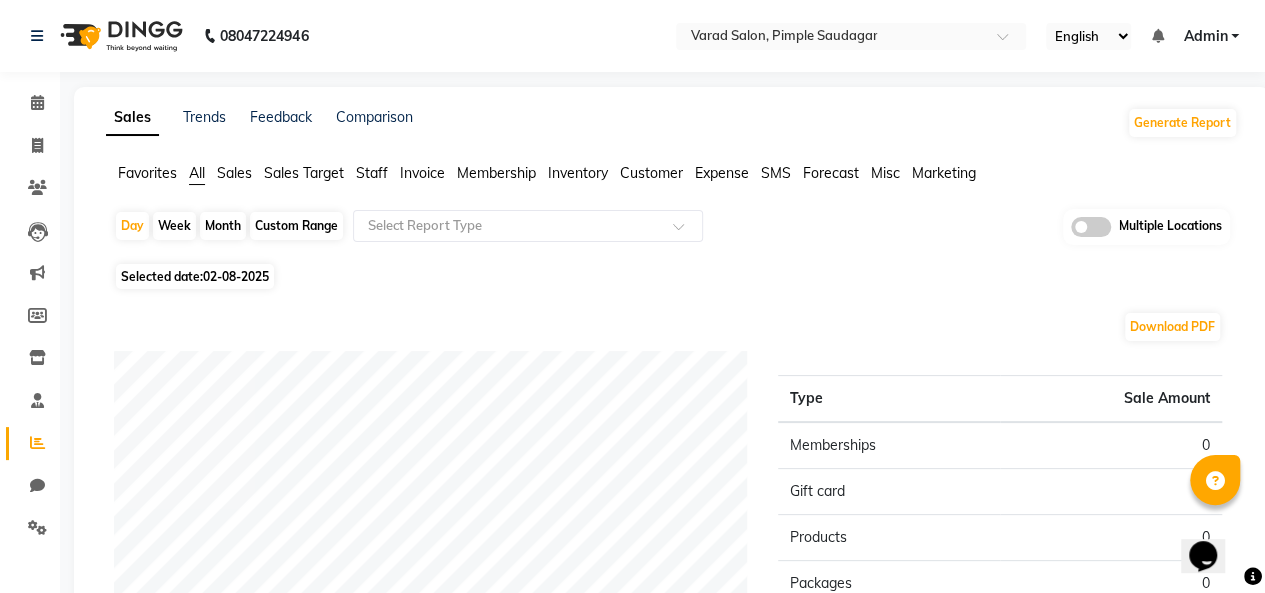 click on "Month" 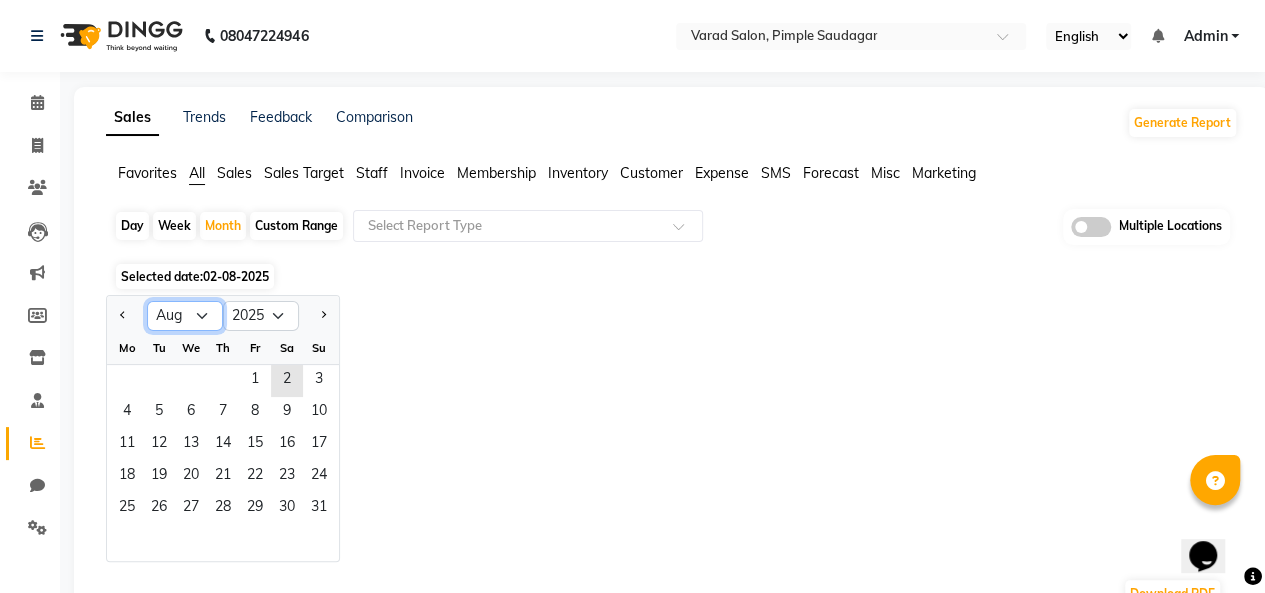 click on "Jan Feb Mar Apr May Jun Jul Aug Sep Oct Nov Dec" 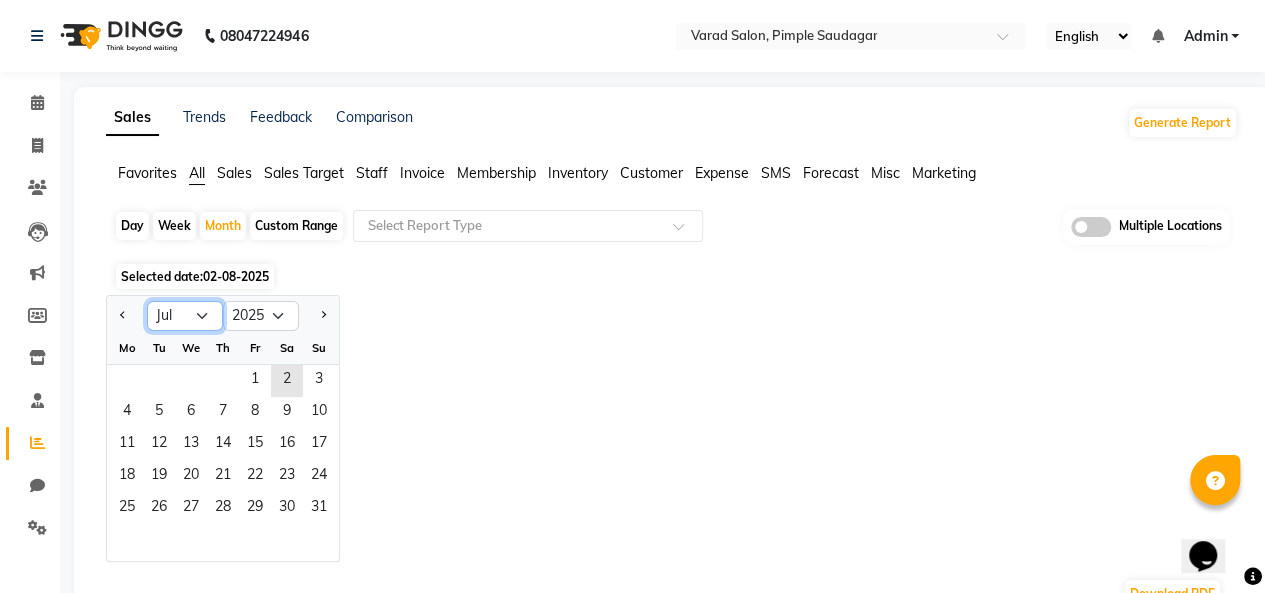 click on "Jan Feb Mar Apr May Jun Jul Aug Sep Oct Nov Dec" 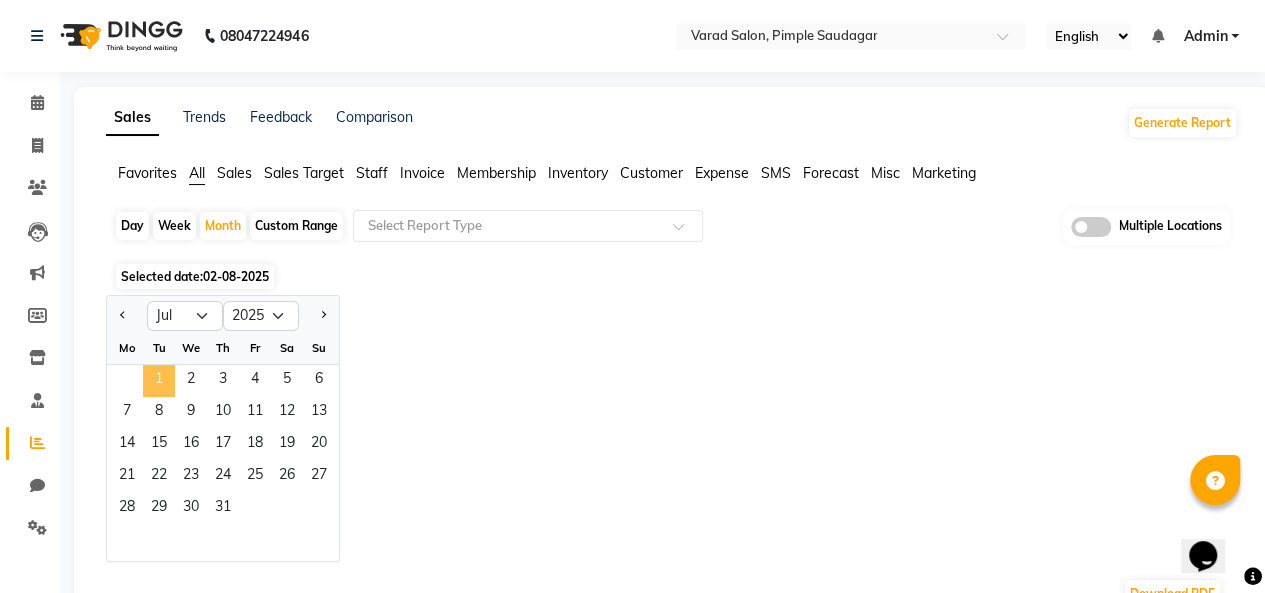 click on "1" 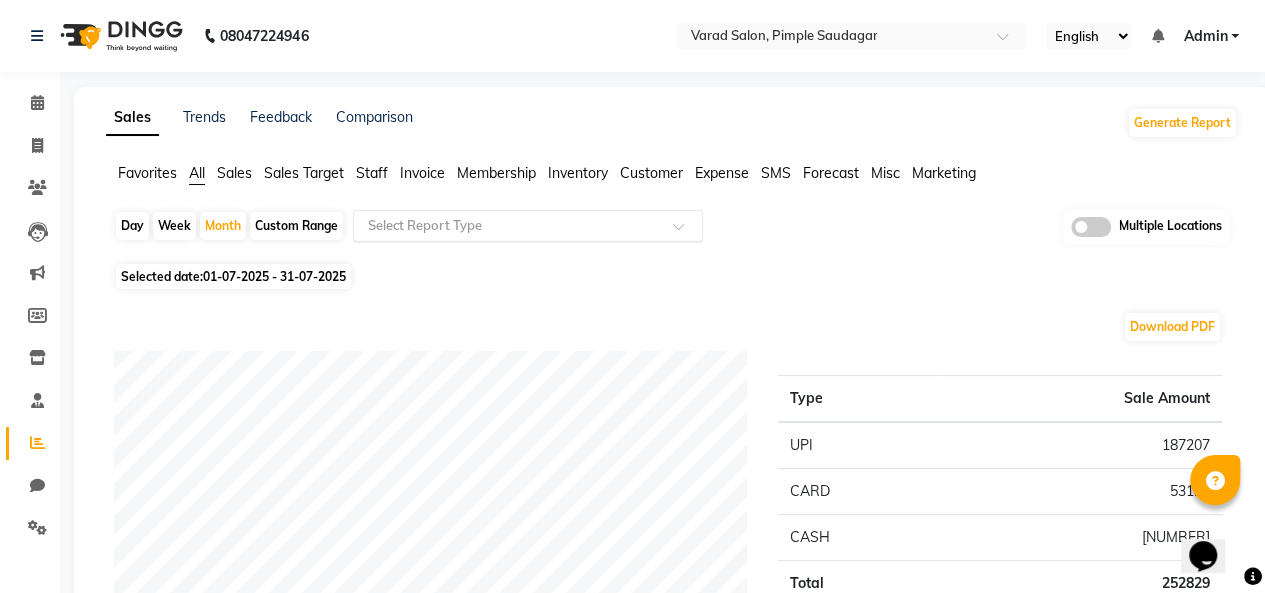 click 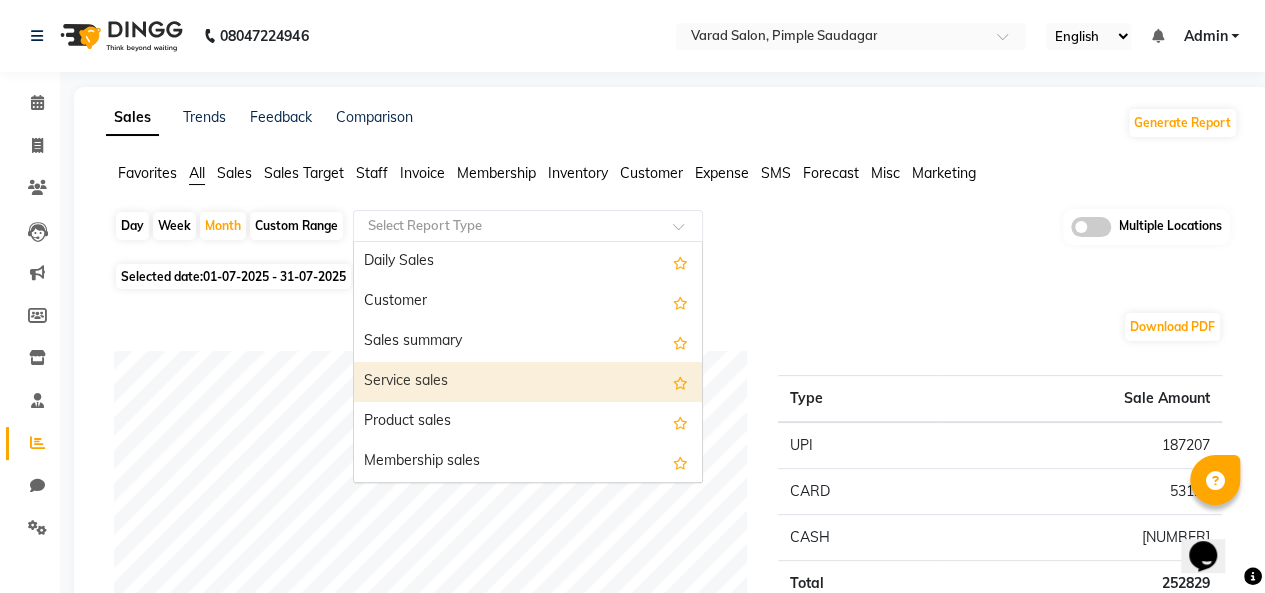 click on "Service sales" at bounding box center [528, 382] 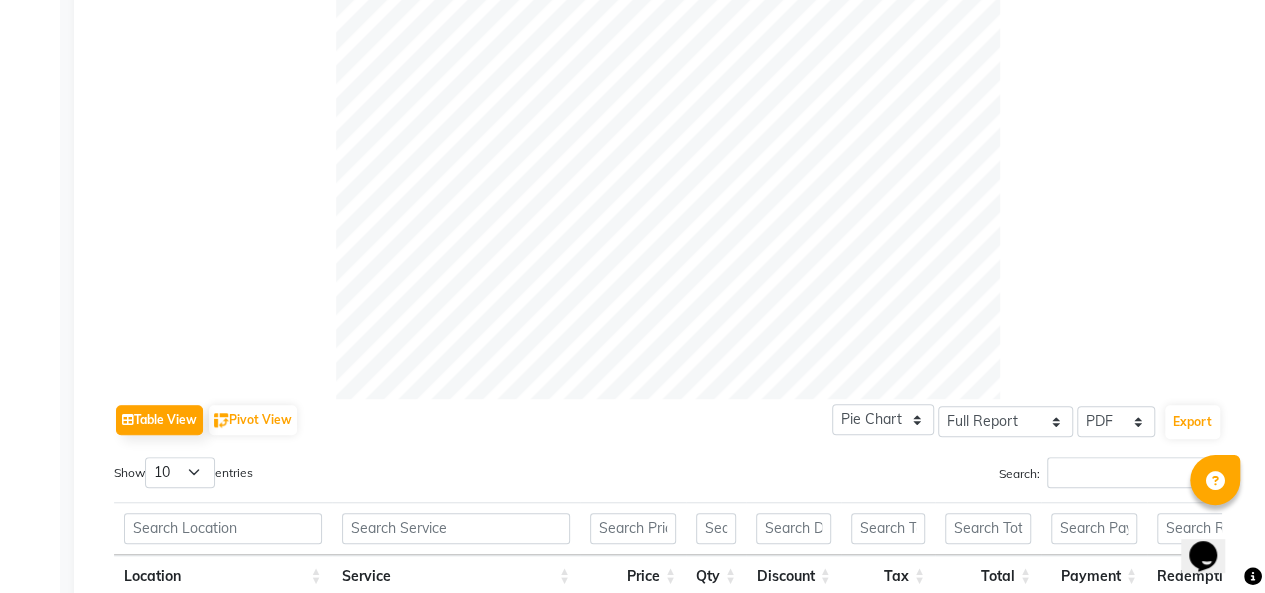 scroll, scrollTop: 700, scrollLeft: 0, axis: vertical 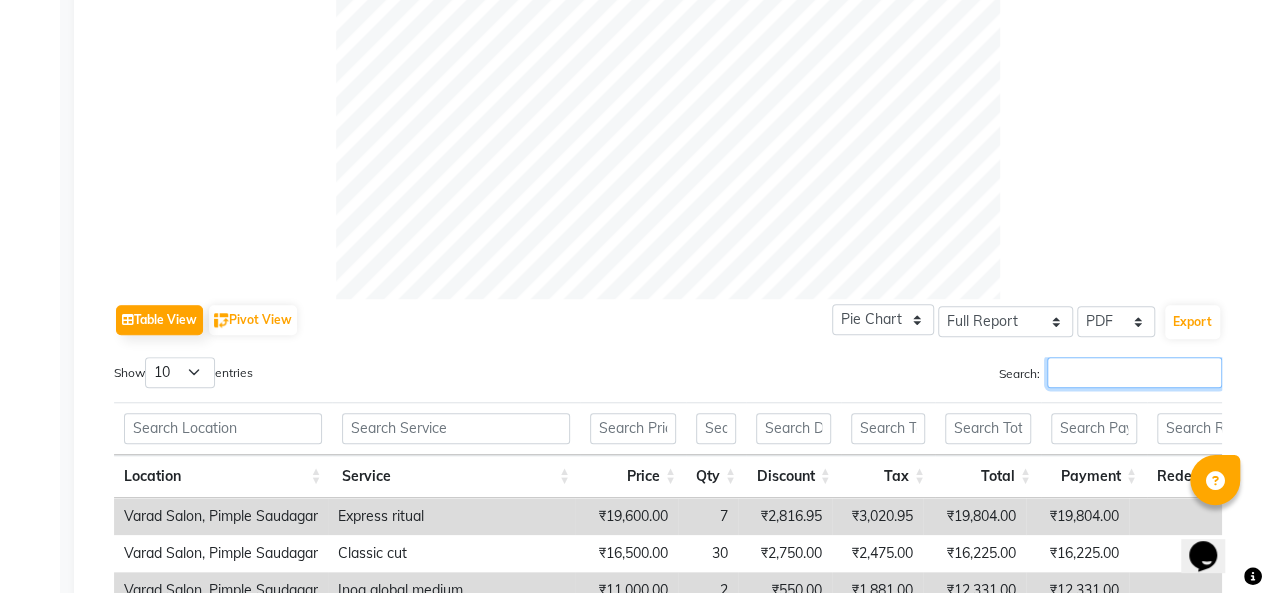 click on "Search:" at bounding box center [1134, 372] 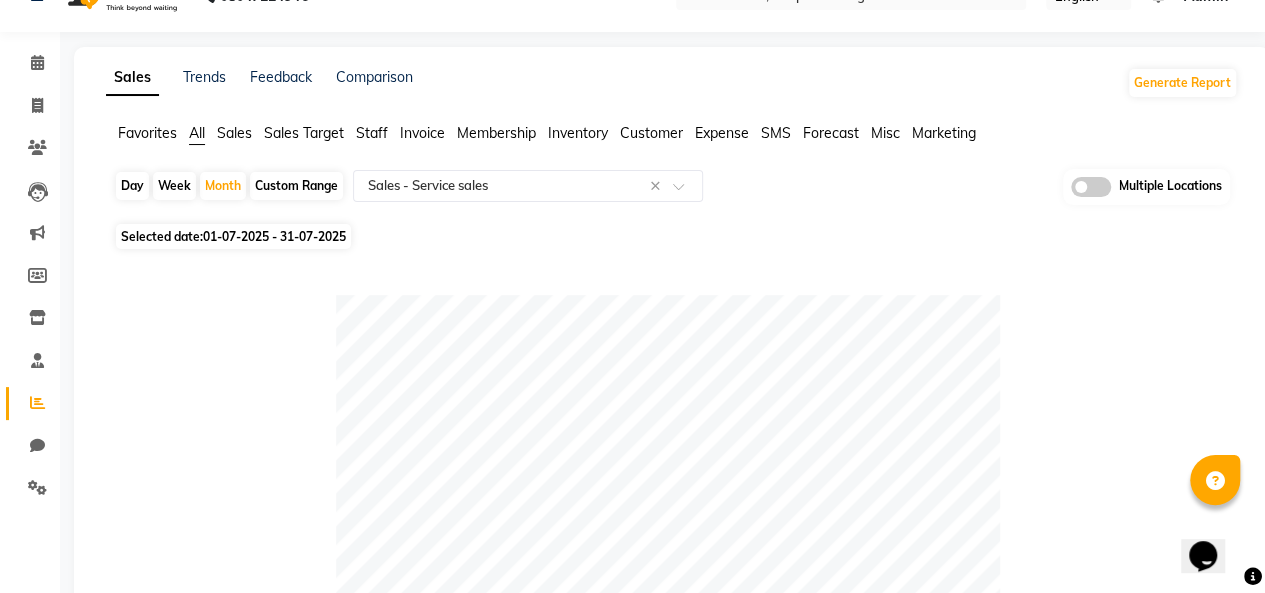 scroll, scrollTop: 0, scrollLeft: 0, axis: both 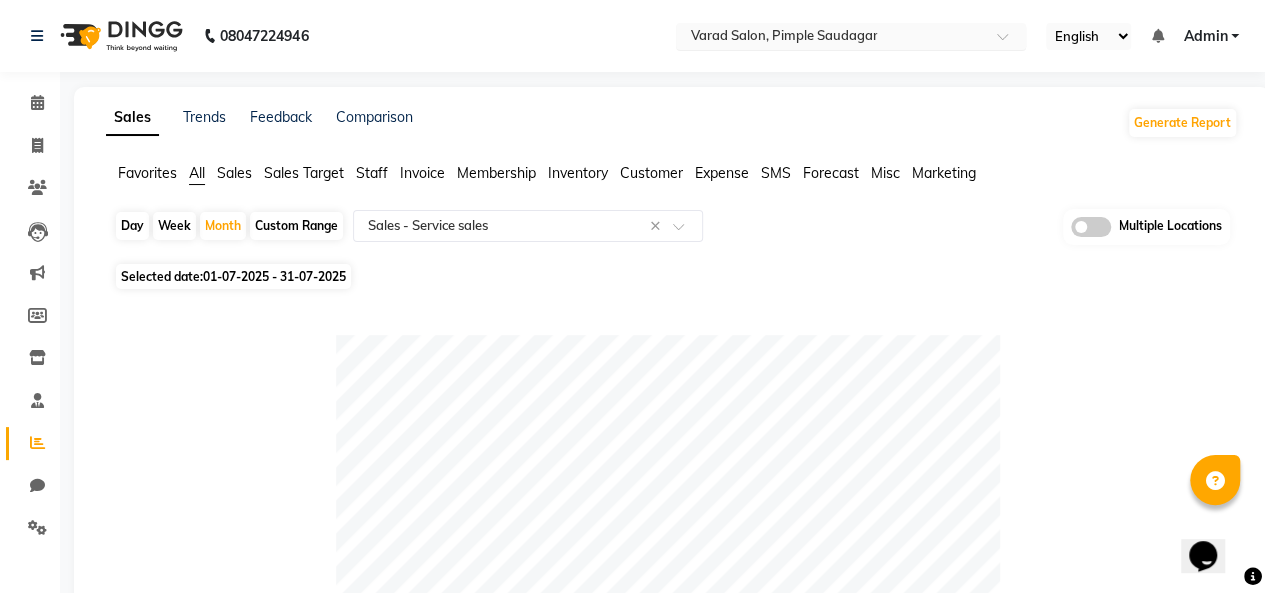 type on "faci" 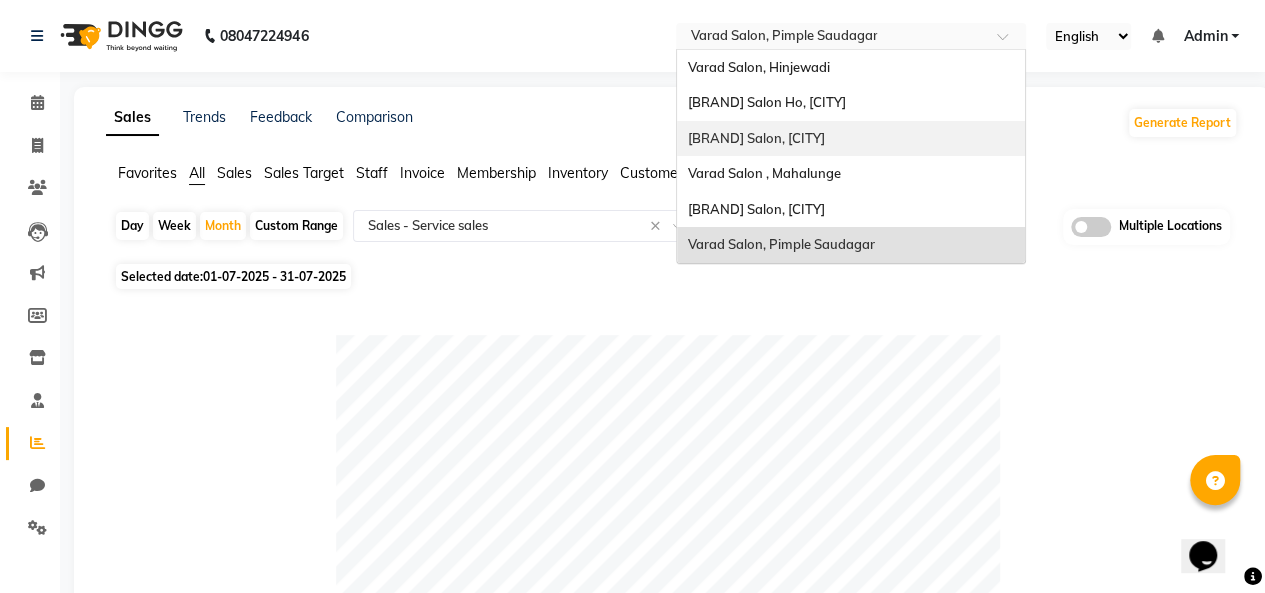 click on "[BRAND] Salon, [CITY]" at bounding box center [851, 139] 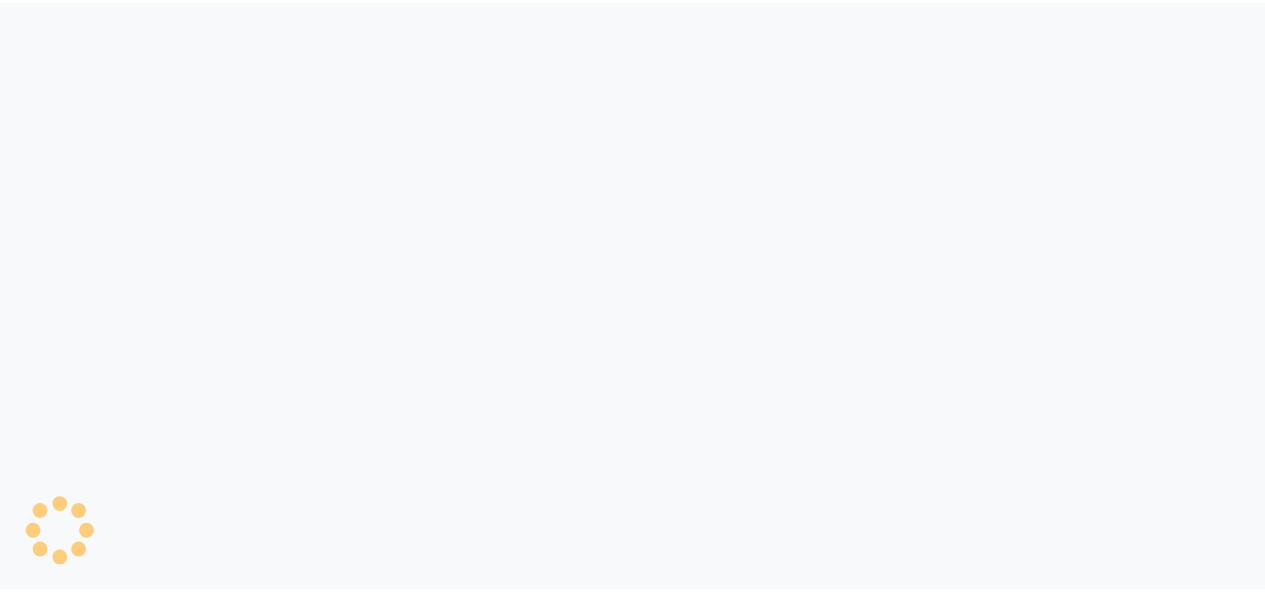 scroll, scrollTop: 0, scrollLeft: 0, axis: both 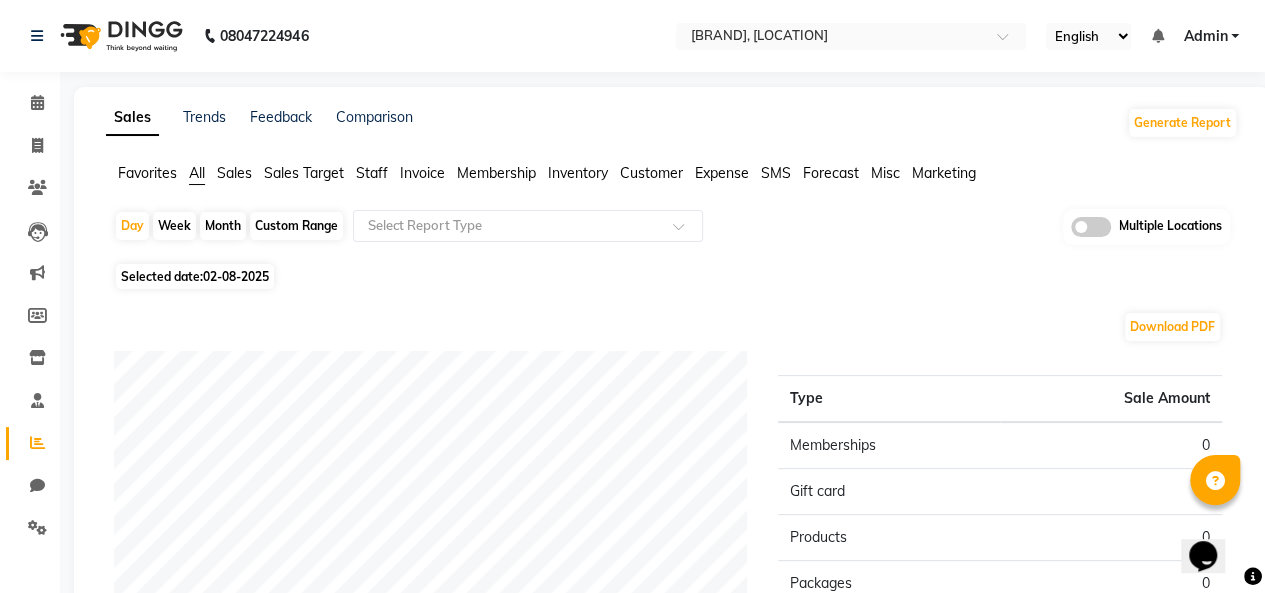 click on "Month" 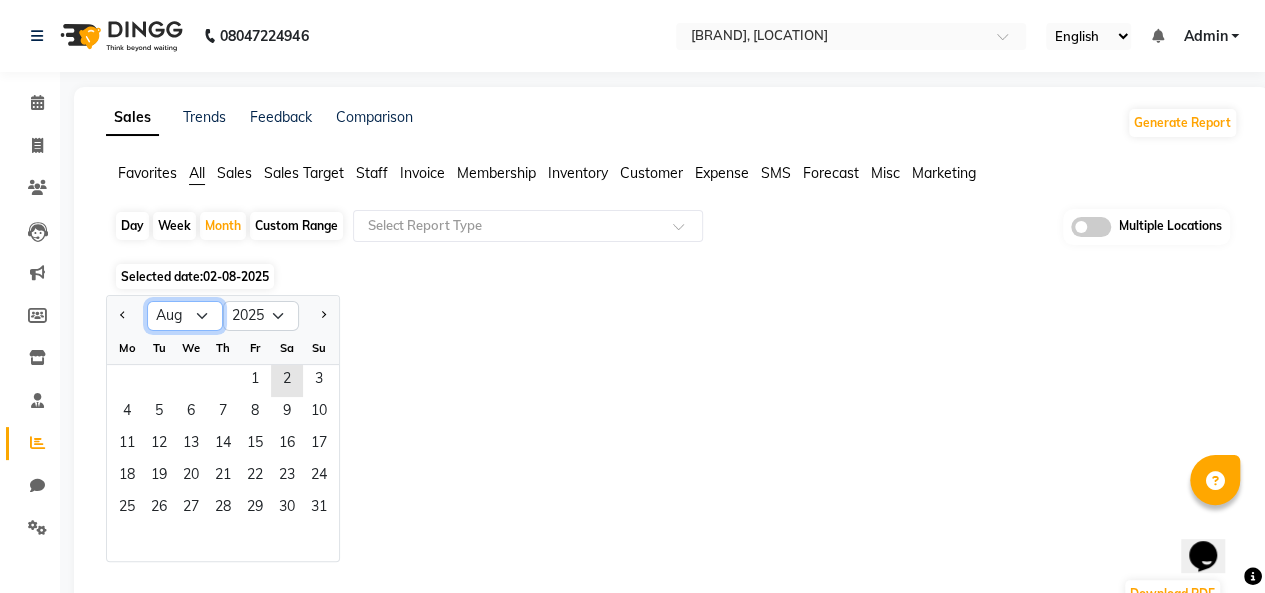 click on "Jan Feb Mar Apr May Jun Jul Aug Sep Oct Nov Dec" 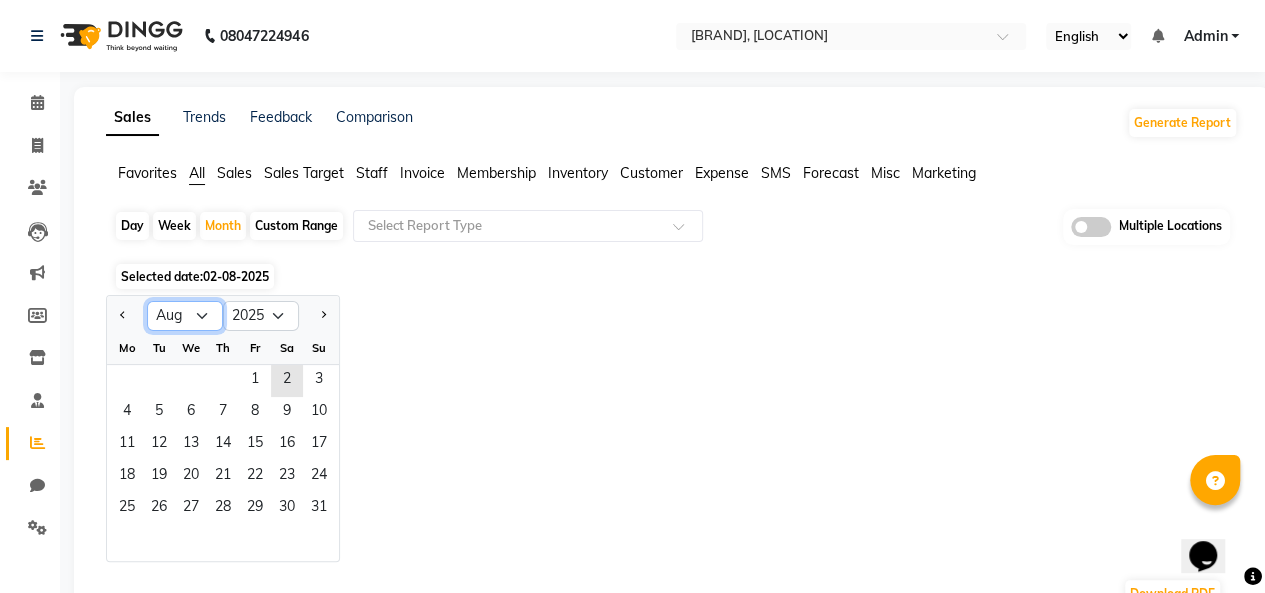select on "7" 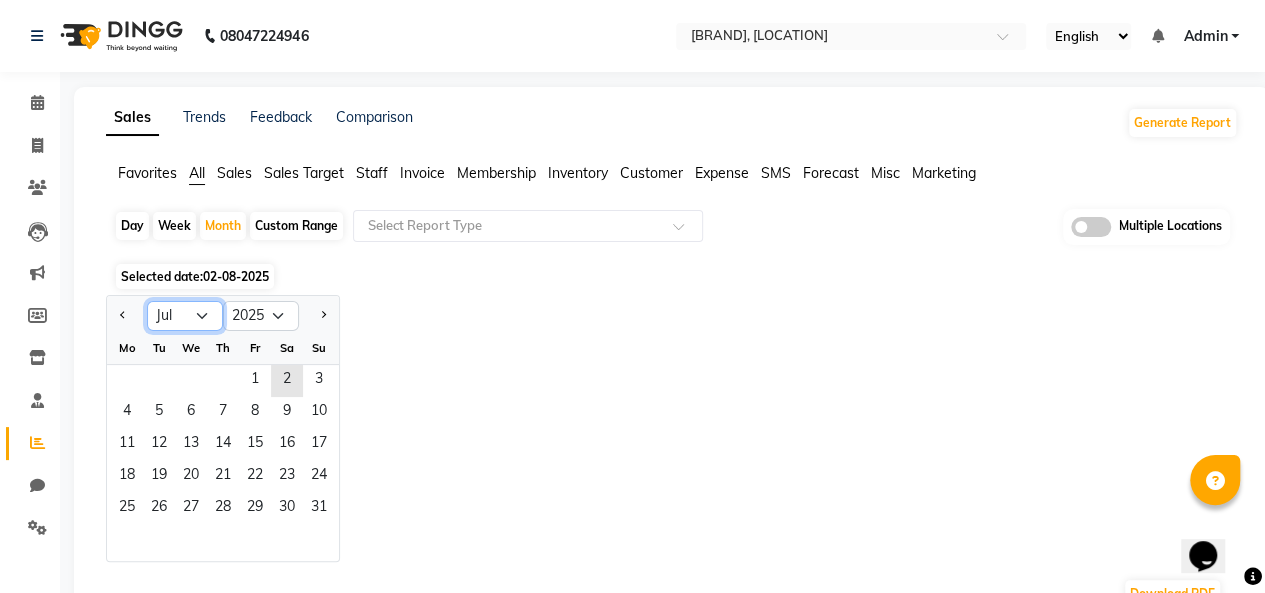 click on "Jan Feb Mar Apr May Jun Jul Aug Sep Oct Nov Dec" 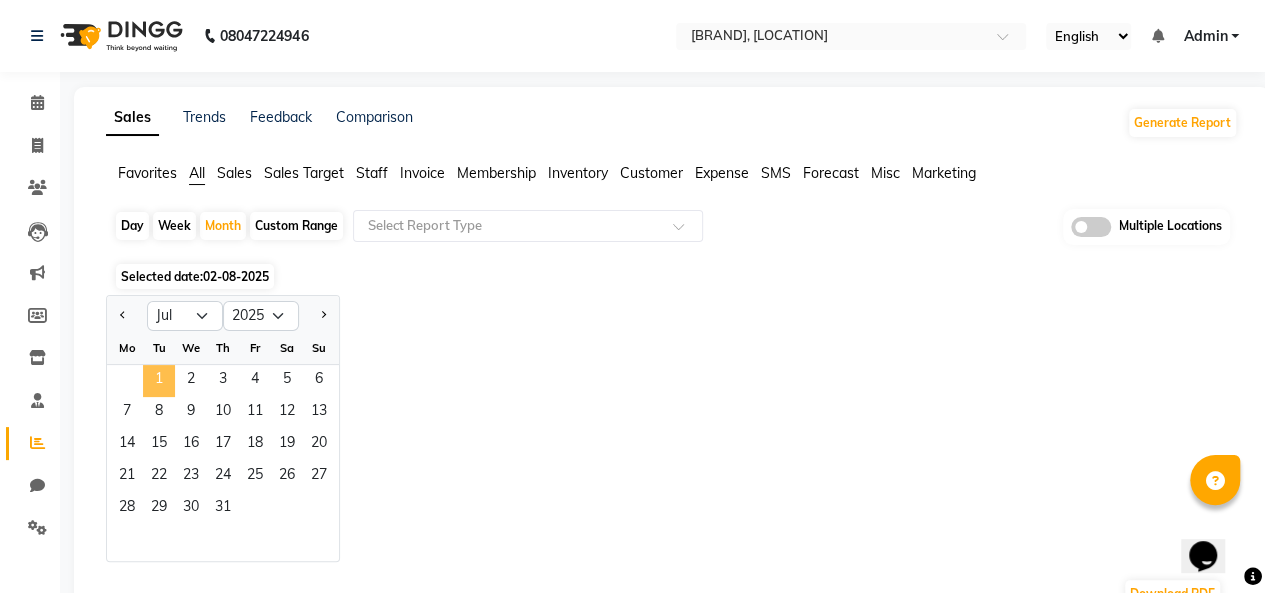 click on "1" 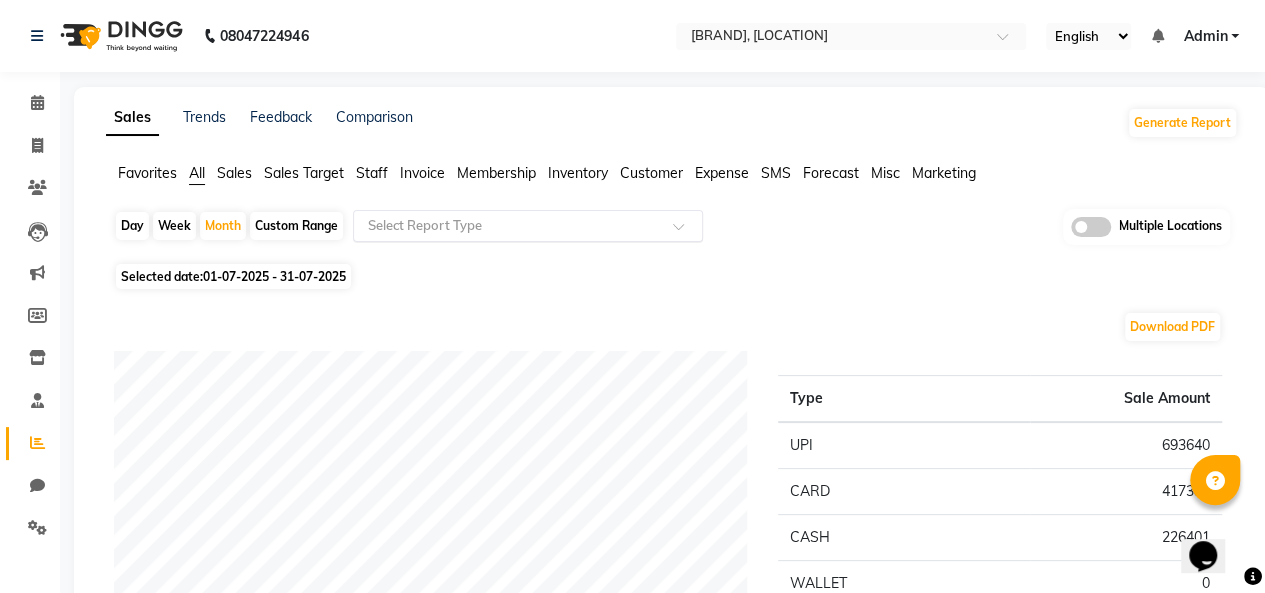 click 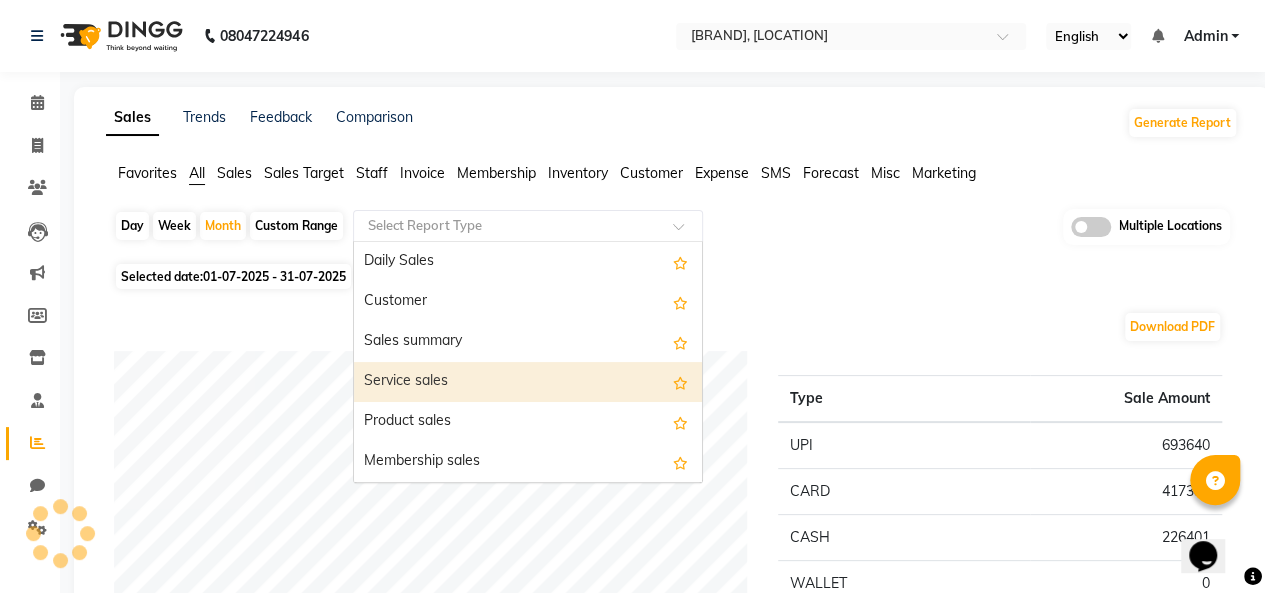 click on "Service sales" at bounding box center (528, 382) 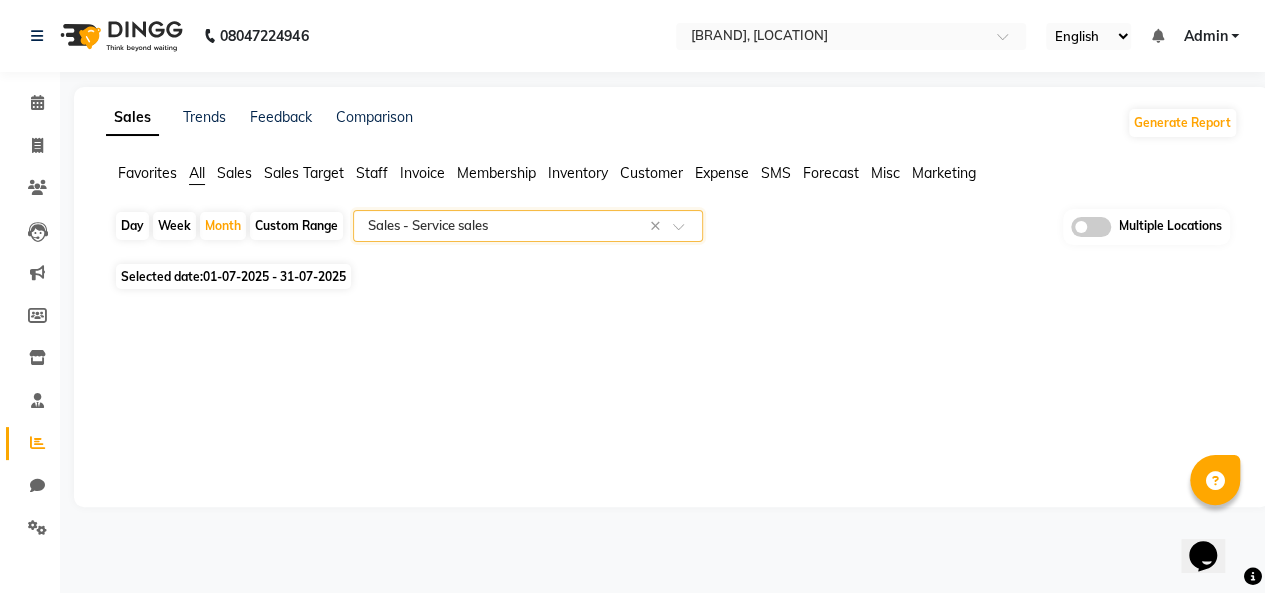 select on "full_report" 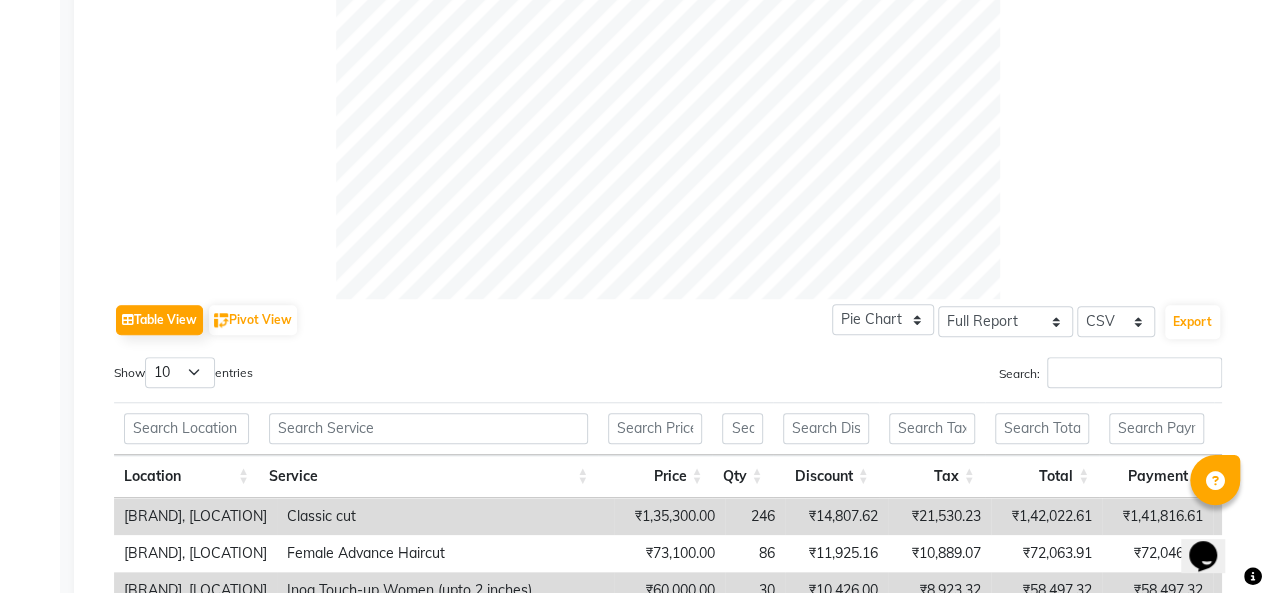 scroll, scrollTop: 800, scrollLeft: 0, axis: vertical 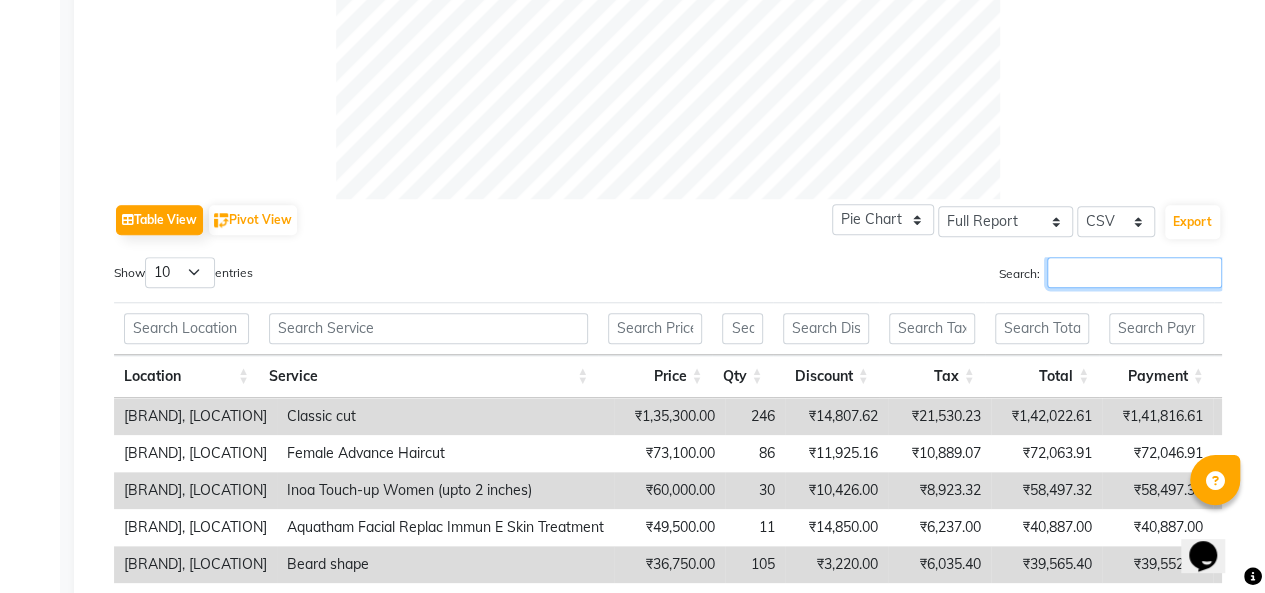click on "Search:" at bounding box center (1134, 272) 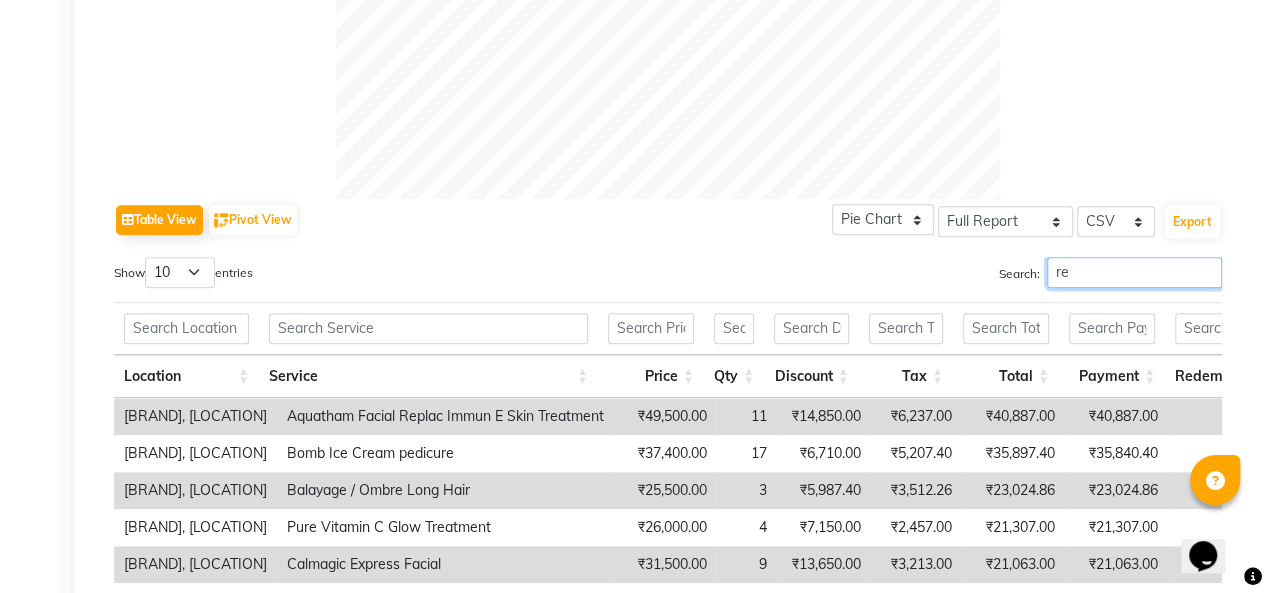 type on "r" 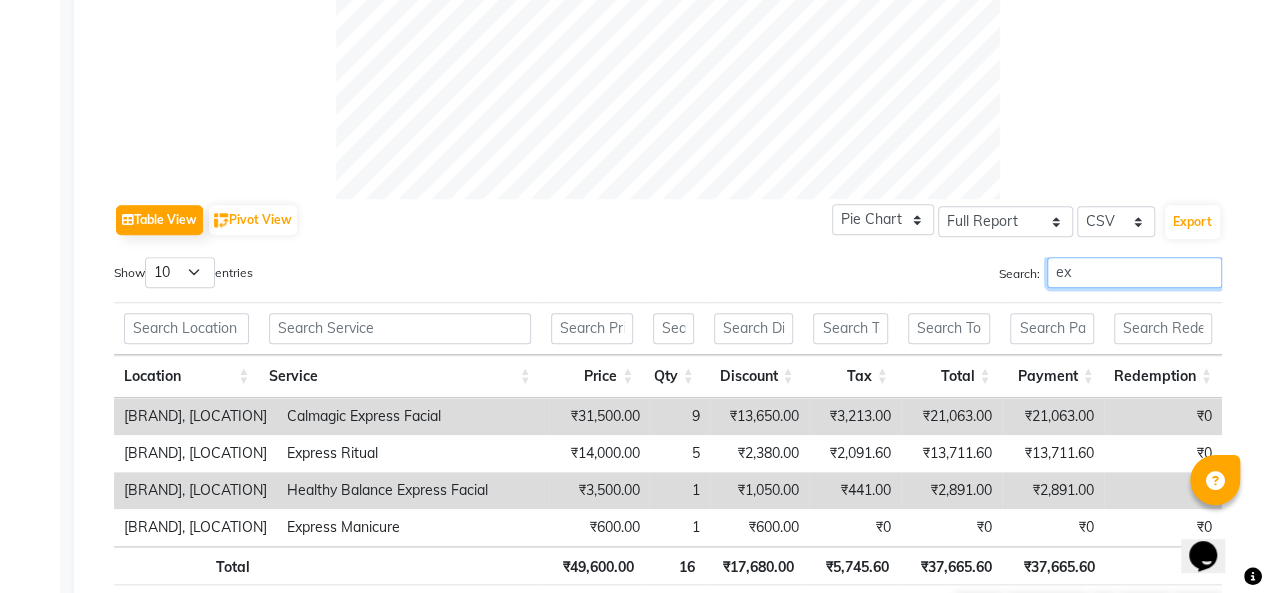 type on "e" 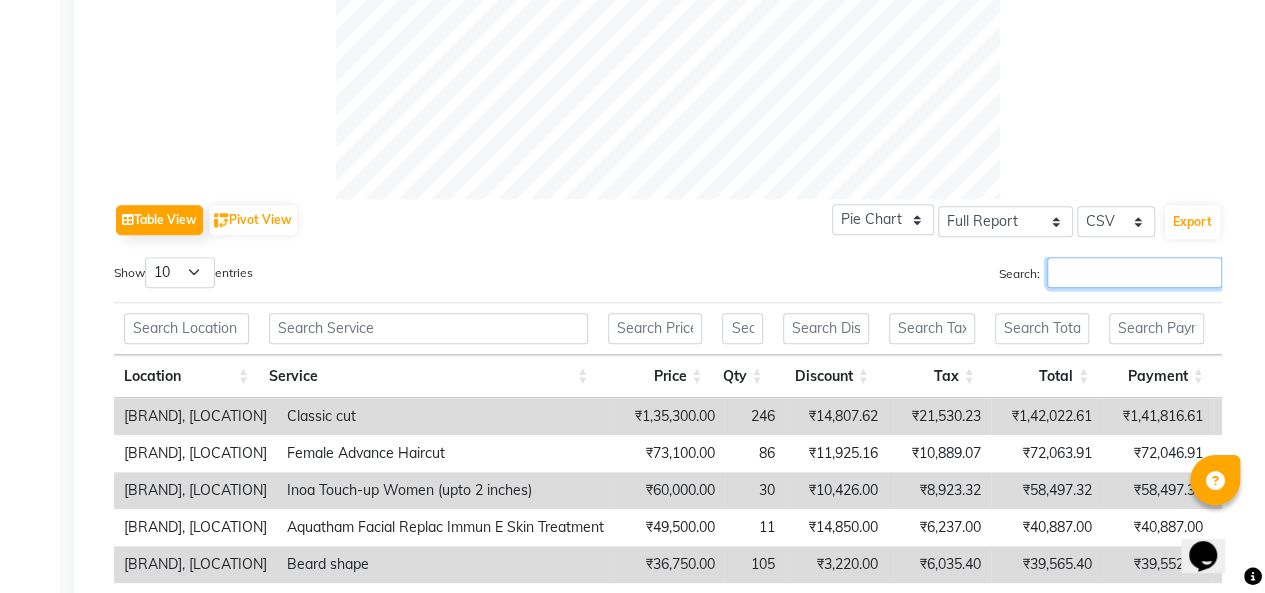 click on "Search:" at bounding box center [1134, 272] 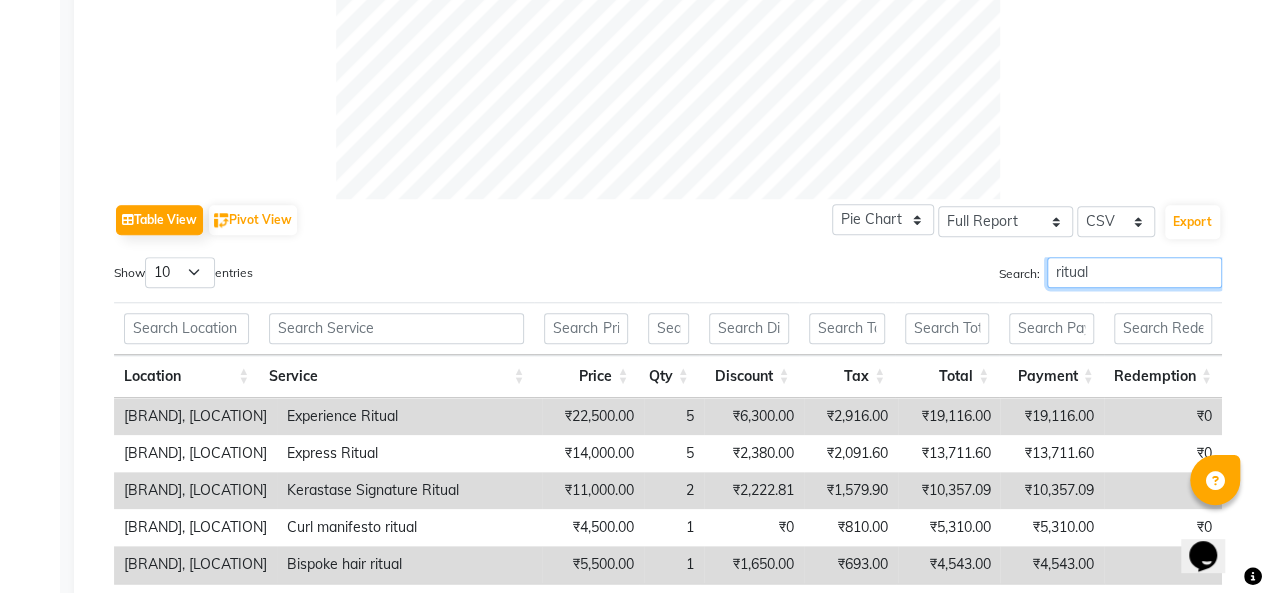 scroll, scrollTop: 900, scrollLeft: 0, axis: vertical 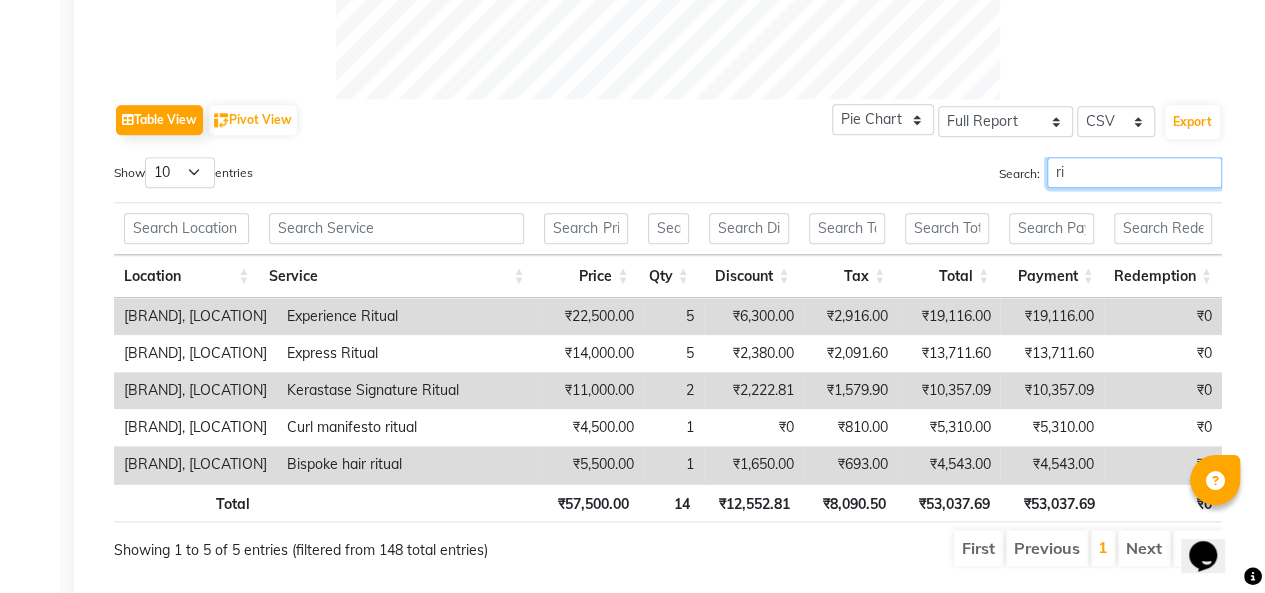 type on "r" 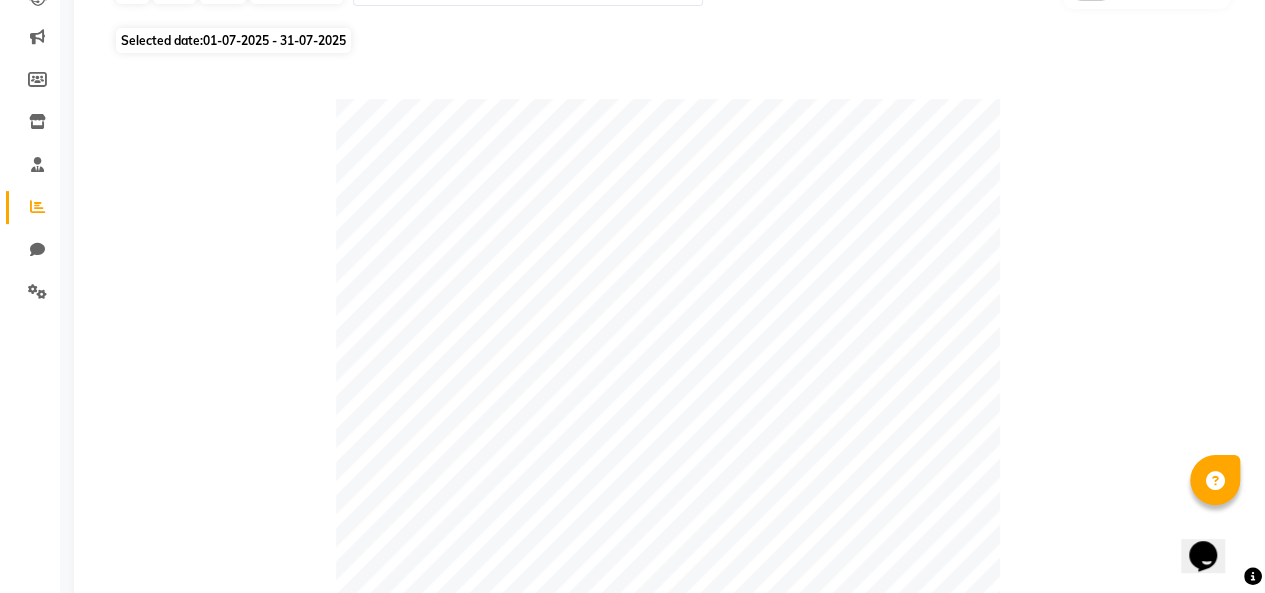 scroll, scrollTop: 0, scrollLeft: 0, axis: both 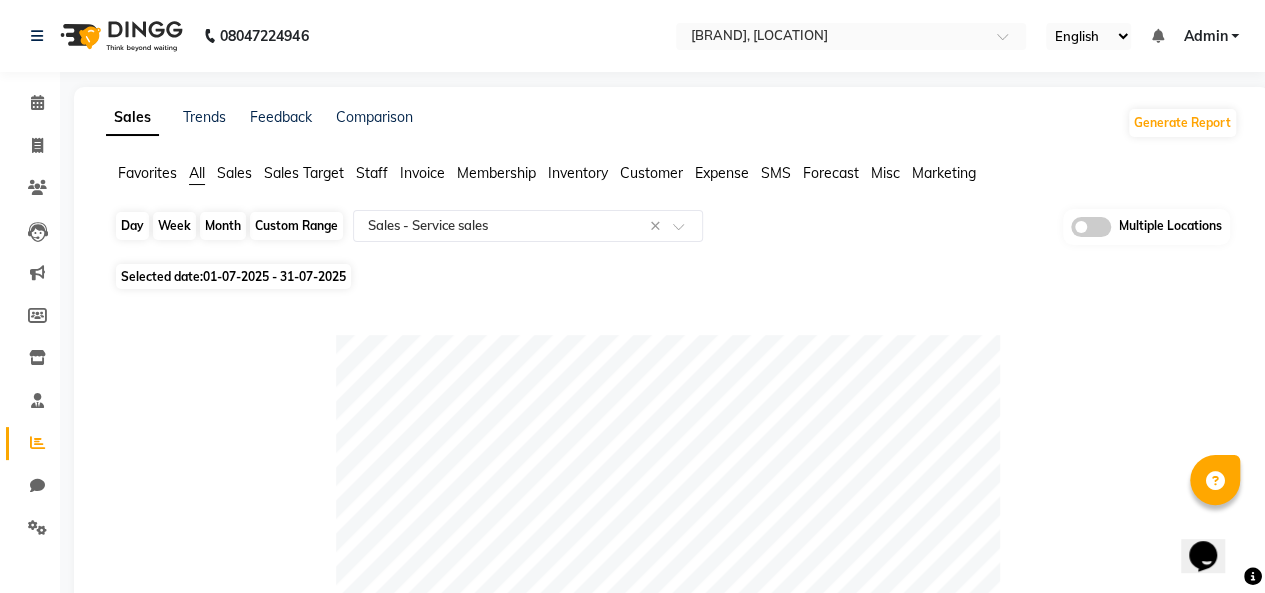 type on "spa" 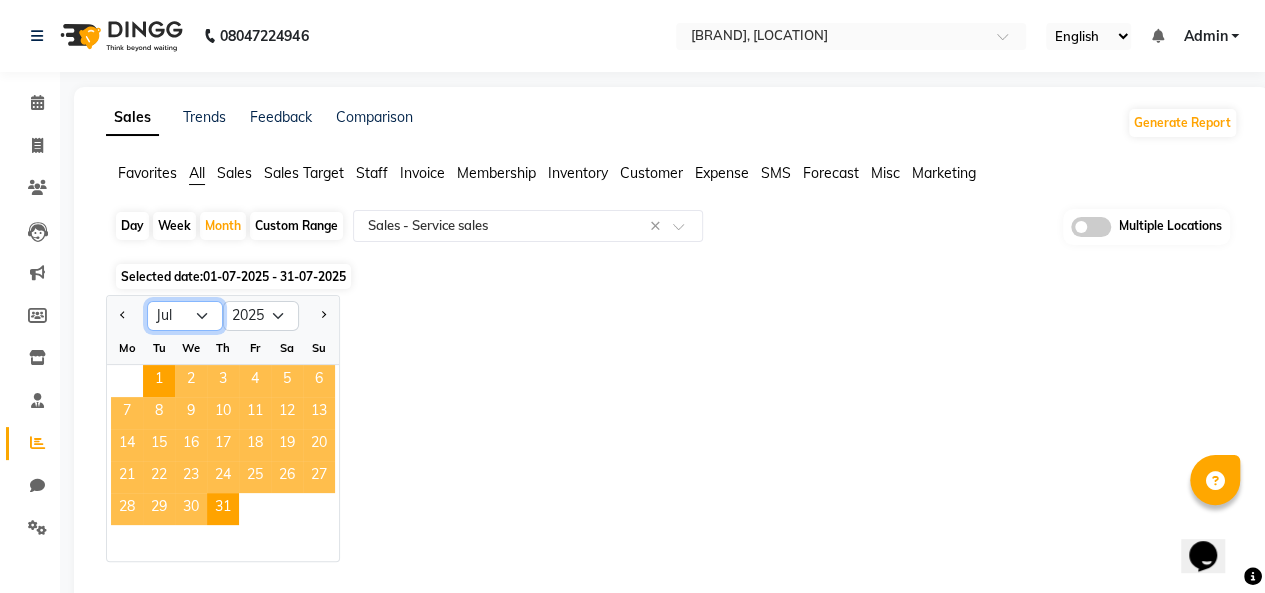 click on "Jan Feb Mar Apr May Jun Jul Aug Sep Oct Nov Dec" 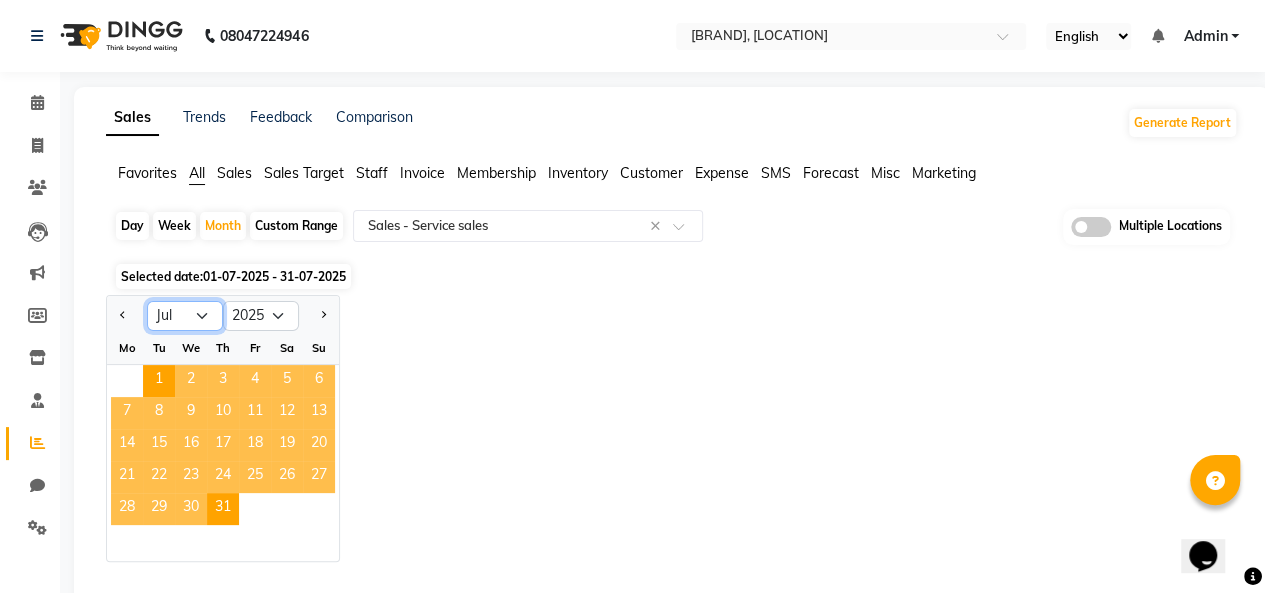 select on "6" 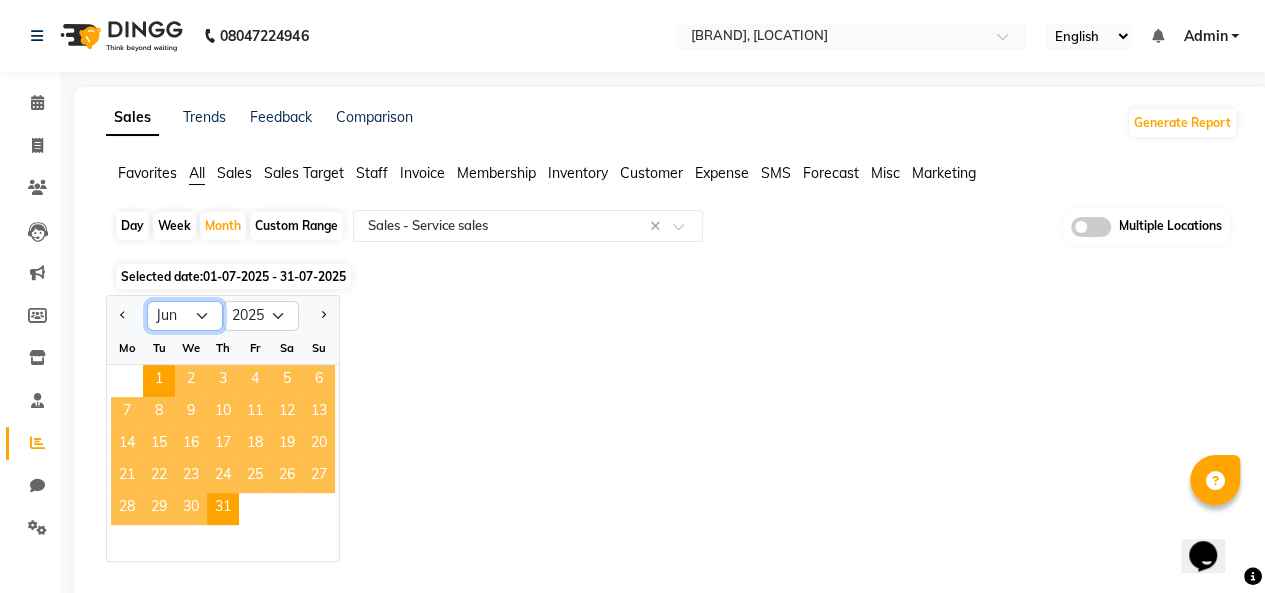 click on "Jan Feb Mar Apr May Jun Jul Aug Sep Oct Nov Dec" 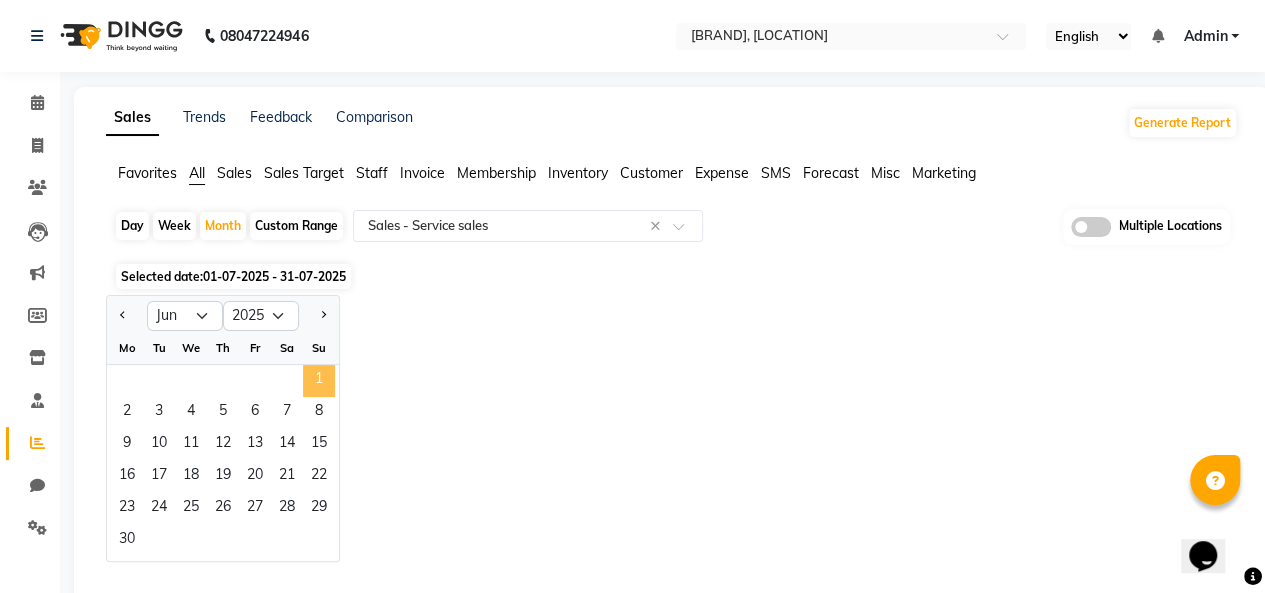 click on "1" 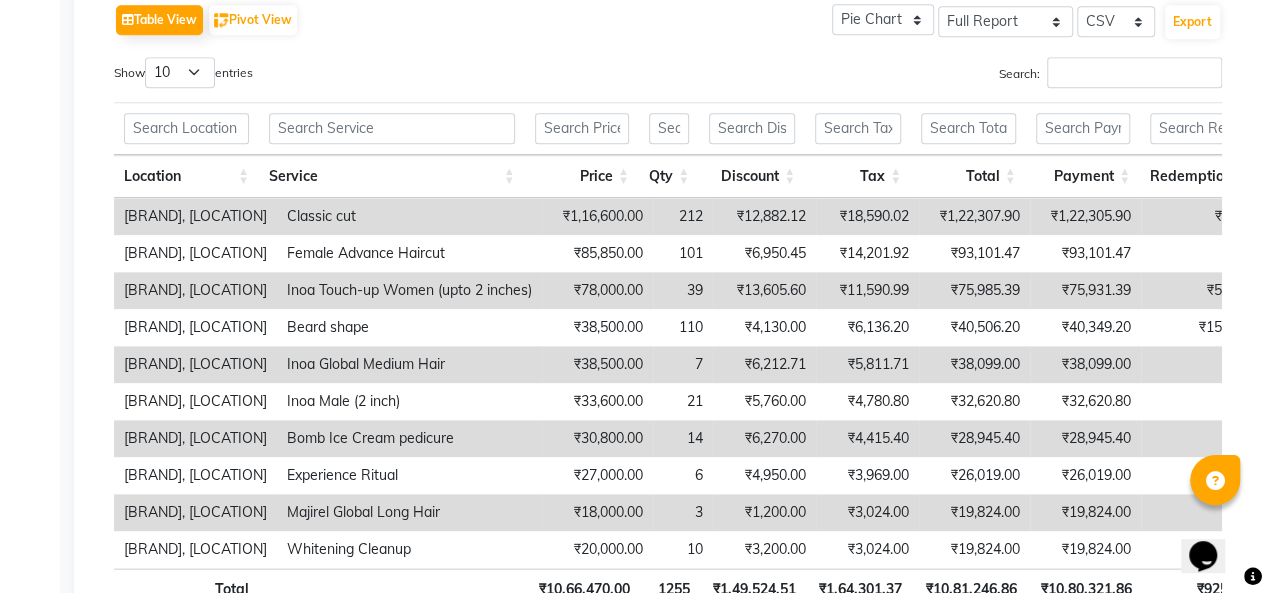 scroll, scrollTop: 800, scrollLeft: 0, axis: vertical 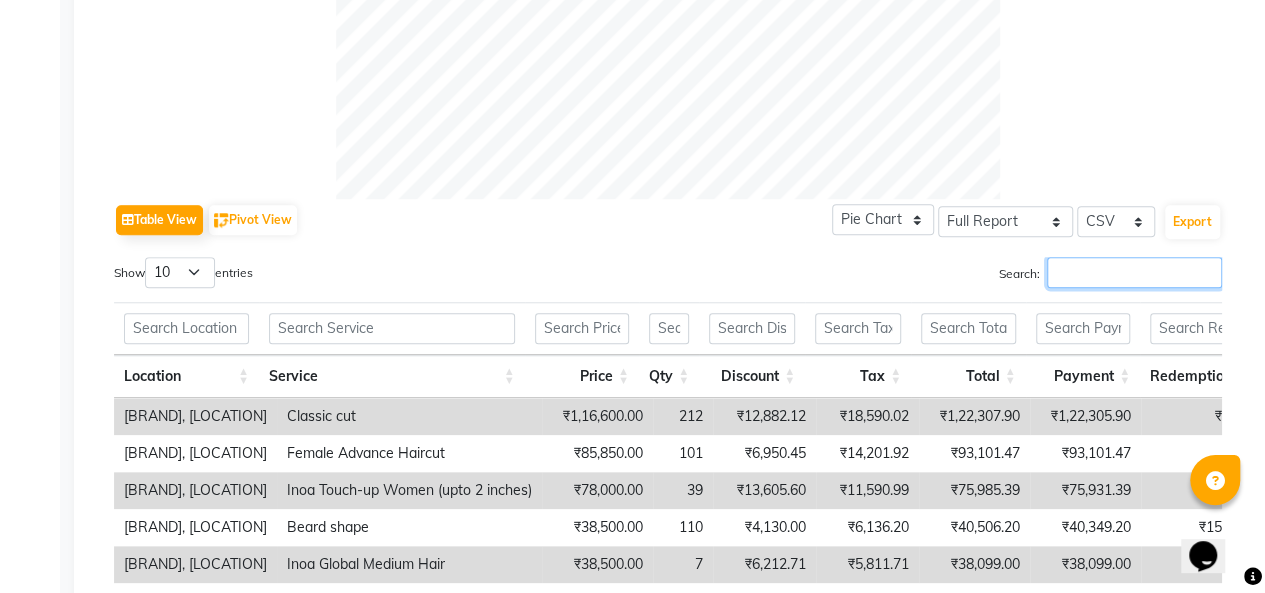 click on "Search:" at bounding box center (1134, 272) 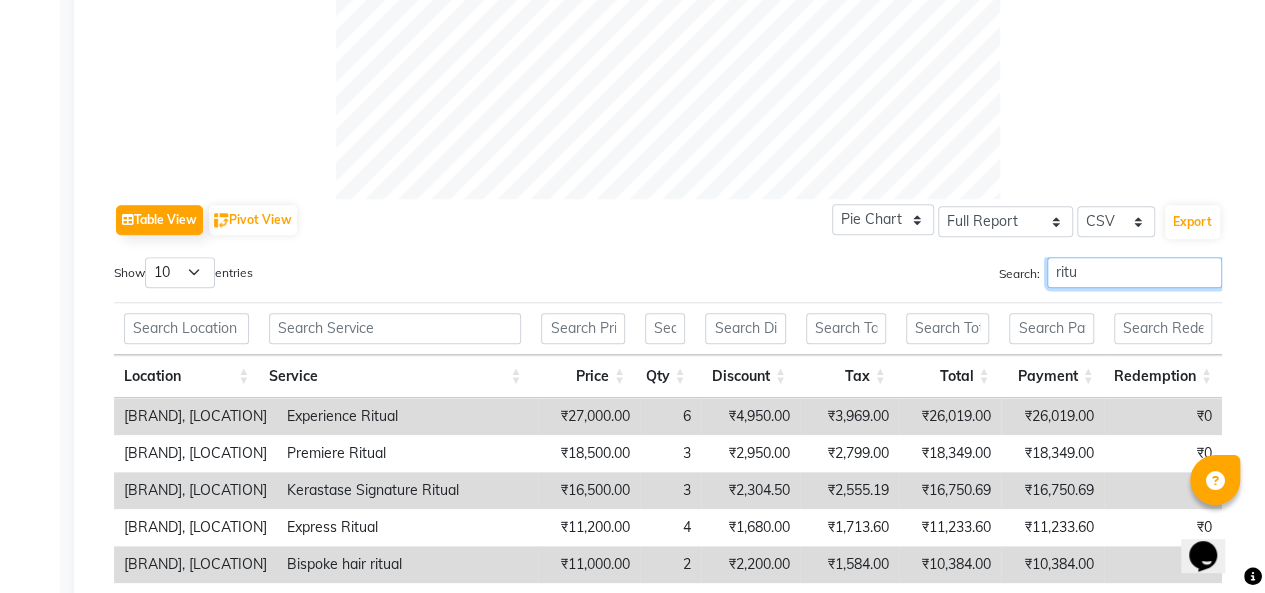 scroll, scrollTop: 1000, scrollLeft: 0, axis: vertical 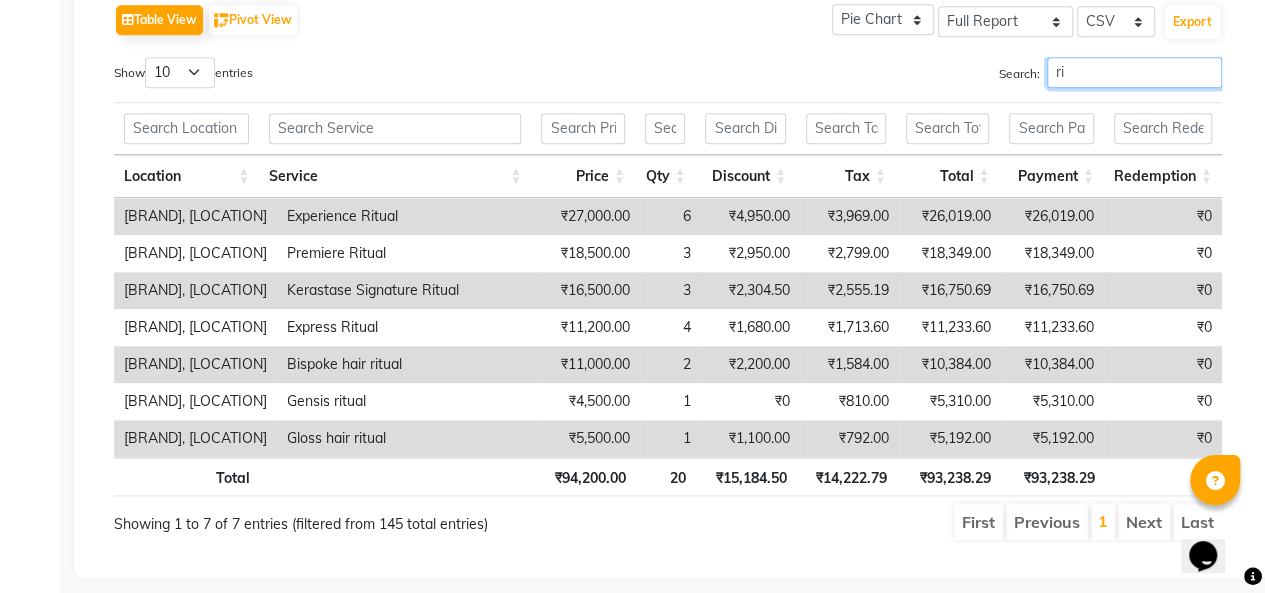 type on "r" 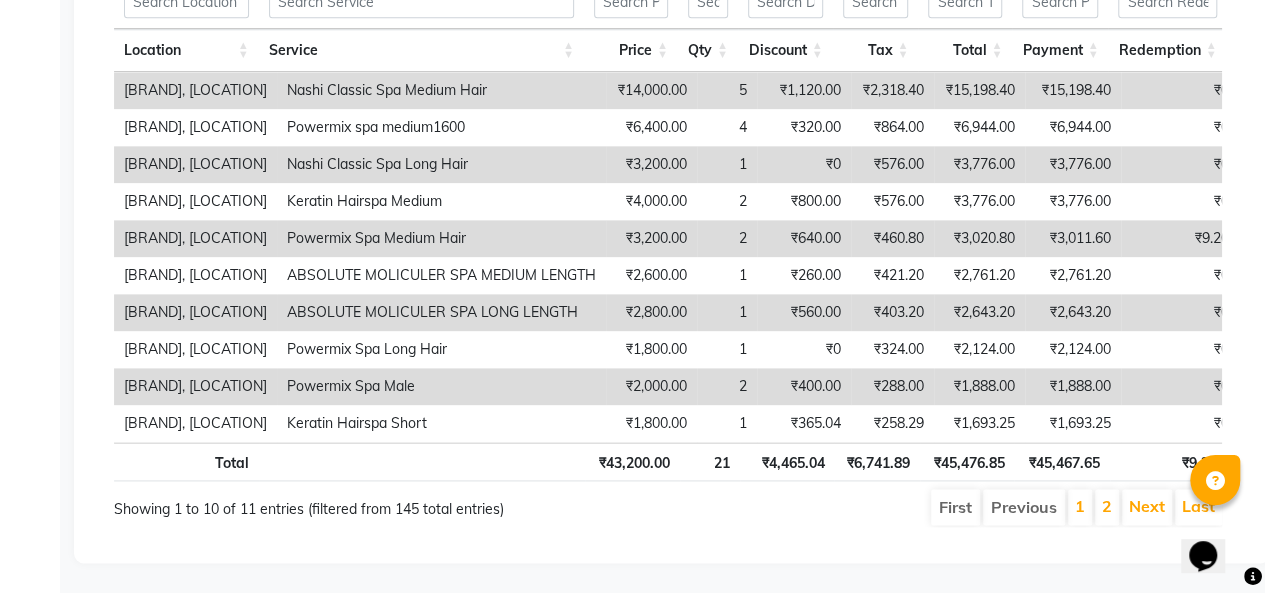 scroll, scrollTop: 752, scrollLeft: 0, axis: vertical 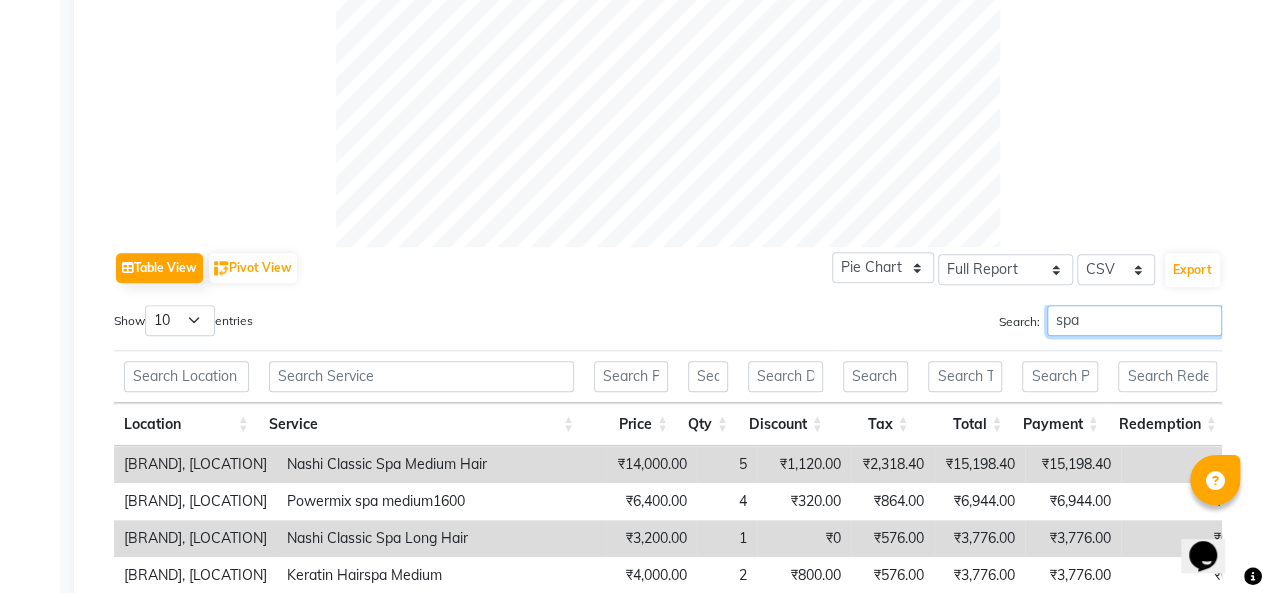 click on "spa" at bounding box center [1134, 320] 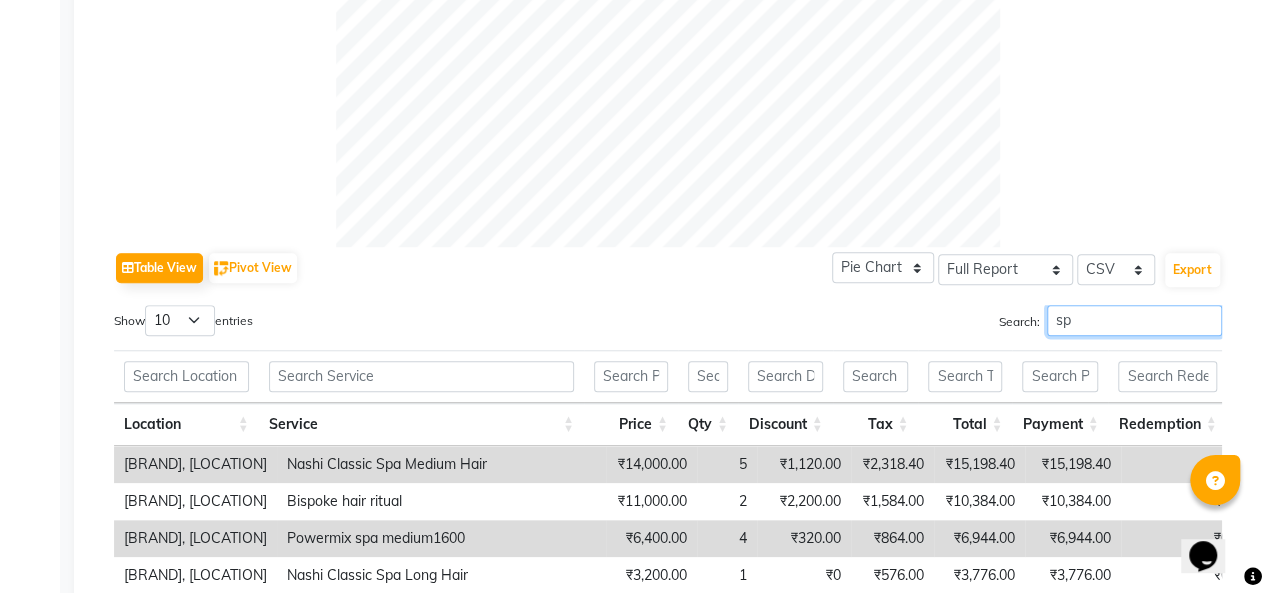 type on "s" 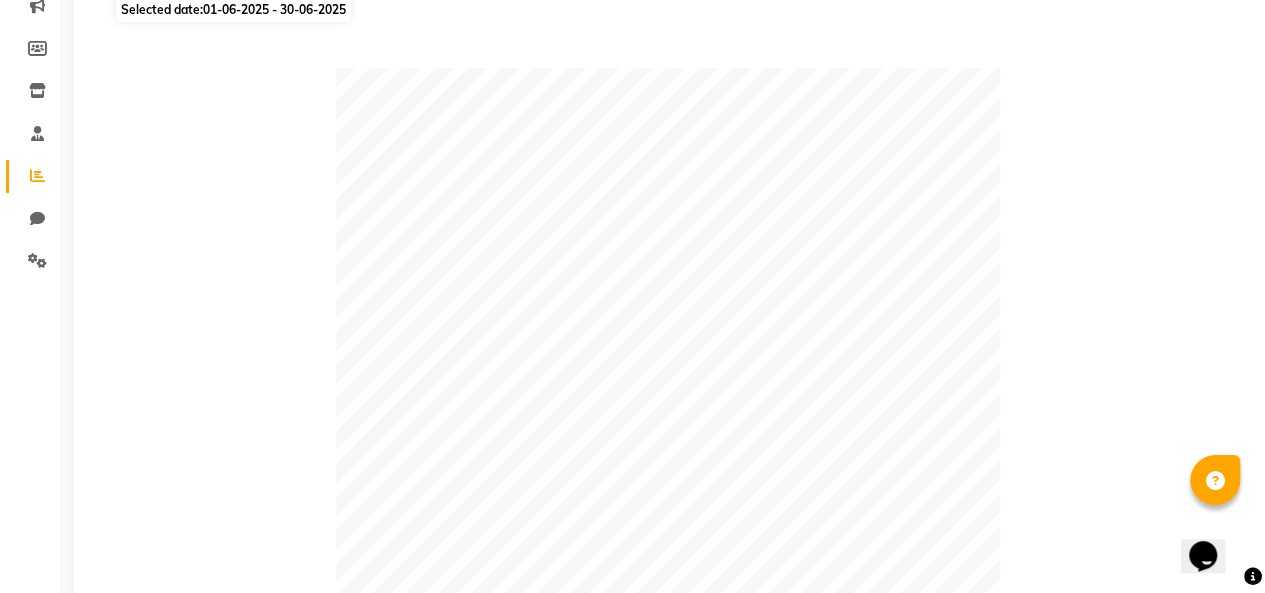 scroll, scrollTop: 167, scrollLeft: 0, axis: vertical 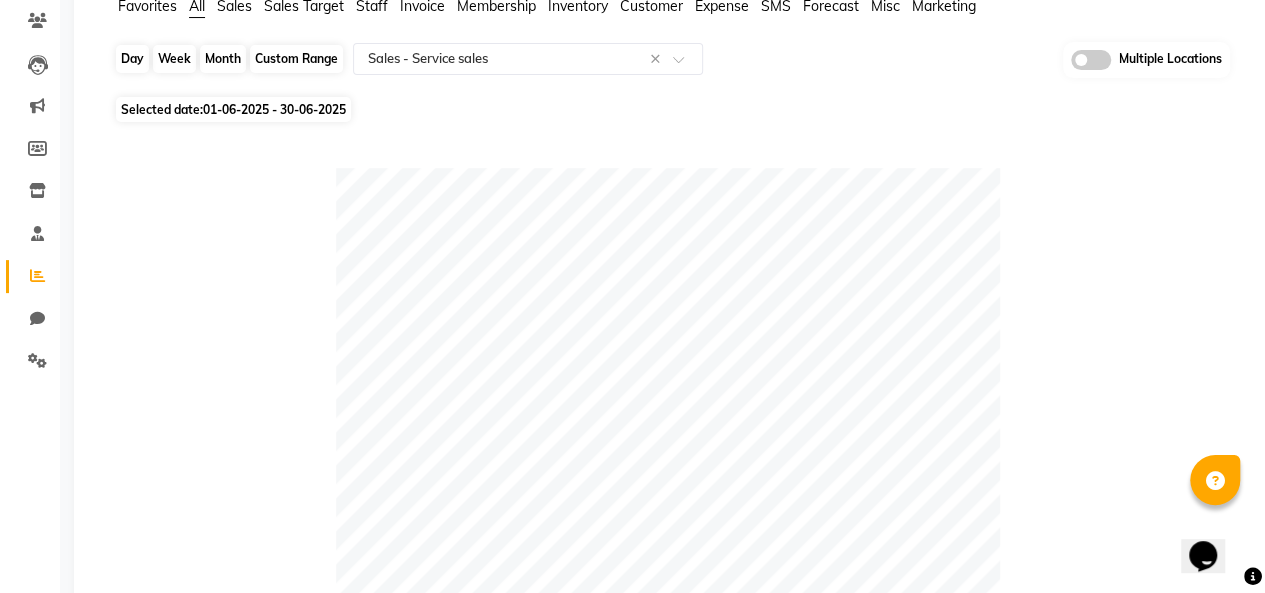 type on "facial" 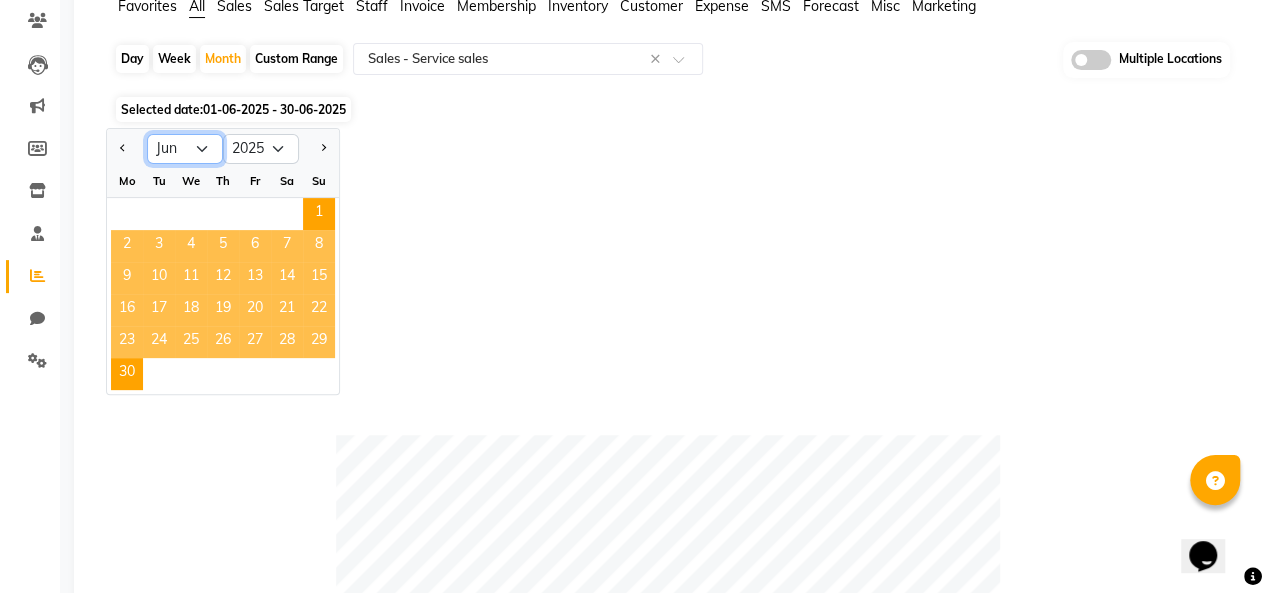 click on "Jan Feb Mar Apr May Jun Jul Aug Sep Oct Nov Dec" 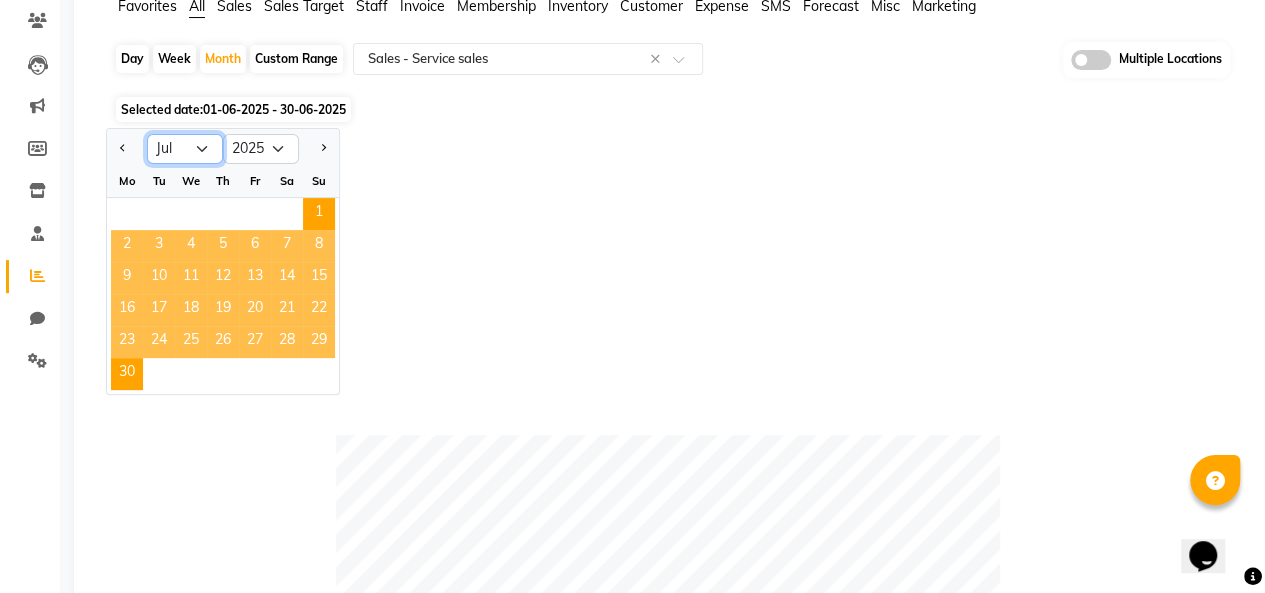 click on "Jan Feb Mar Apr May Jun Jul Aug Sep Oct Nov Dec" 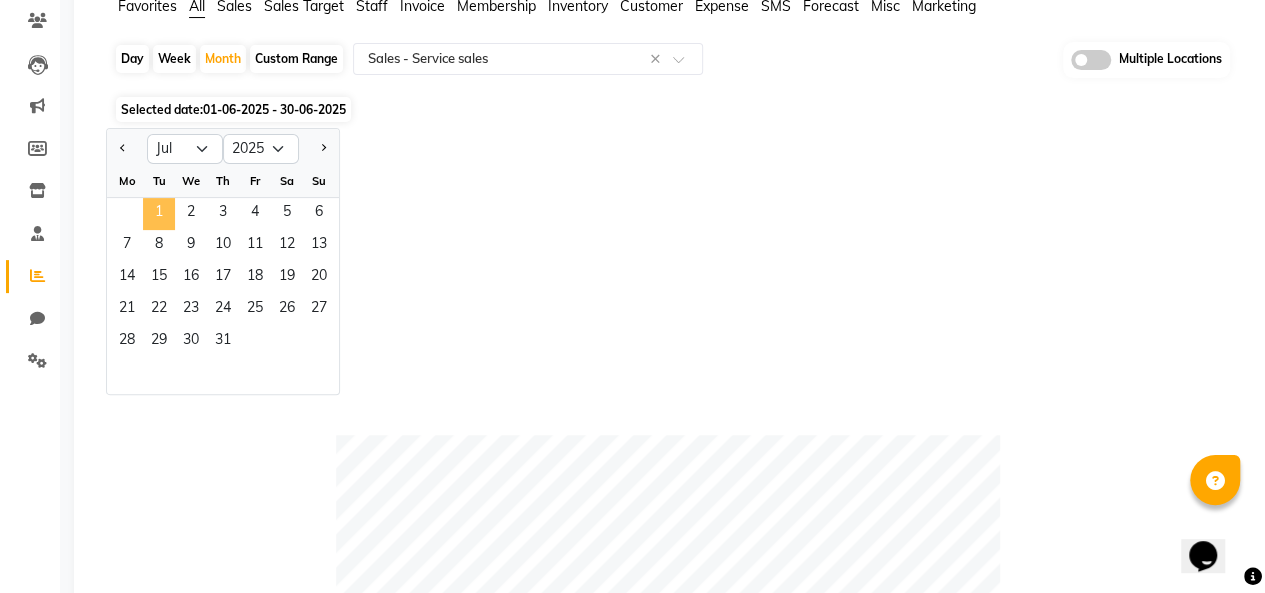click on "1" 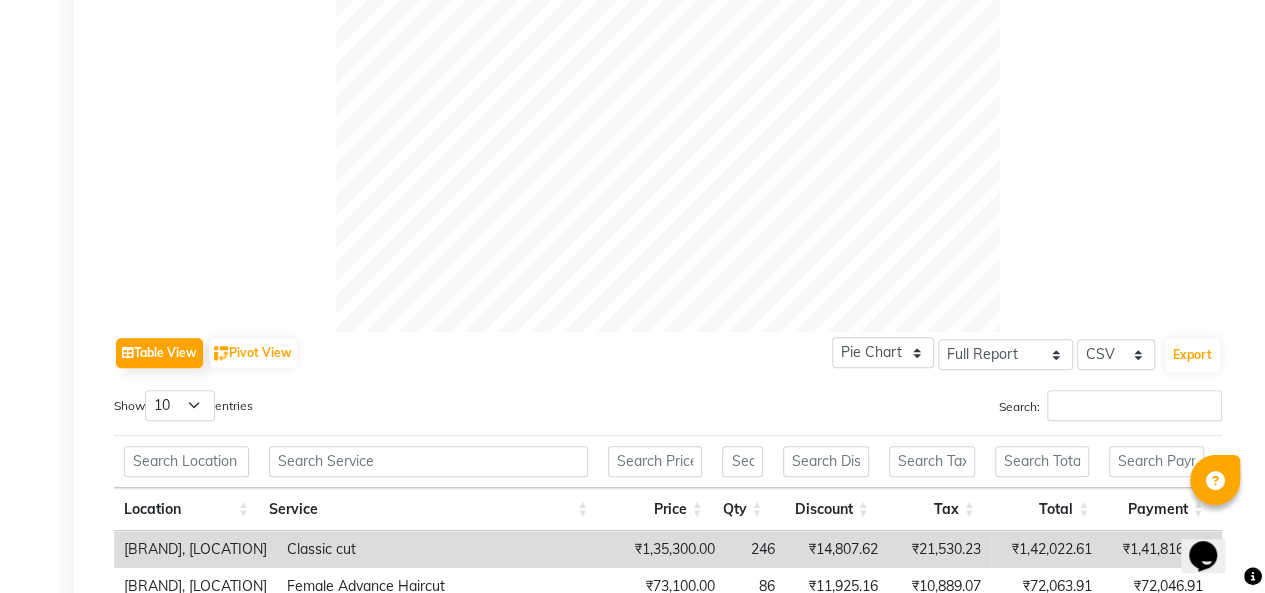 scroll, scrollTop: 767, scrollLeft: 0, axis: vertical 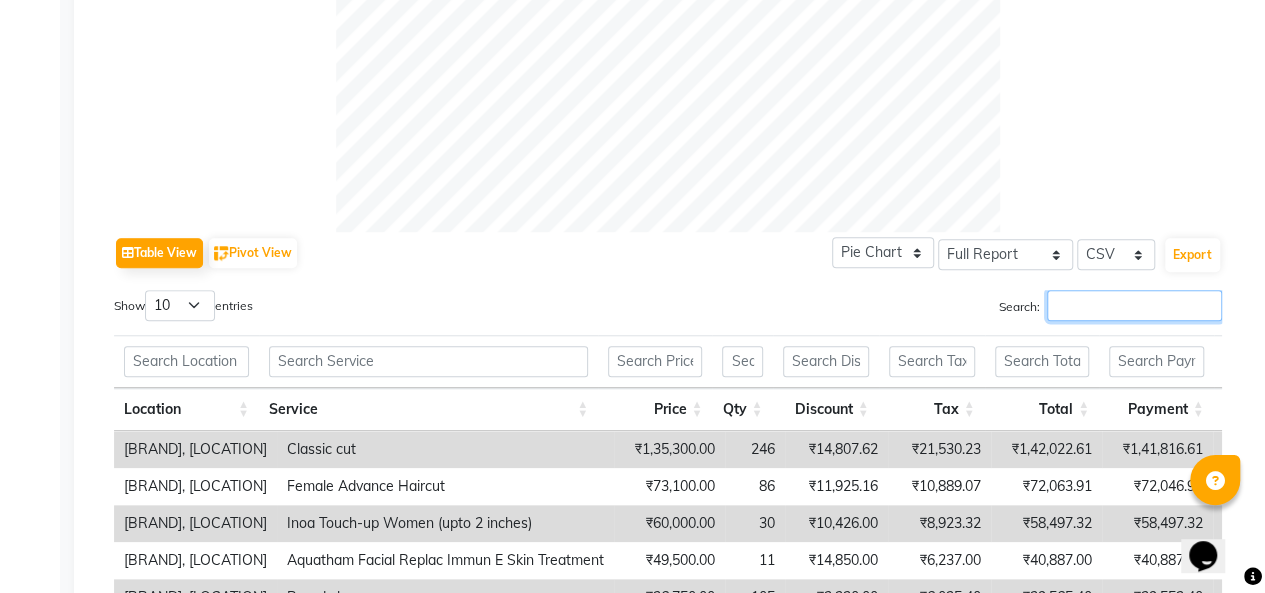 click on "Search:" at bounding box center (1134, 305) 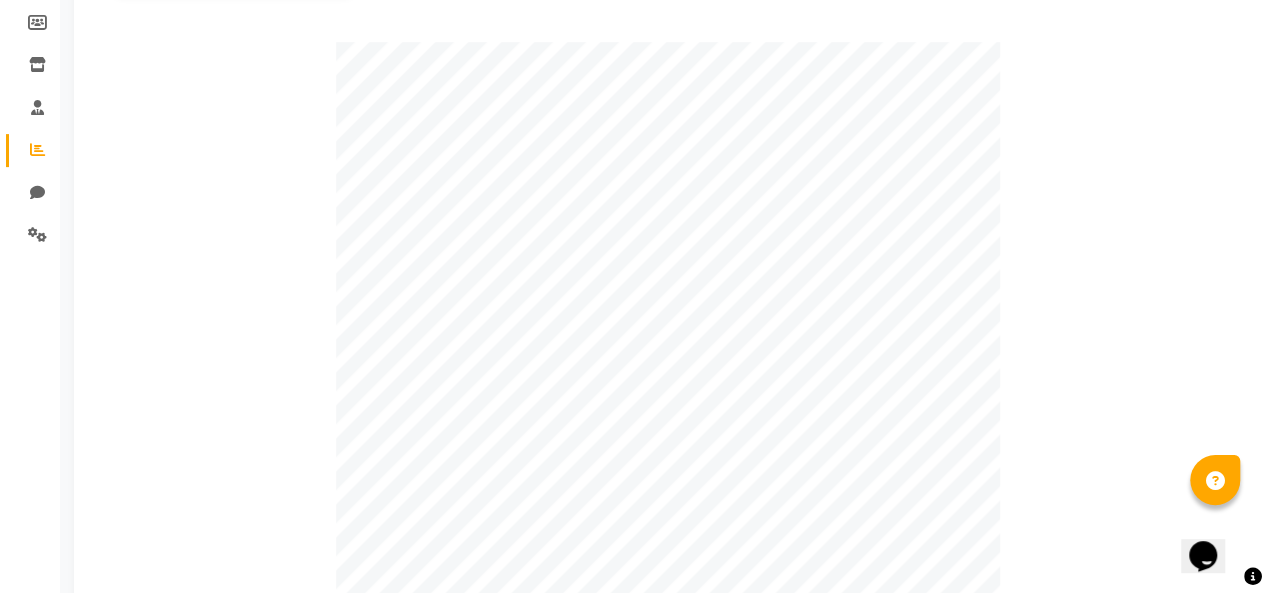 scroll, scrollTop: 0, scrollLeft: 0, axis: both 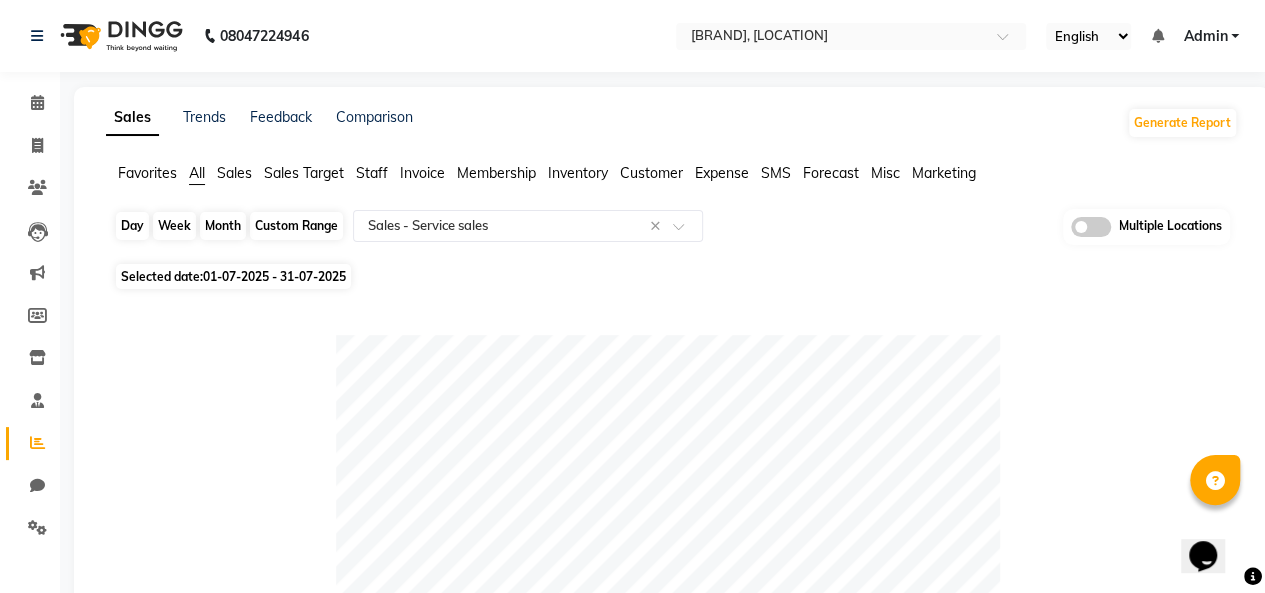 type on "facia" 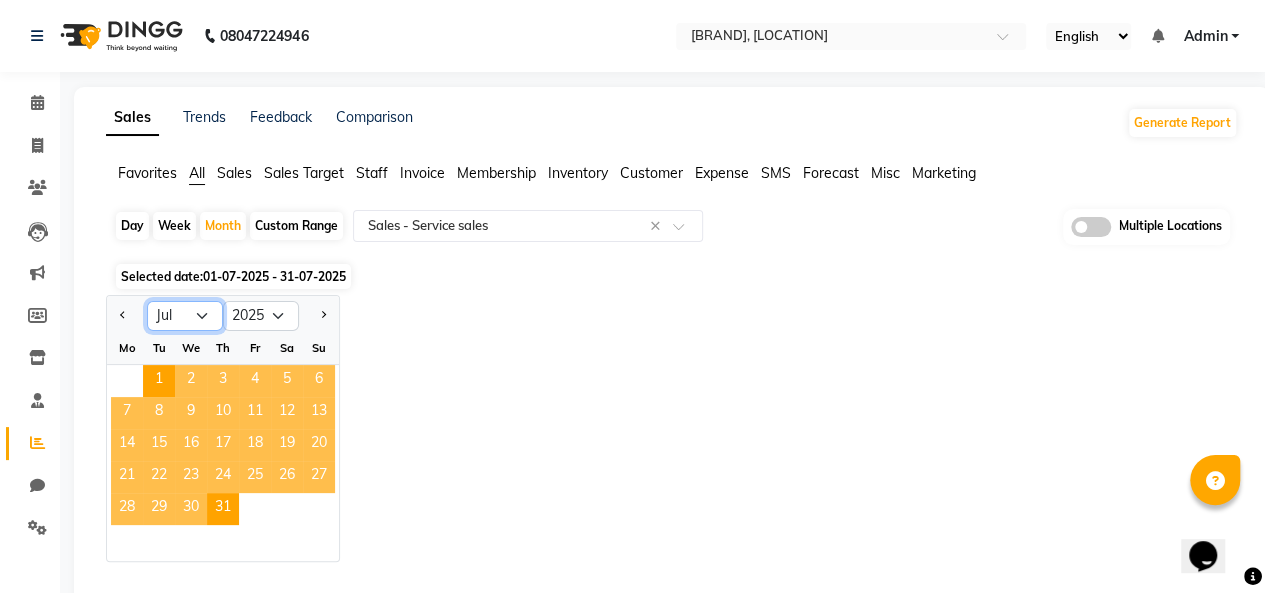 click on "Jan Feb Mar Apr May Jun Jul Aug Sep Oct Nov Dec" 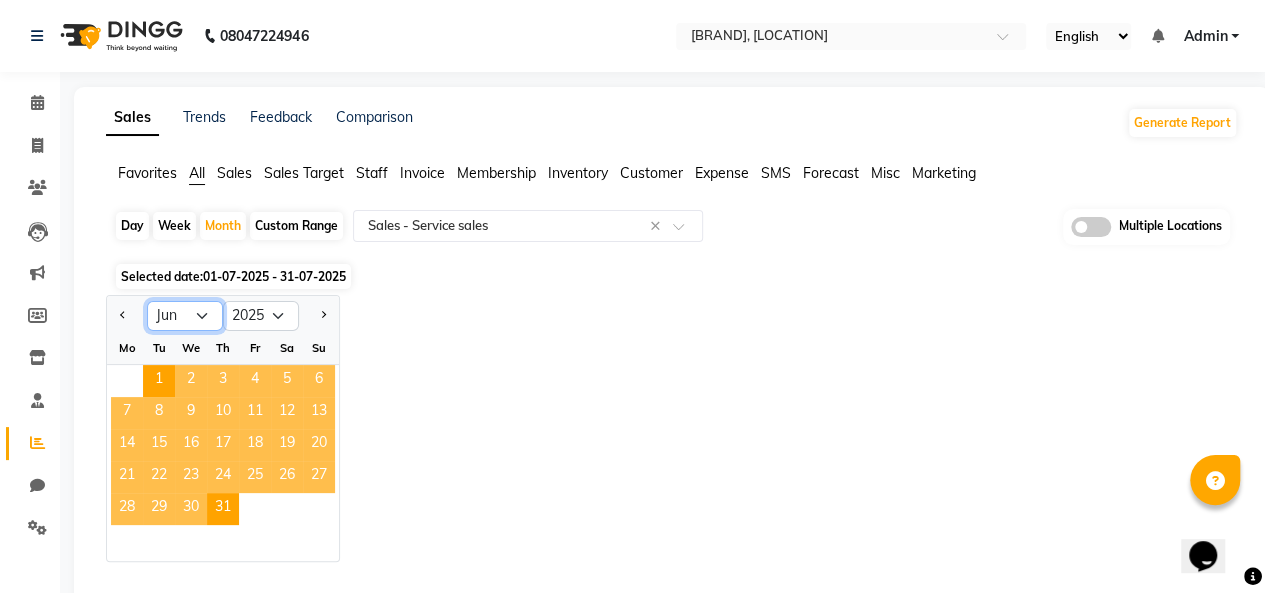 click on "Jan Feb Mar Apr May Jun Jul Aug Sep Oct Nov Dec" 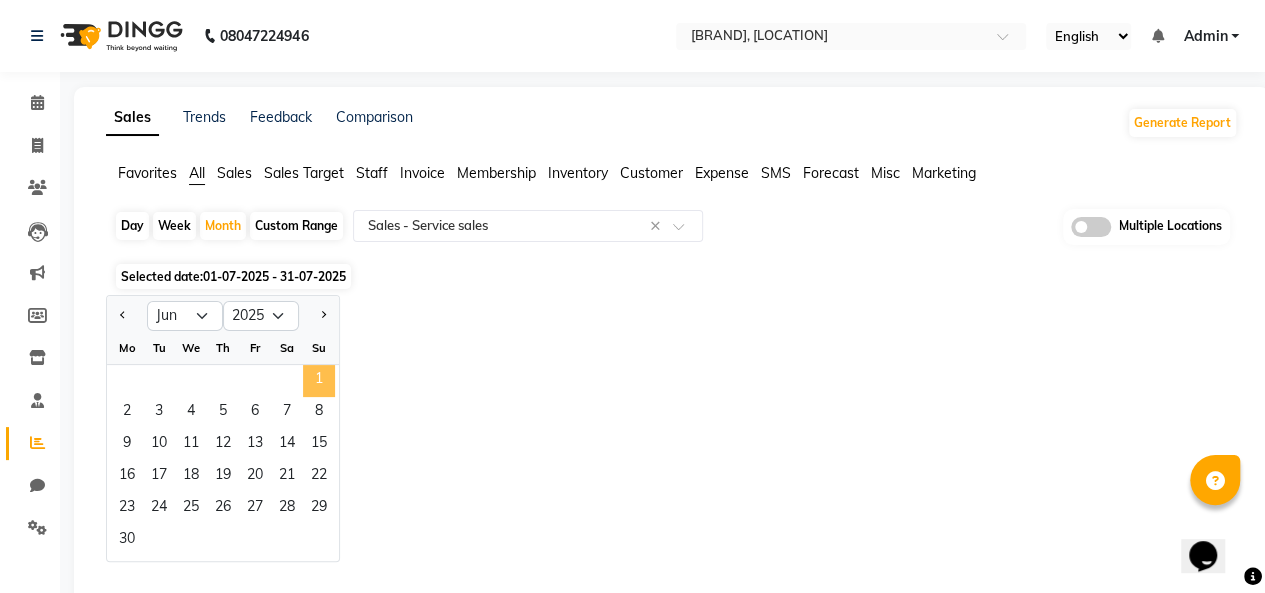 click on "1" 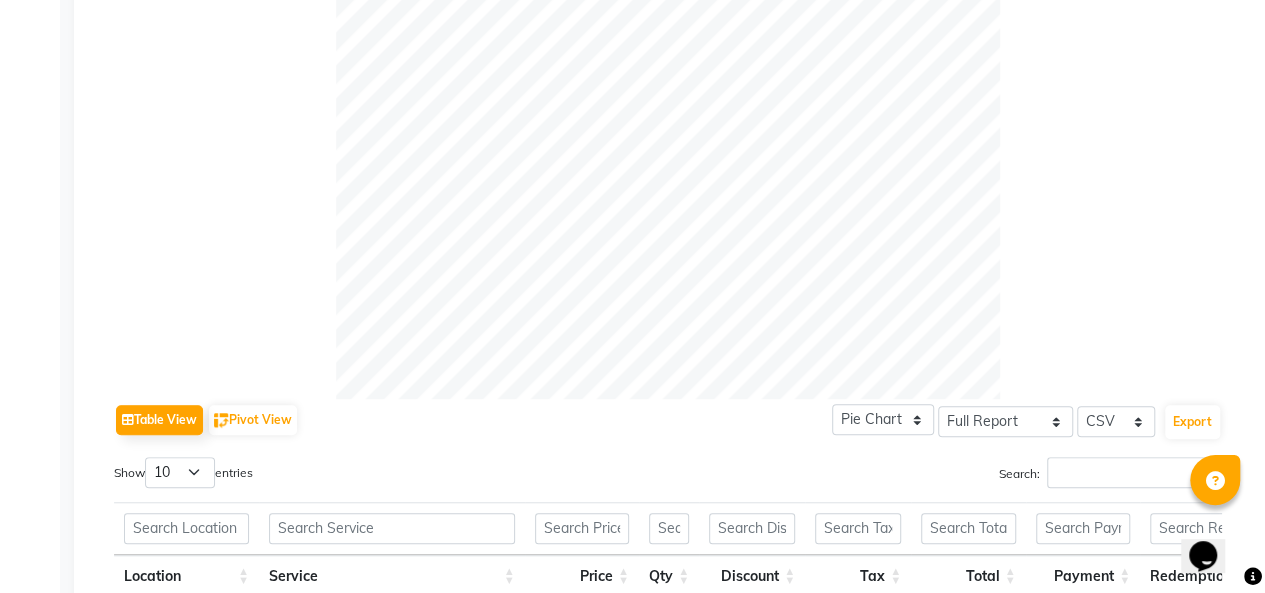 scroll, scrollTop: 900, scrollLeft: 0, axis: vertical 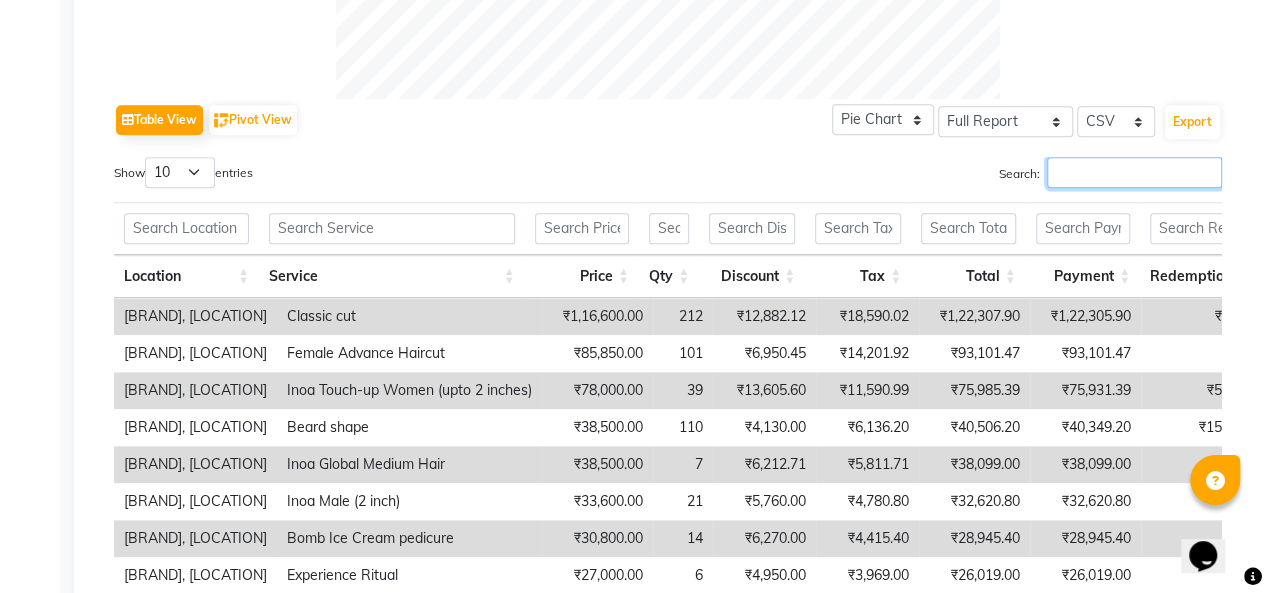 click on "Search:" at bounding box center [1134, 172] 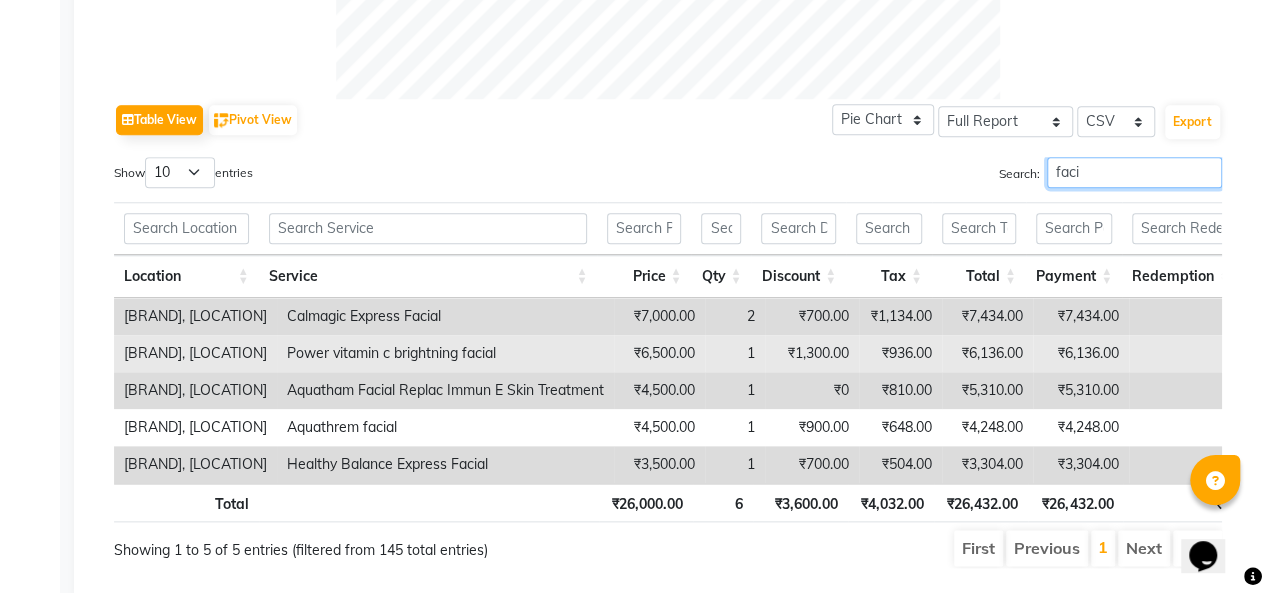 type on "faci" 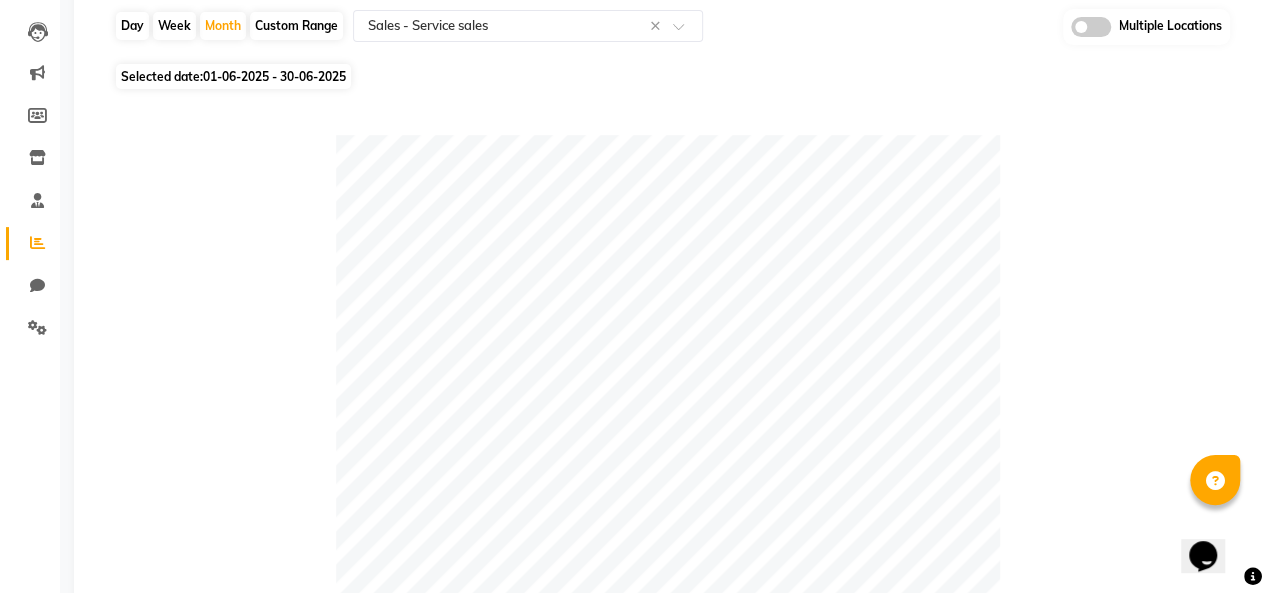 scroll, scrollTop: 0, scrollLeft: 0, axis: both 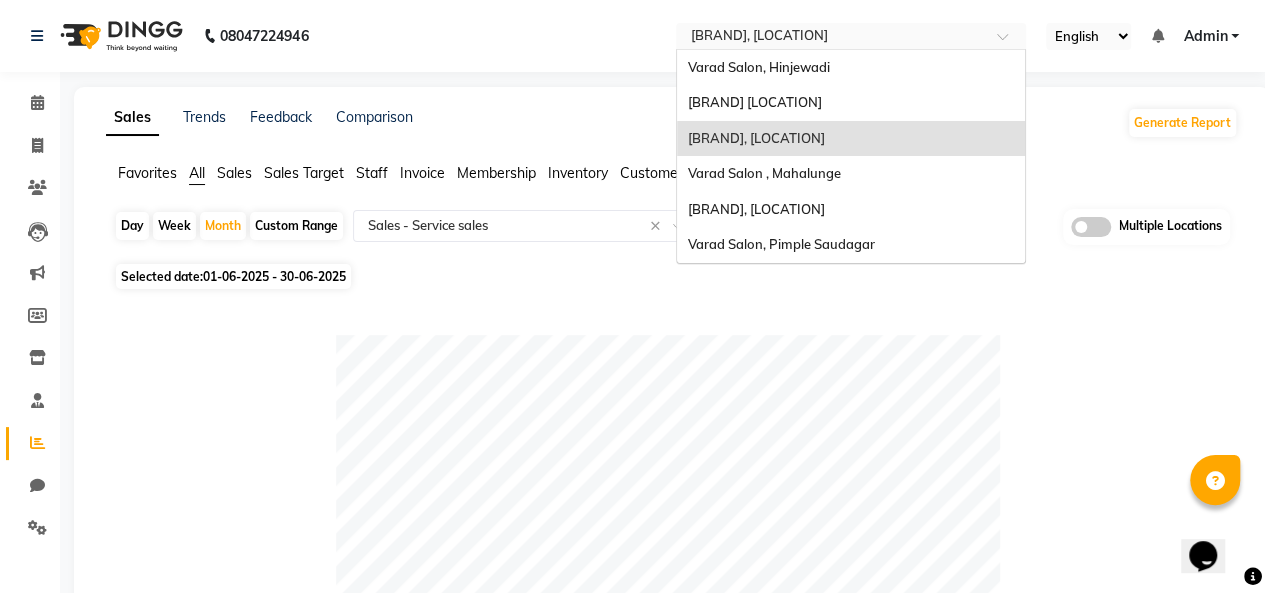 click at bounding box center (831, 38) 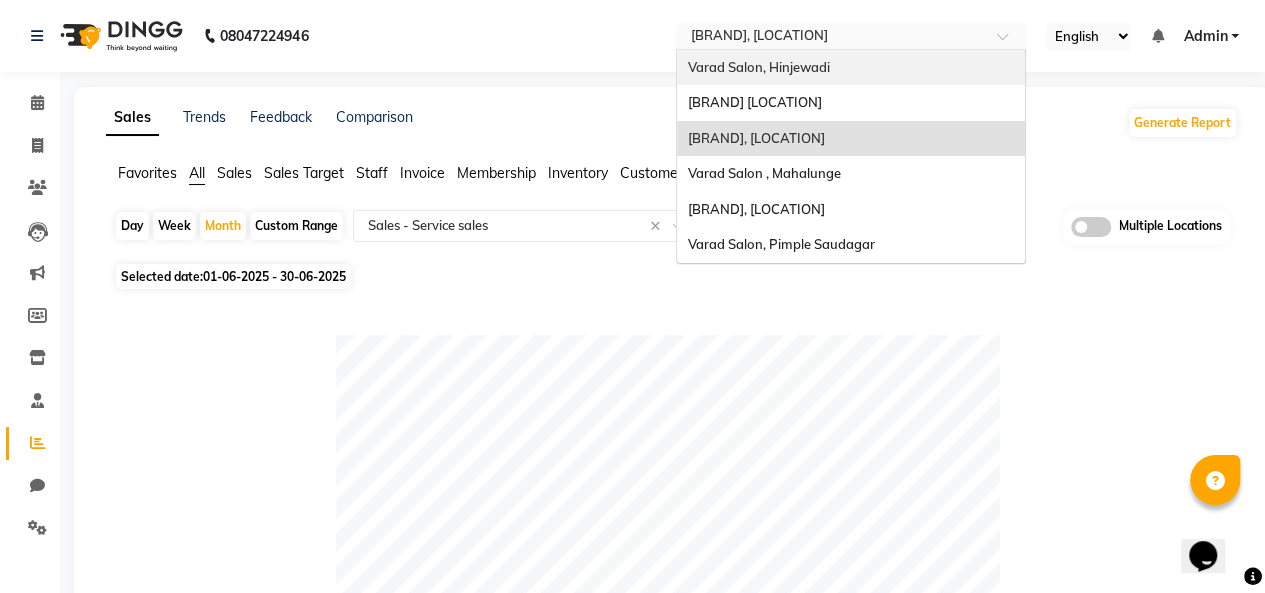 click on "Varad Salon, Hinjewadi" at bounding box center [851, 68] 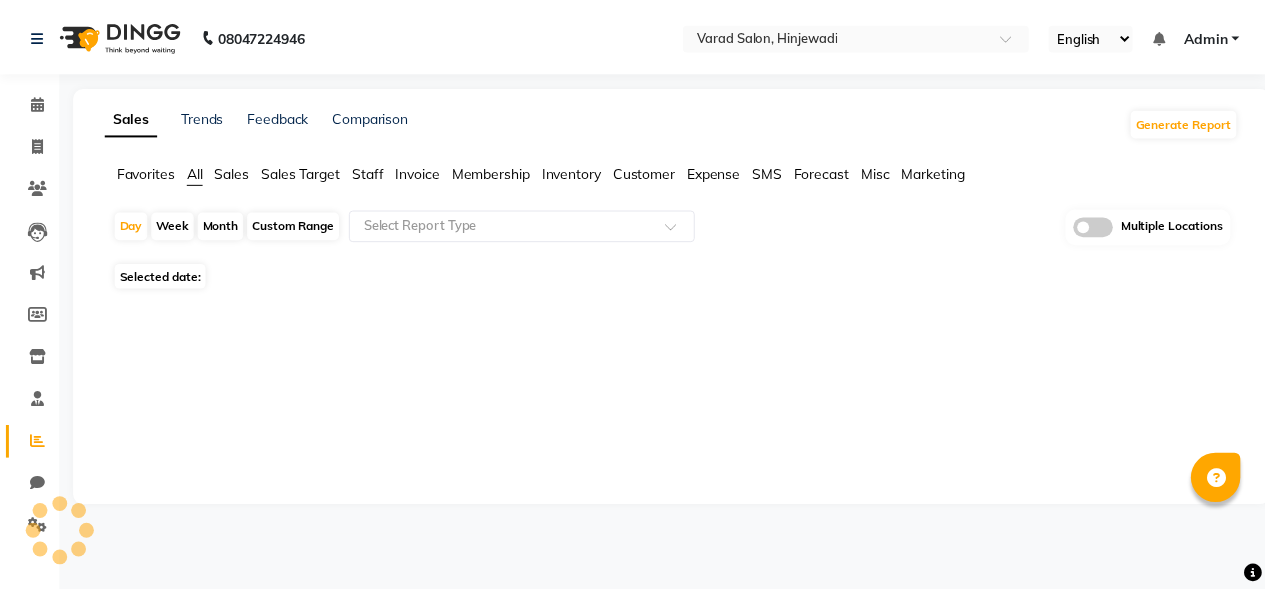 scroll, scrollTop: 0, scrollLeft: 0, axis: both 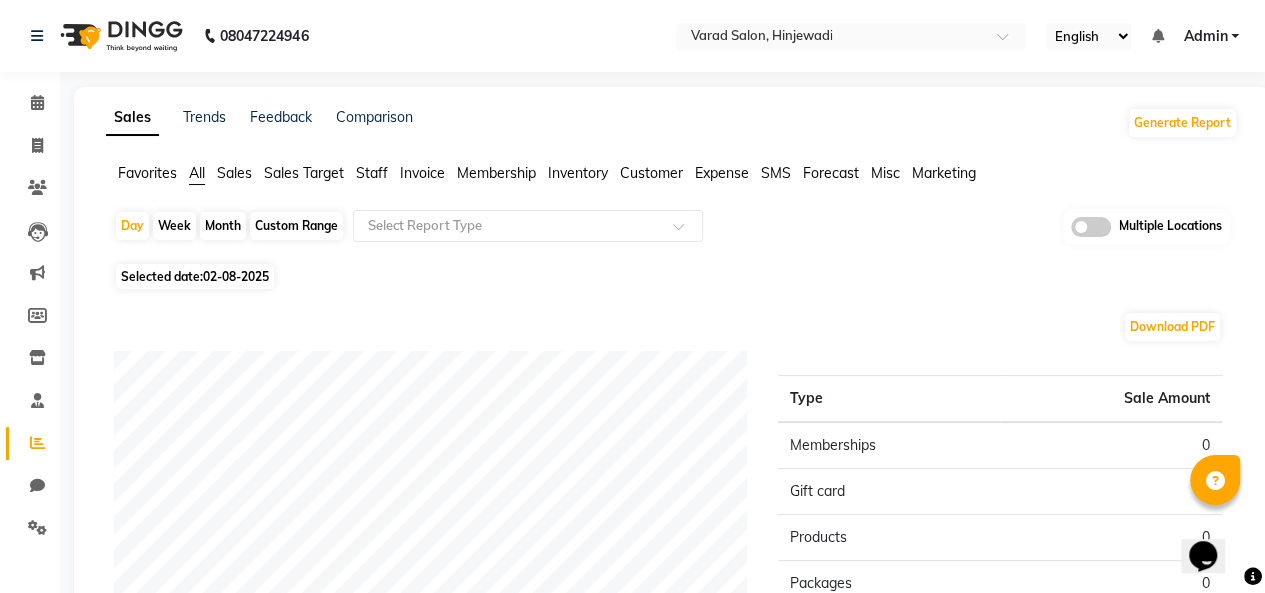 click on "Sales" 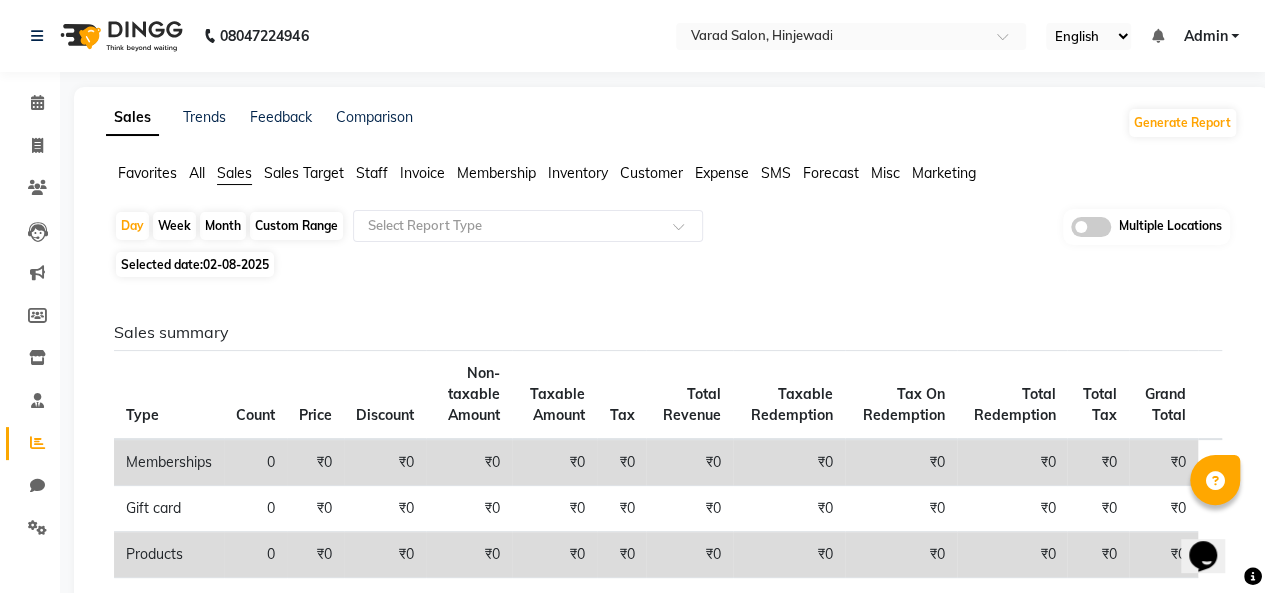 click on "All" 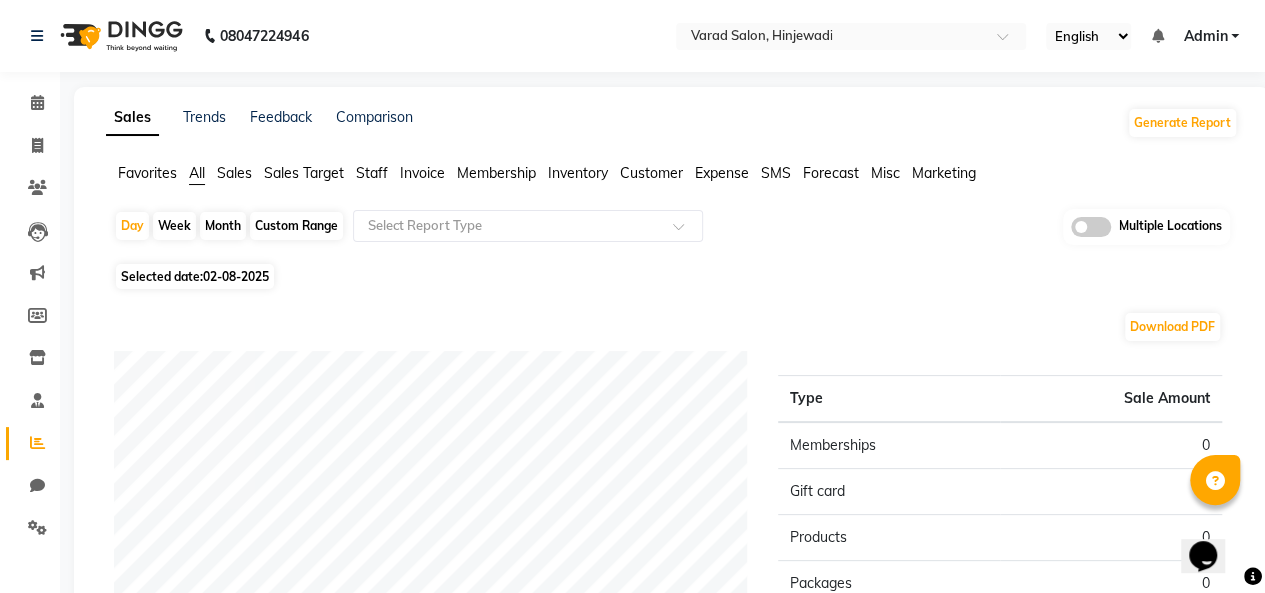 click on "Month" 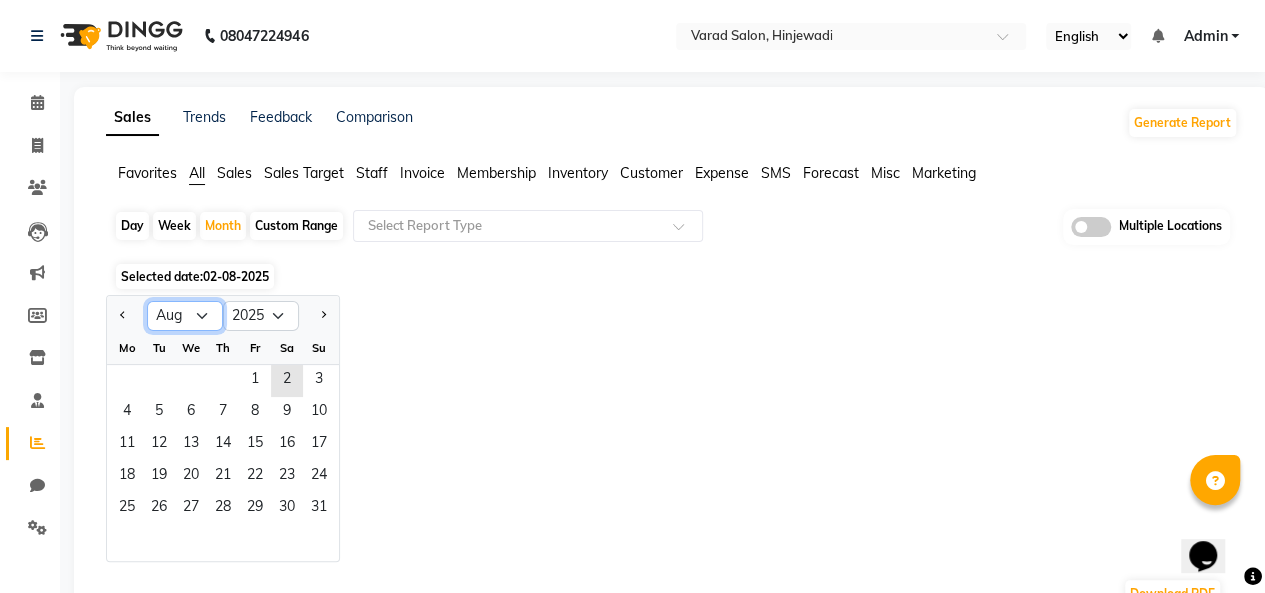 click on "Jan Feb Mar Apr May Jun Jul Aug Sep Oct Nov Dec" 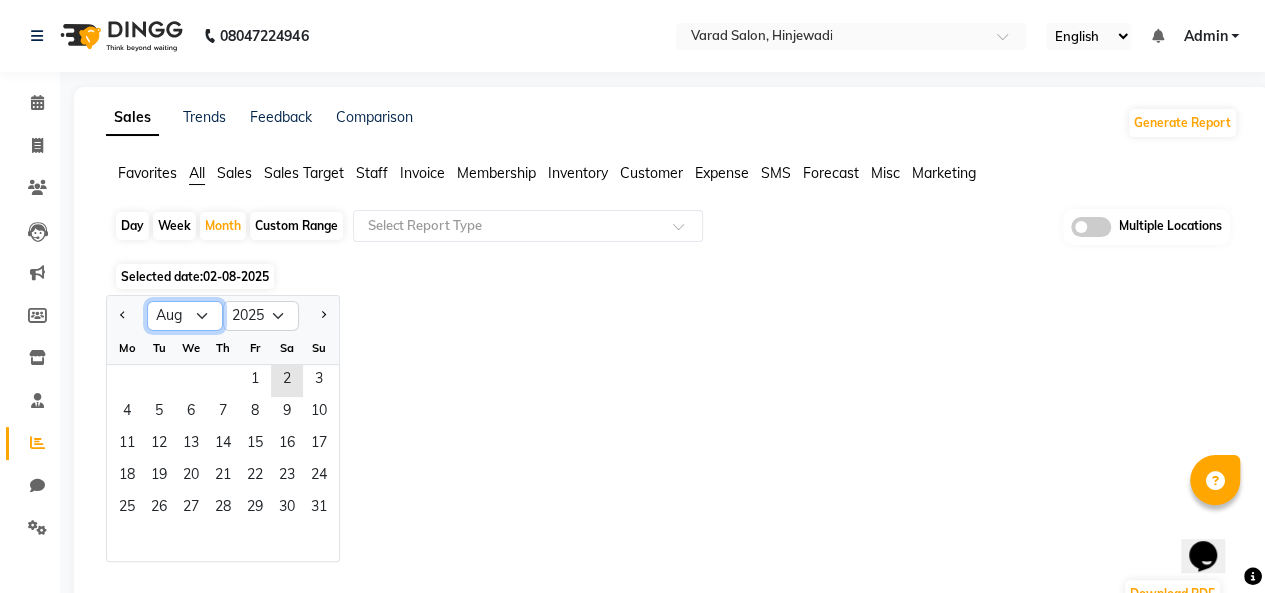 select on "7" 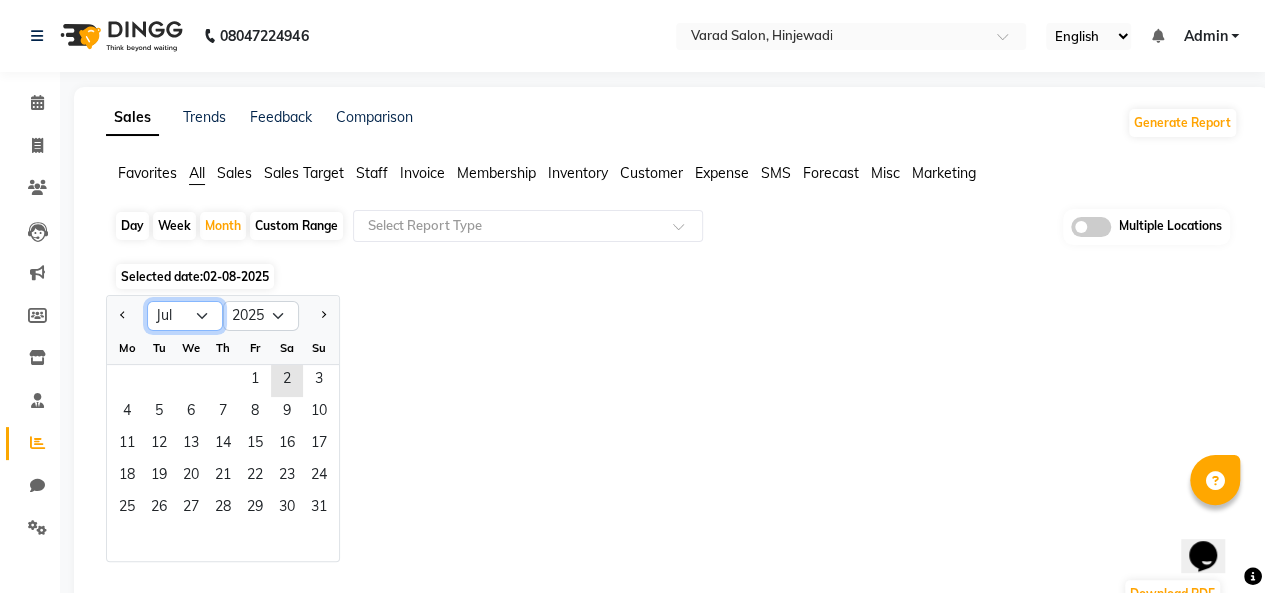 click on "Jan Feb Mar Apr May Jun Jul Aug Sep Oct Nov Dec" 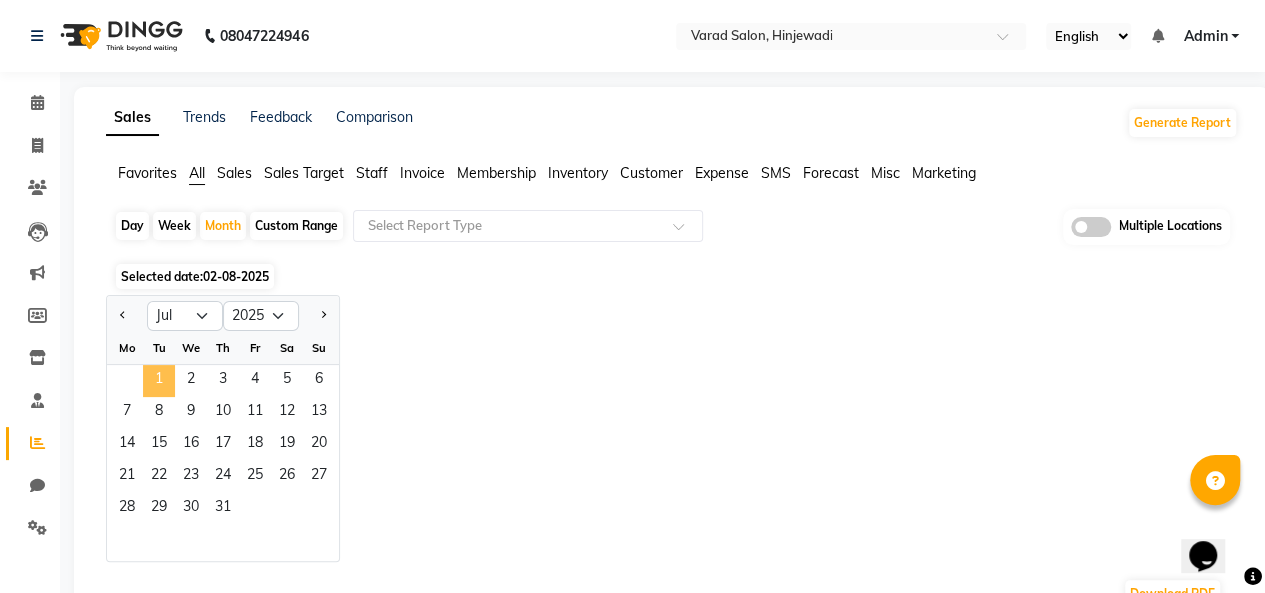 click on "1" 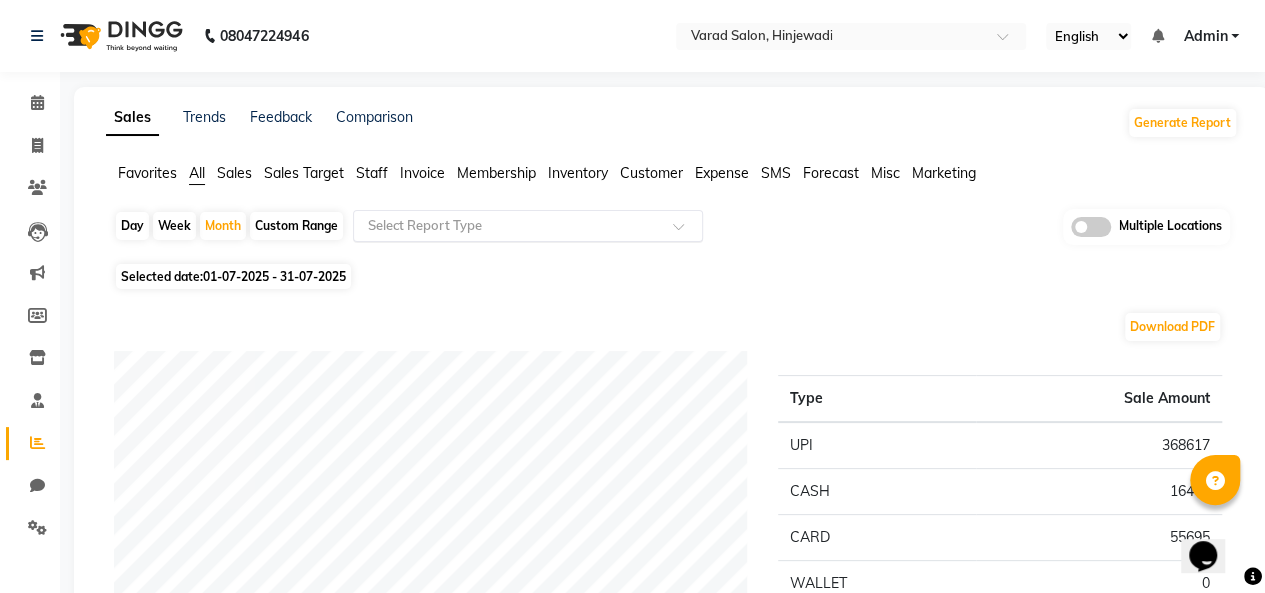 click 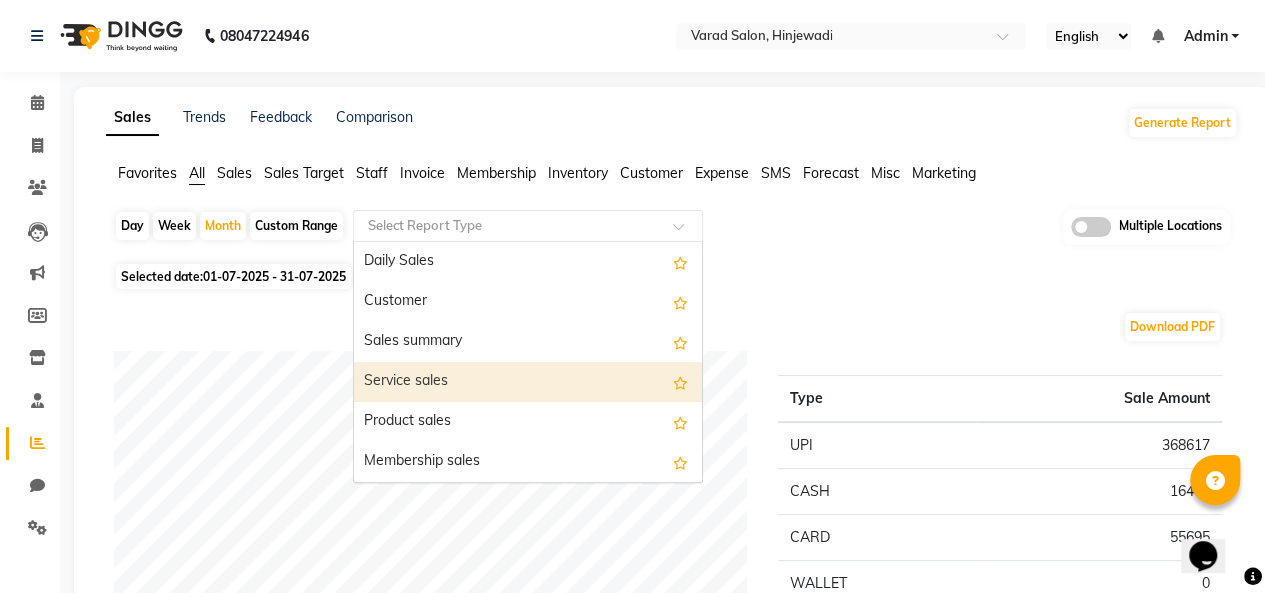 click on "Service sales" at bounding box center [528, 382] 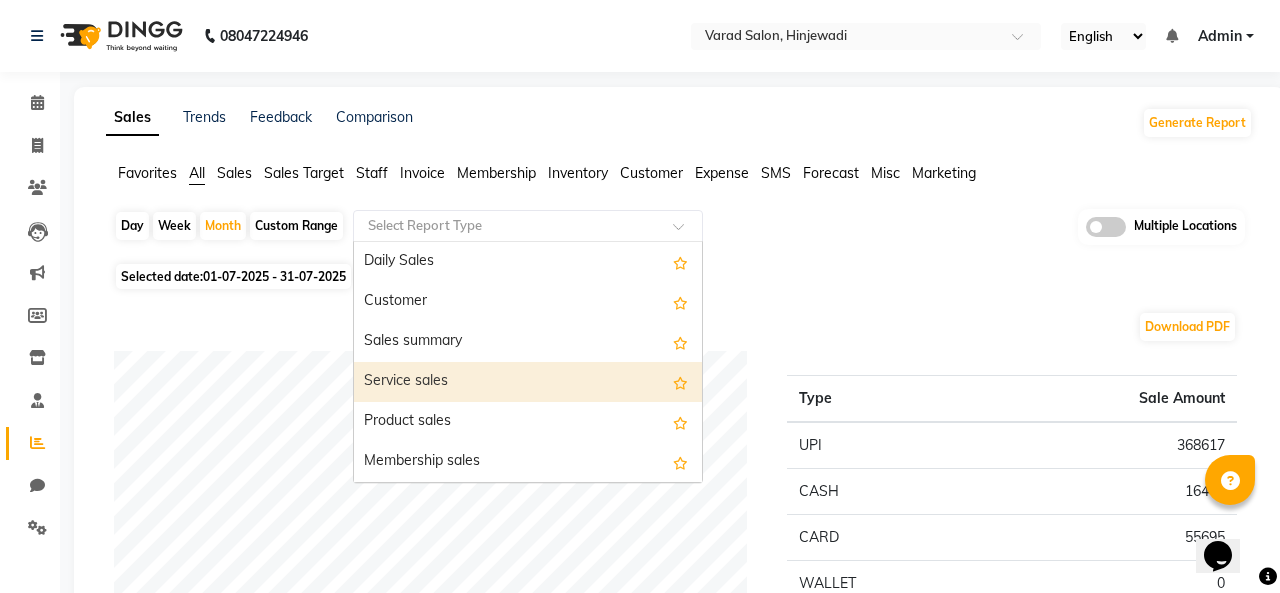 select on "full_report" 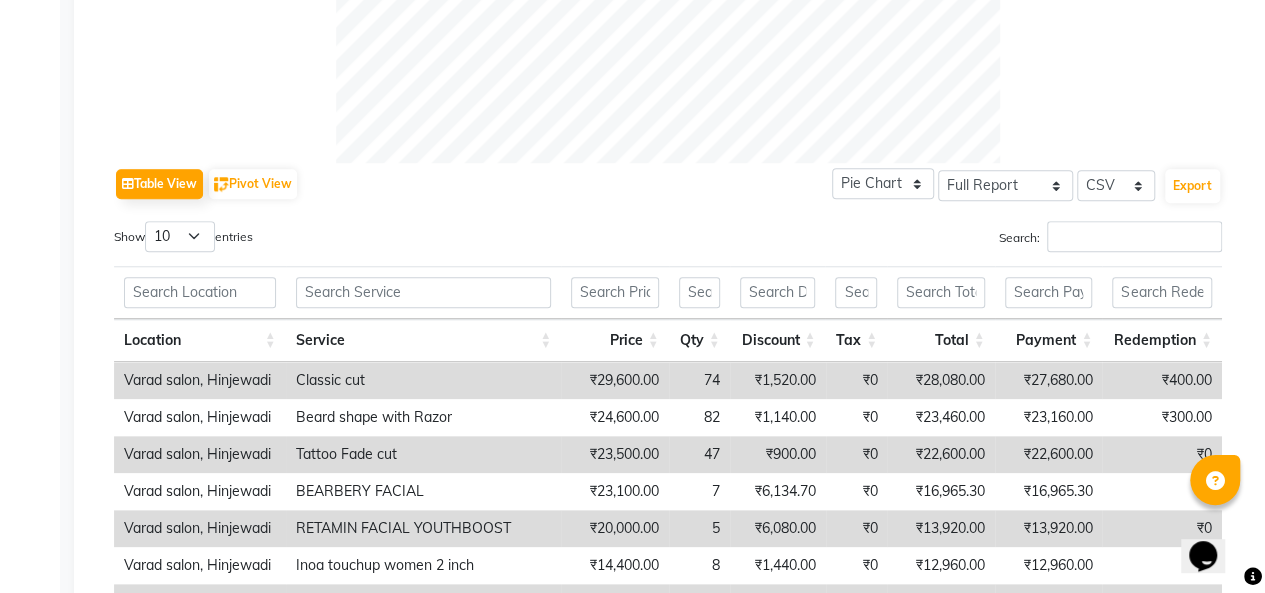 scroll, scrollTop: 736, scrollLeft: 0, axis: vertical 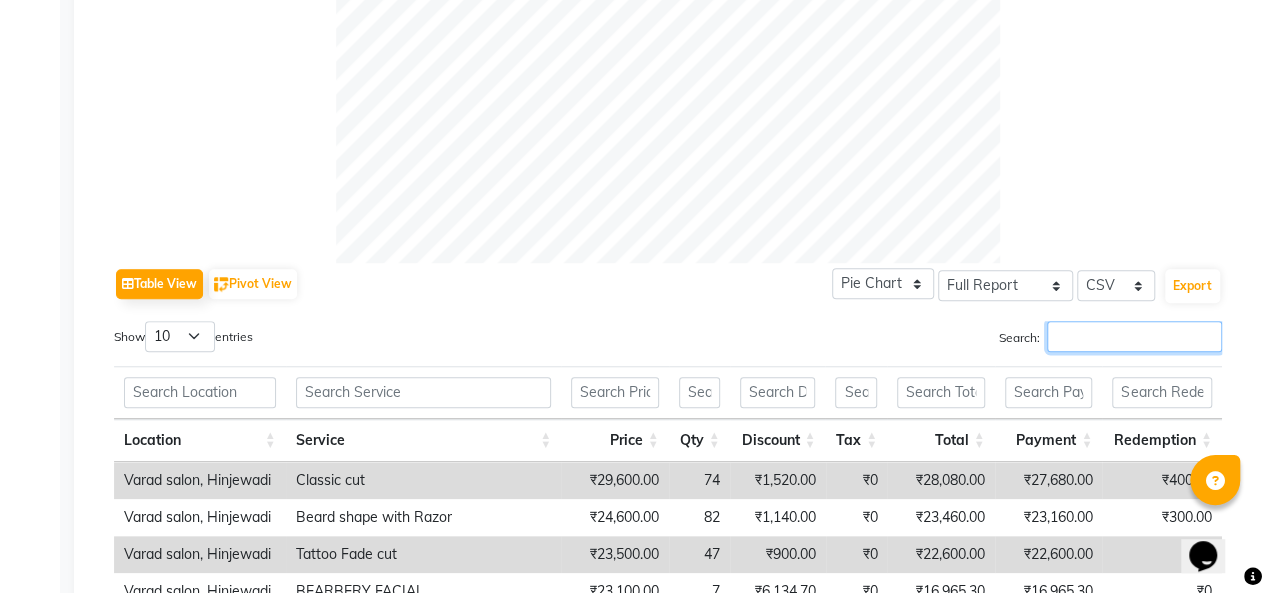 click on "Search:" at bounding box center (1134, 336) 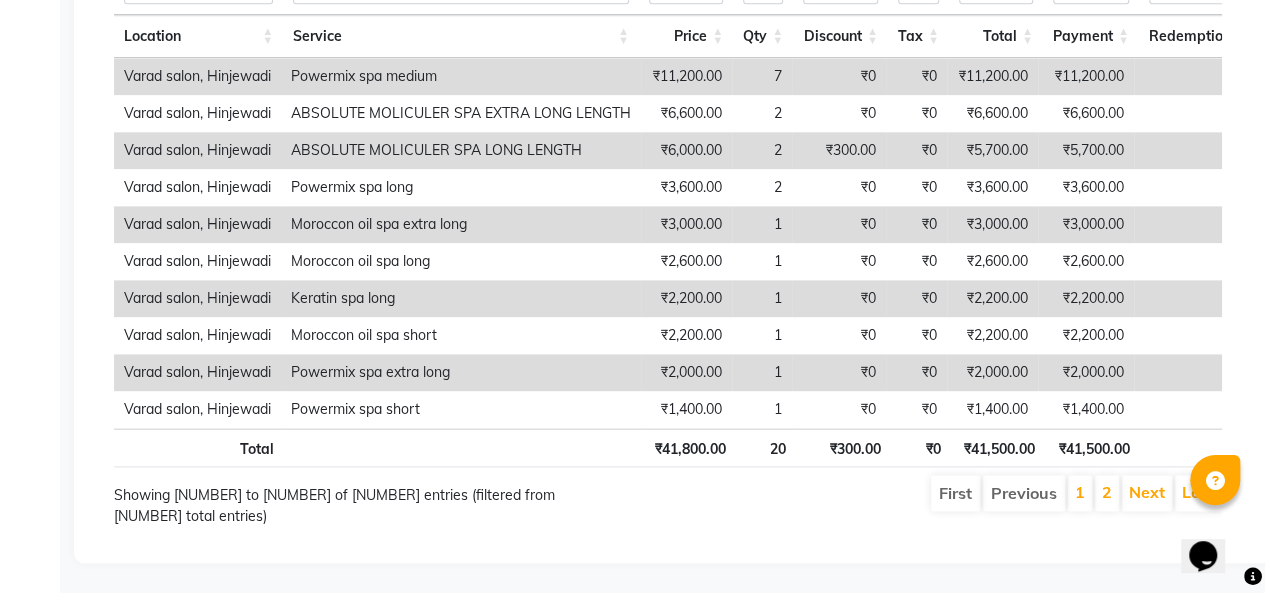 scroll, scrollTop: 852, scrollLeft: 0, axis: vertical 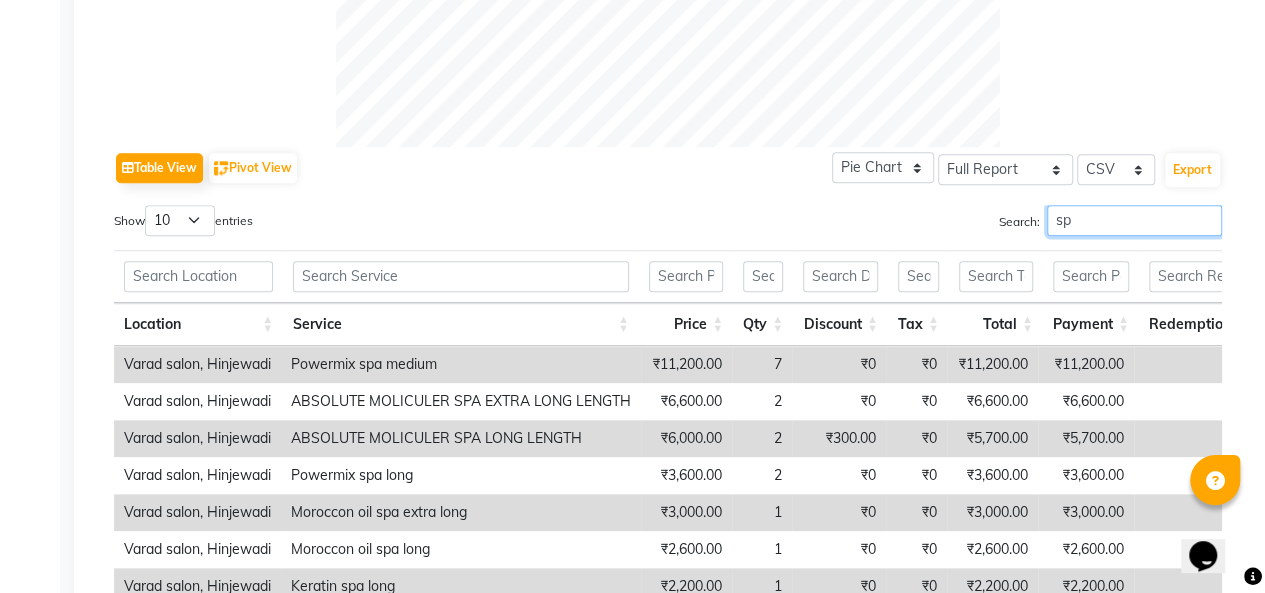 type on "s" 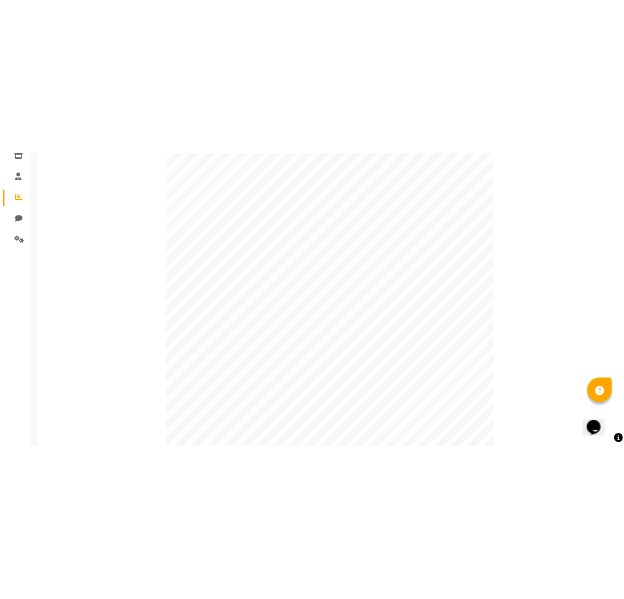 scroll, scrollTop: 152, scrollLeft: 0, axis: vertical 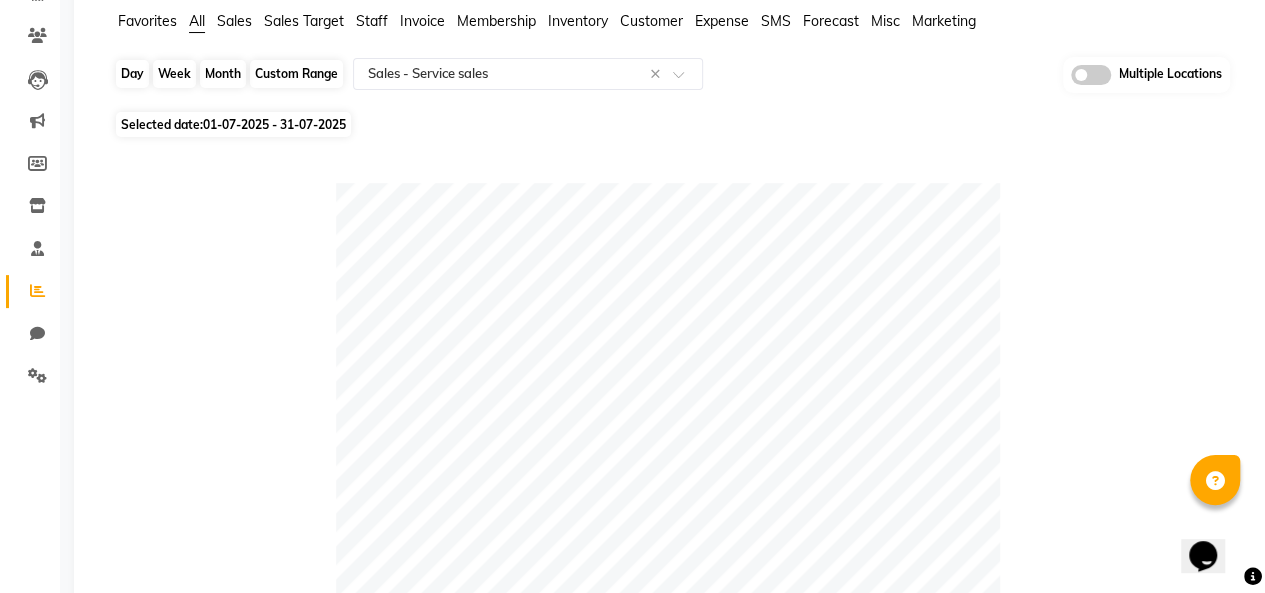 type on "facia" 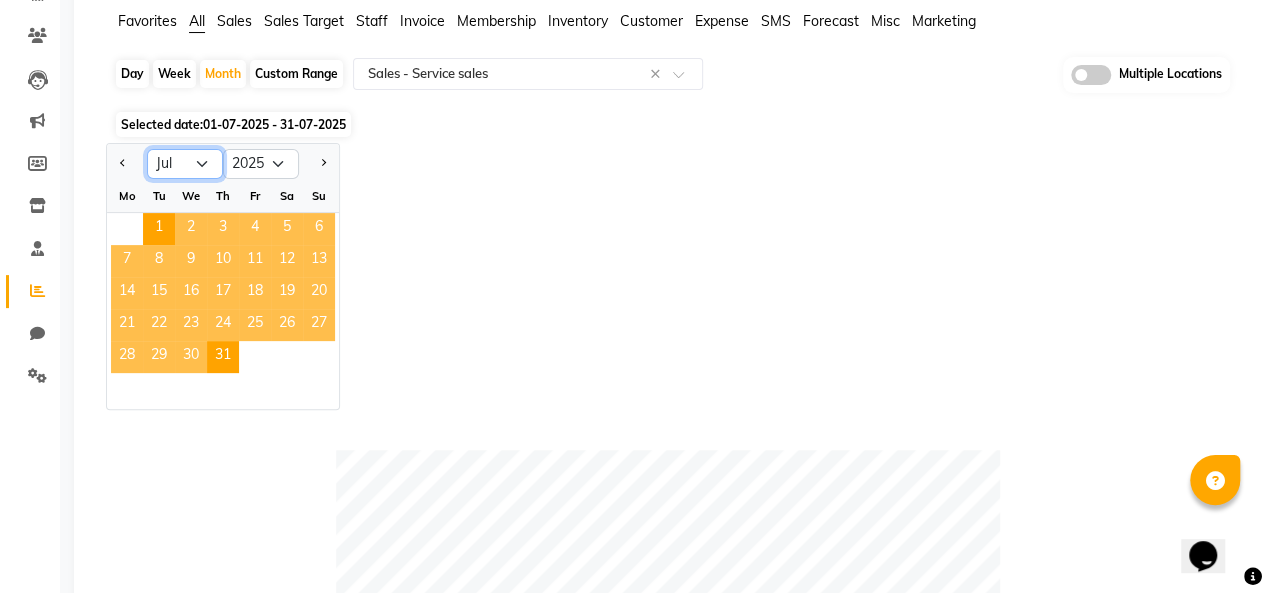 click on "Jan Feb Mar Apr May Jun Jul Aug Sep Oct Nov Dec" 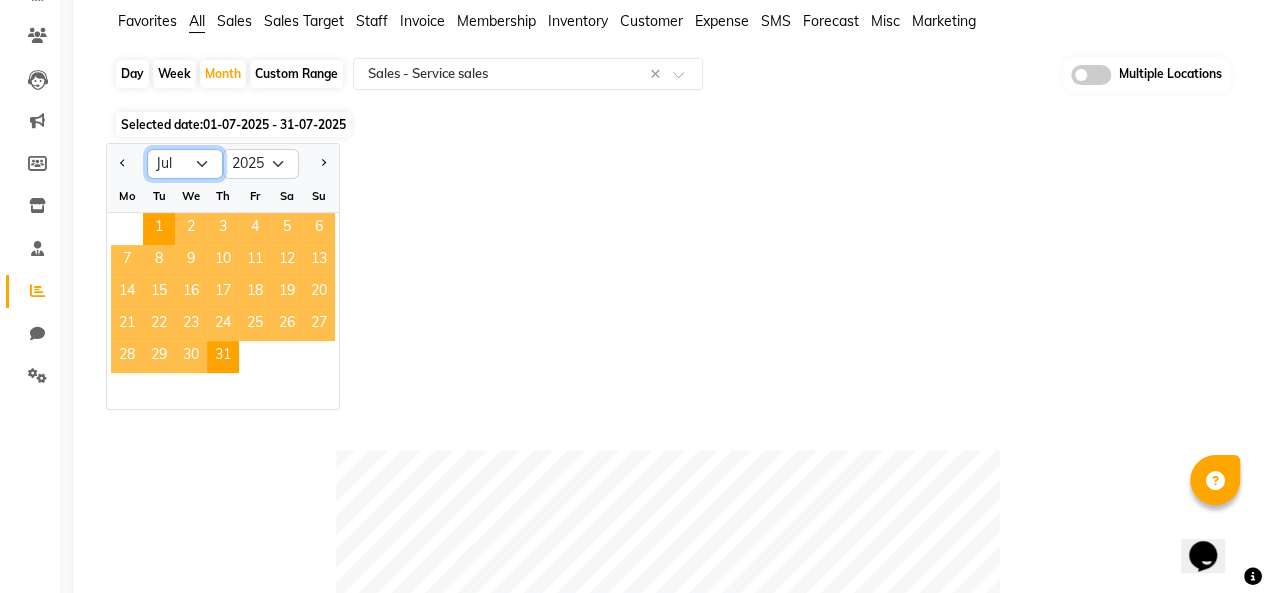 select on "6" 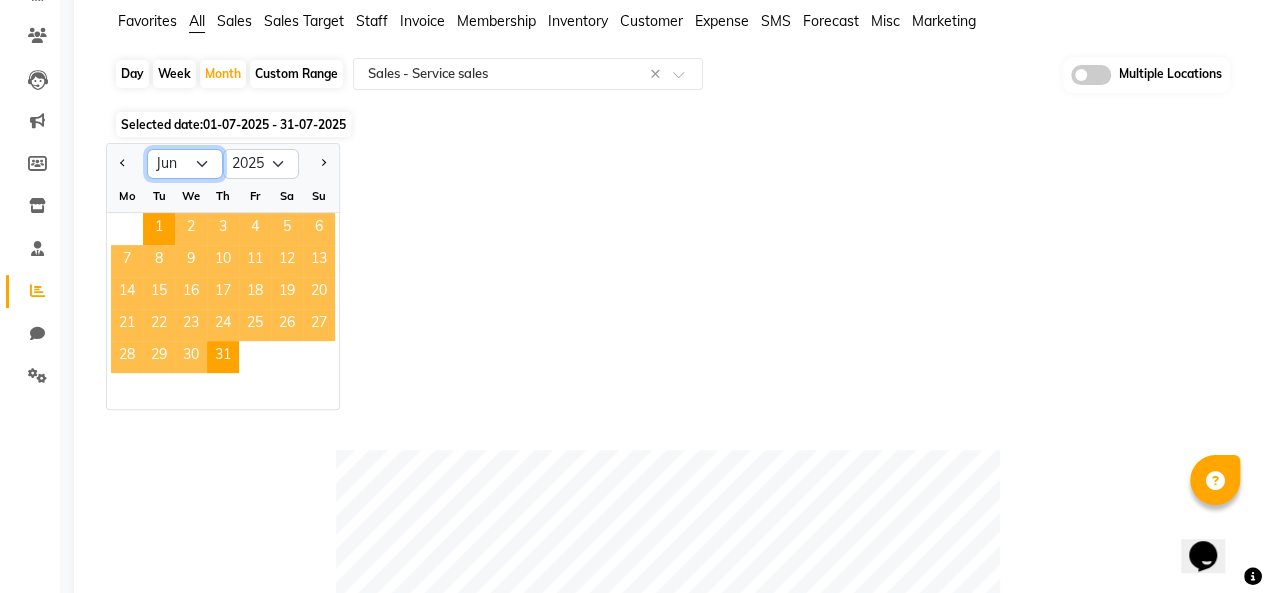 click on "Jan Feb Mar Apr May Jun Jul Aug Sep Oct Nov Dec" 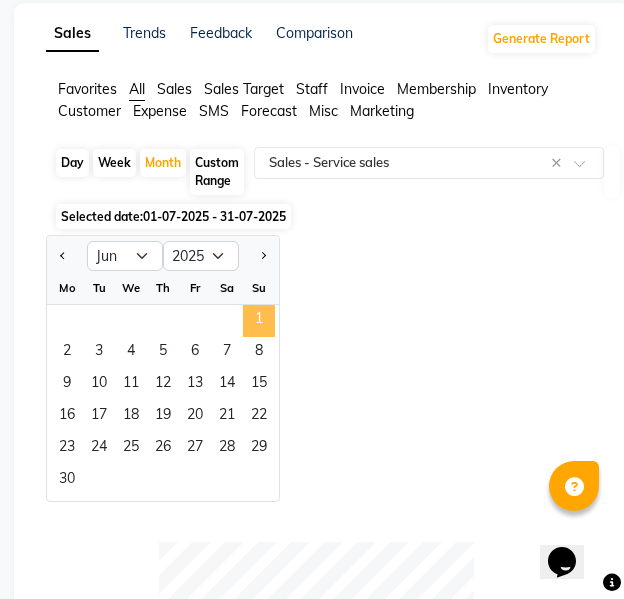 click on "1" 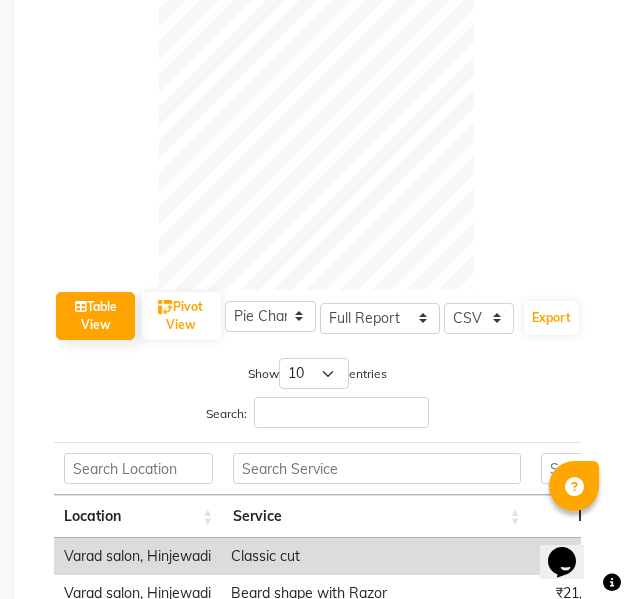 scroll, scrollTop: 552, scrollLeft: 0, axis: vertical 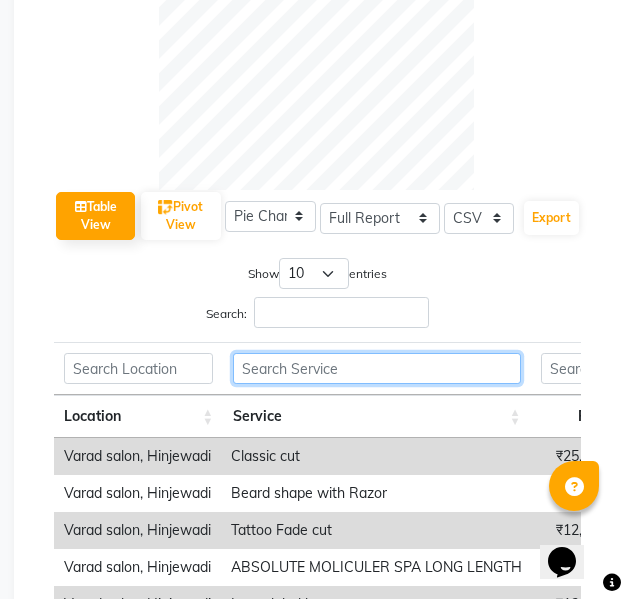 click at bounding box center [376, 368] 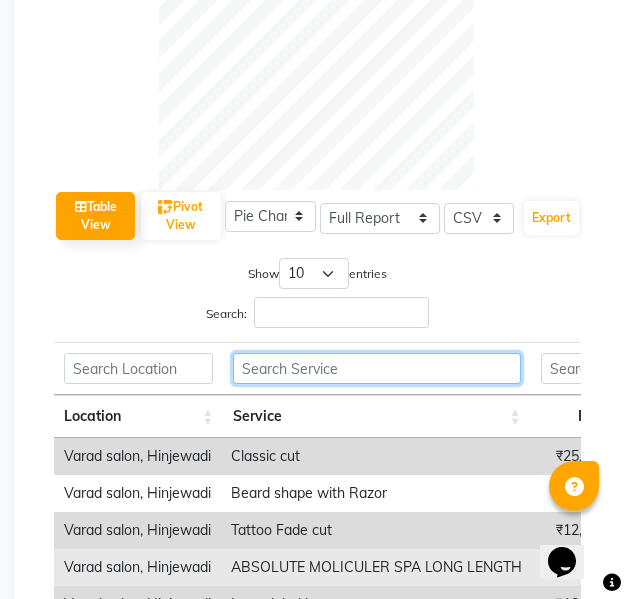 scroll, scrollTop: 752, scrollLeft: 0, axis: vertical 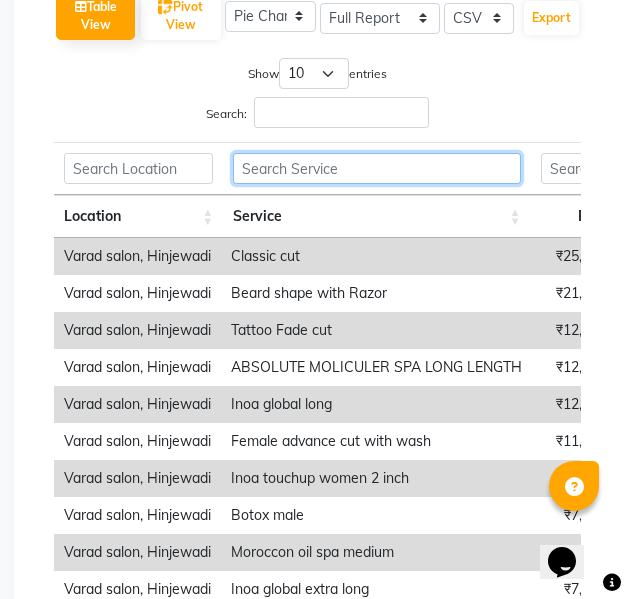 click at bounding box center (376, 168) 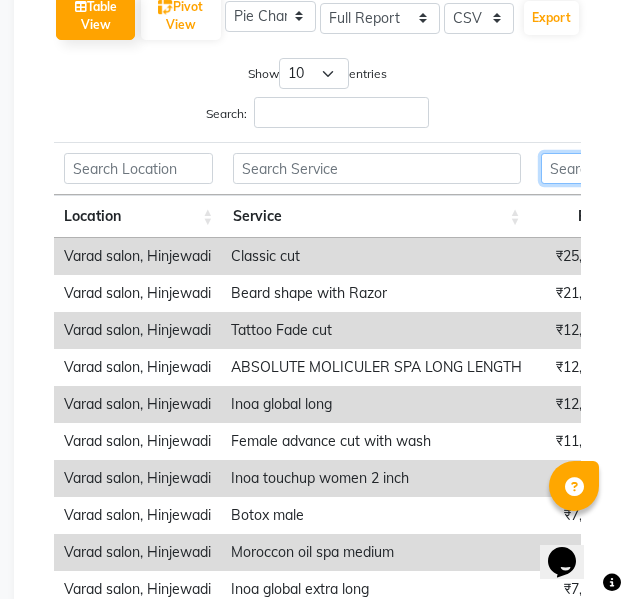click at bounding box center (584, 168) 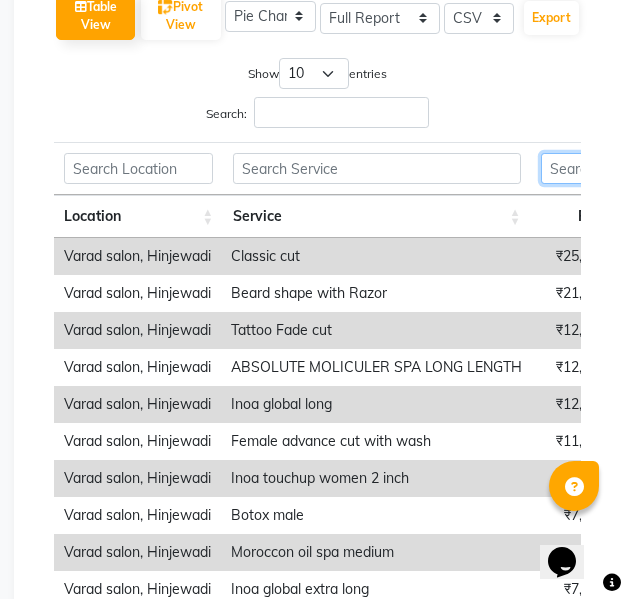 scroll, scrollTop: 970, scrollLeft: 0, axis: vertical 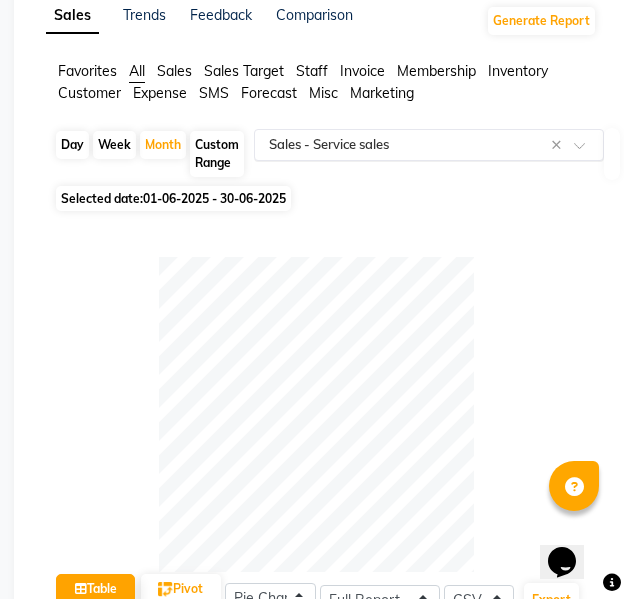 click 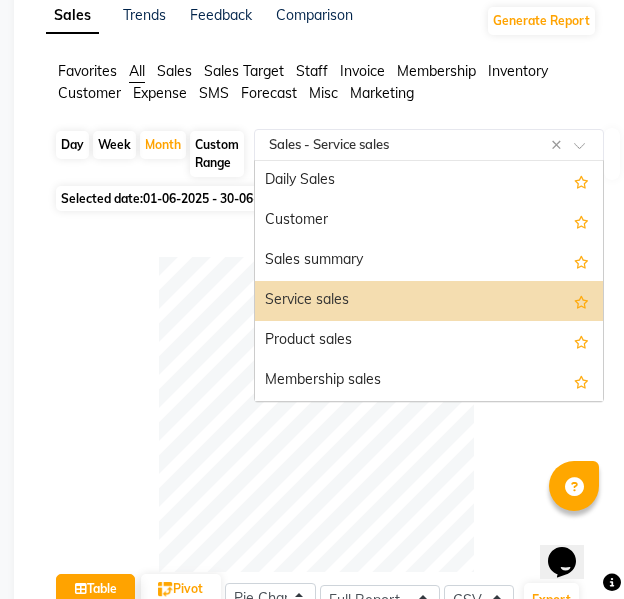 click on "Service sales" at bounding box center [429, 301] 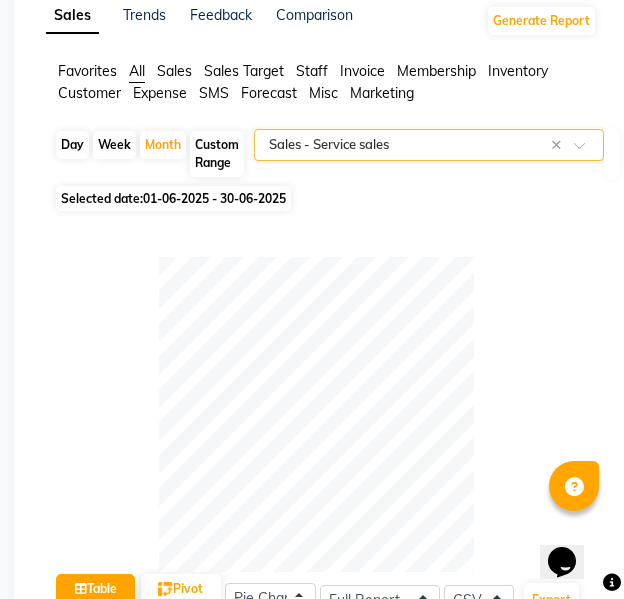 scroll, scrollTop: 470, scrollLeft: 0, axis: vertical 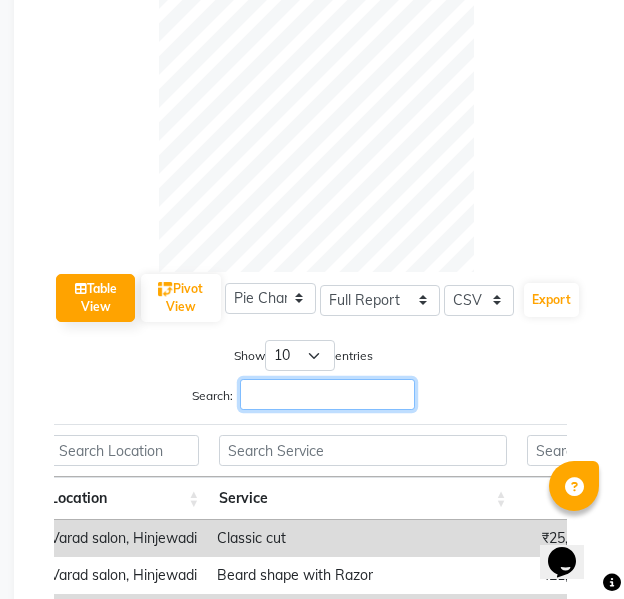 click on "Search:" at bounding box center (327, 394) 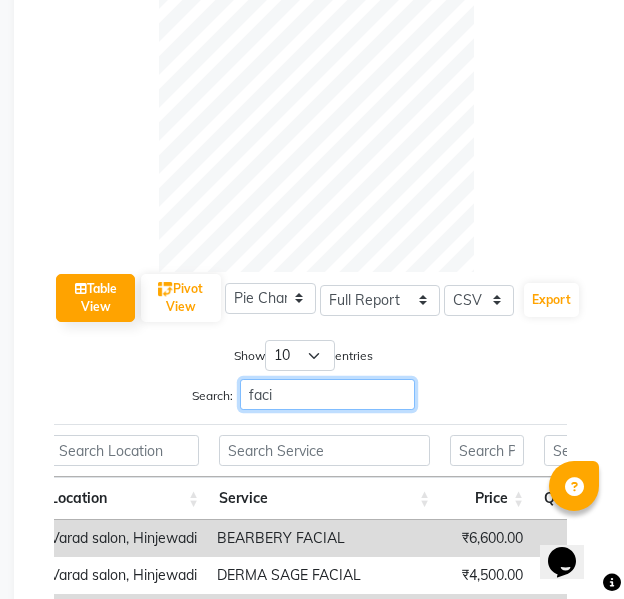 scroll, scrollTop: 670, scrollLeft: 0, axis: vertical 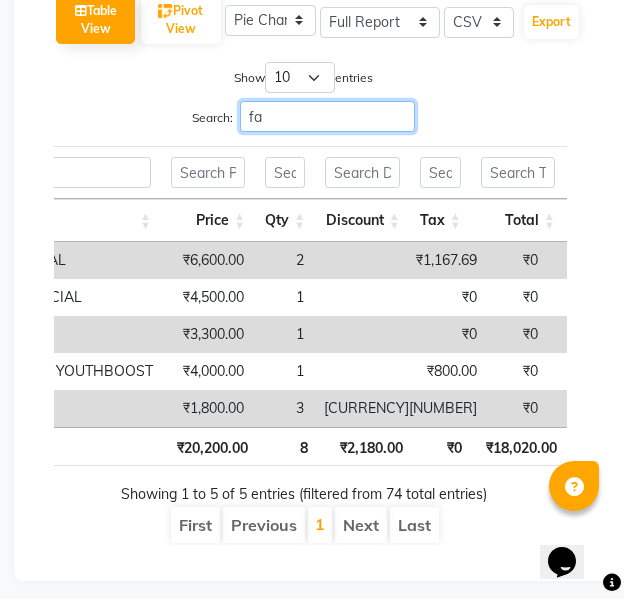 type on "f" 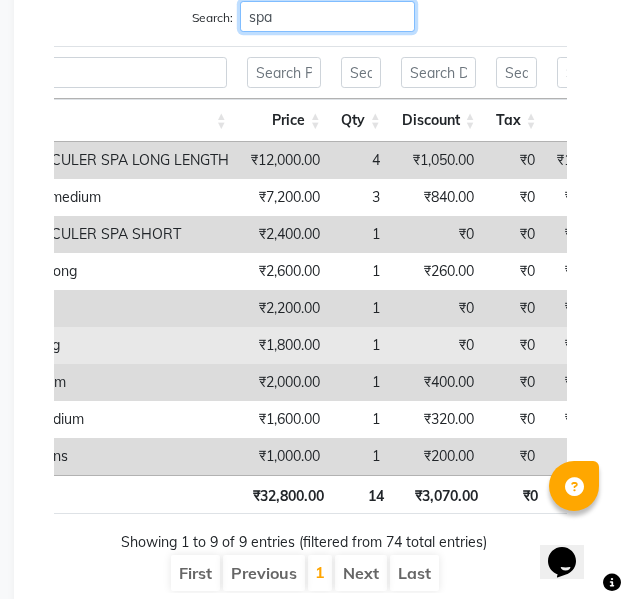 scroll, scrollTop: 933, scrollLeft: 0, axis: vertical 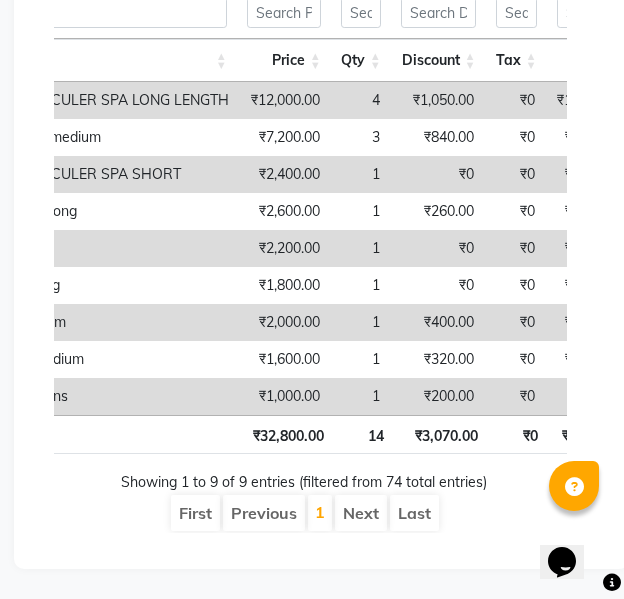 type on "spa" 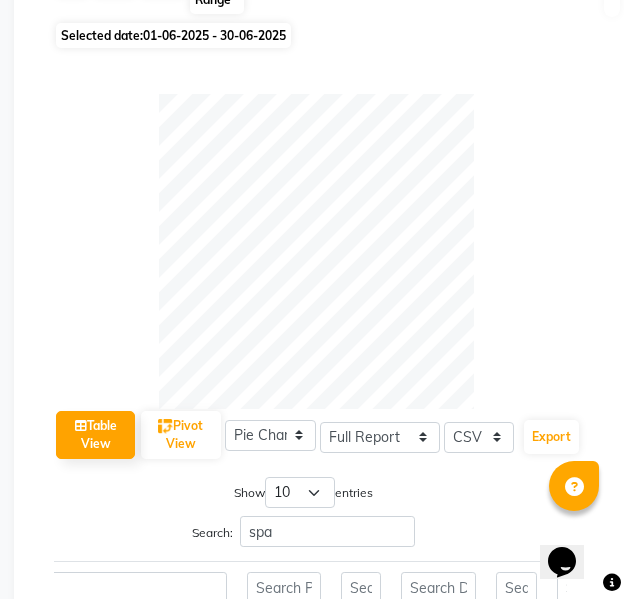scroll, scrollTop: 0, scrollLeft: 0, axis: both 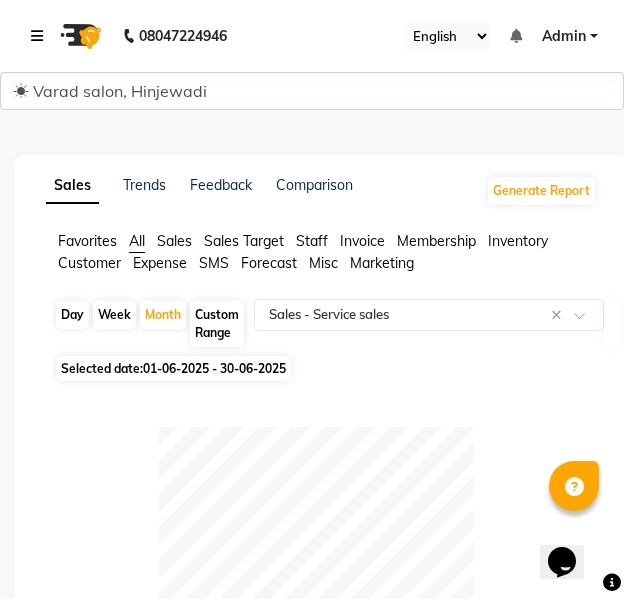 click at bounding box center [37, 36] 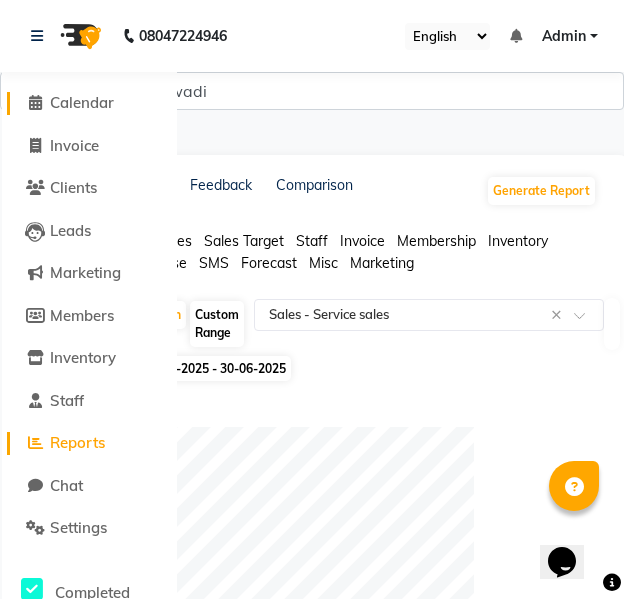 click 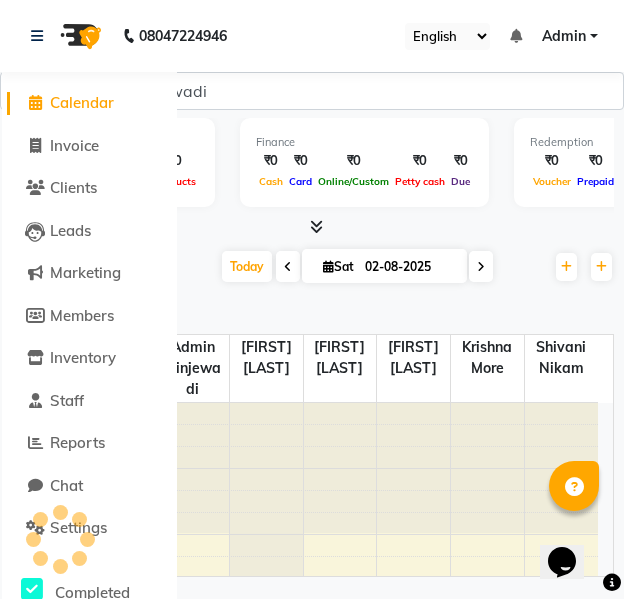 scroll, scrollTop: 0, scrollLeft: 0, axis: both 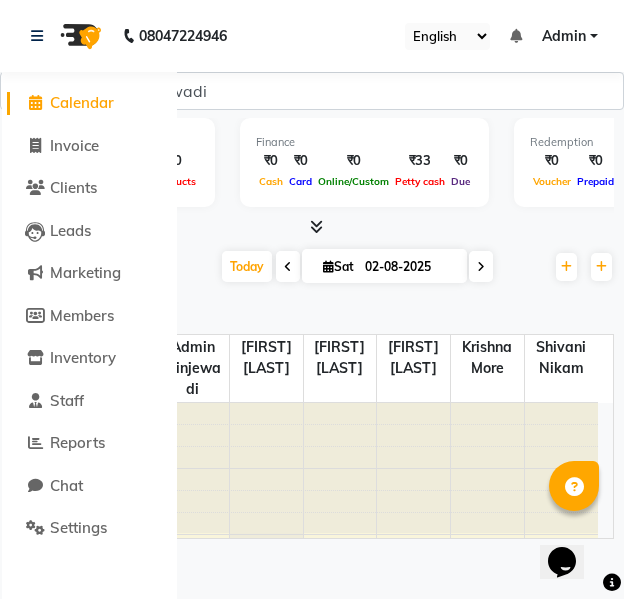 click at bounding box center [312, 227] 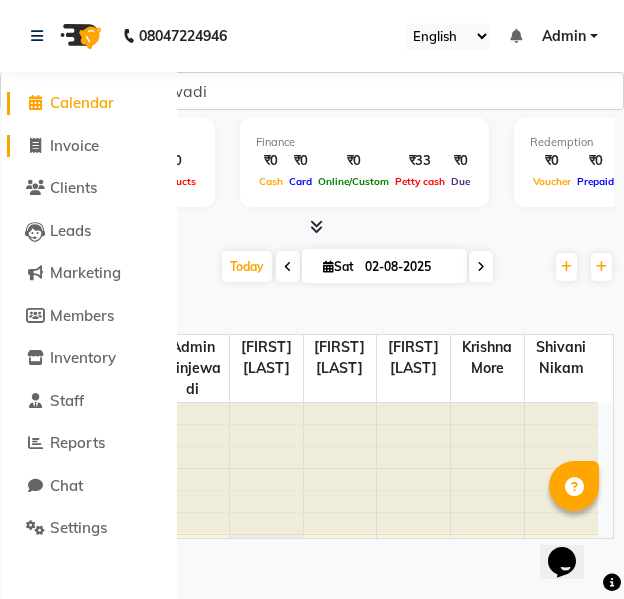 click 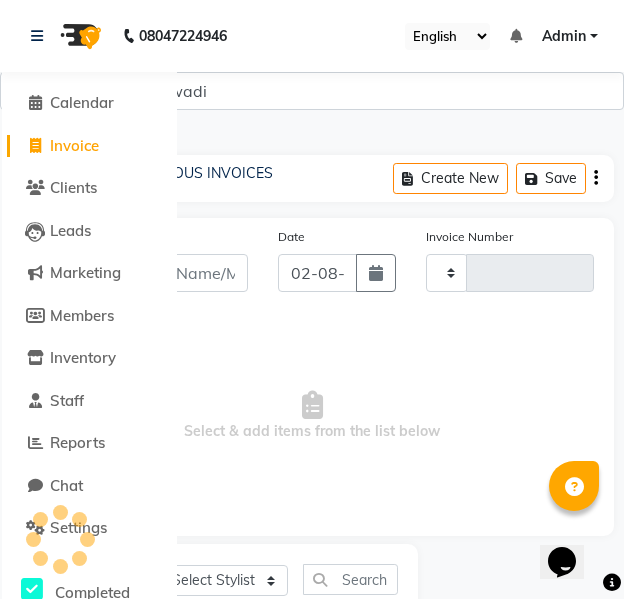 type on "0989" 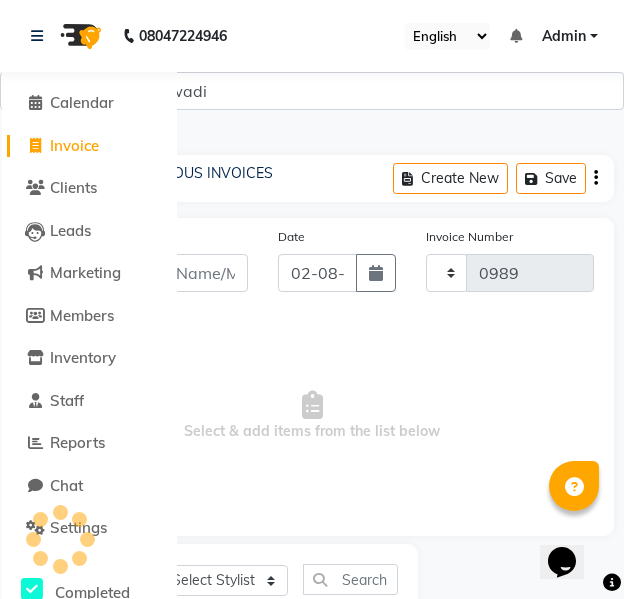 select on "7331" 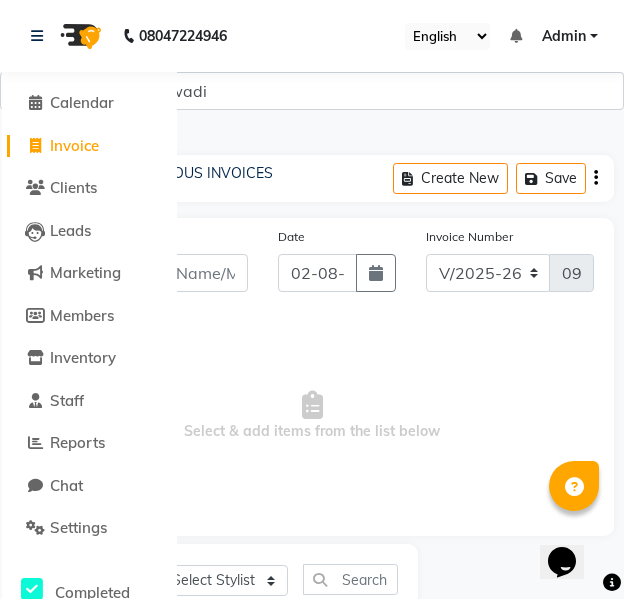click on "08047224946" 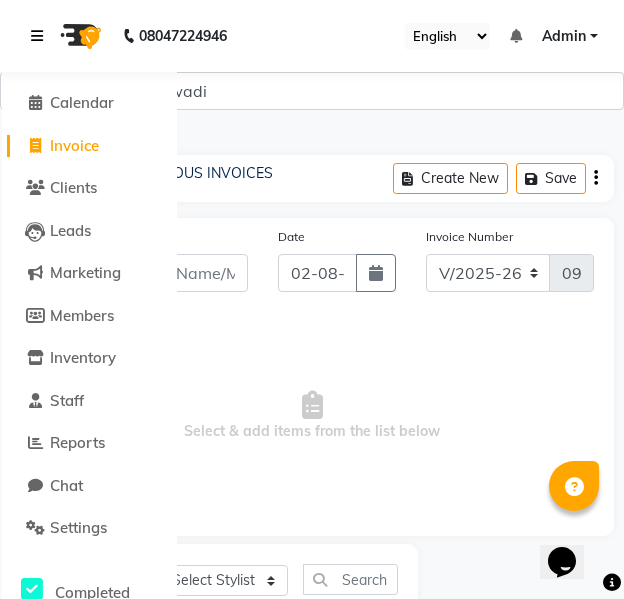 click at bounding box center [41, 36] 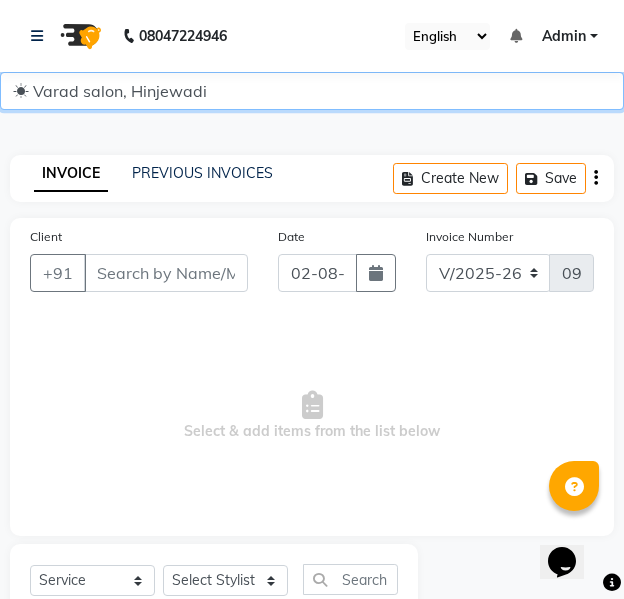 click on "☀ Varad Salon, Hinjewadi ☀ Varad Salon HO, Baner ☀ Varad Salon, Baner ☀ Varad Salon , Mahalunge ☀ Varad Salon, Aundh ☀ Varad Salon, Pimple Saudagar" 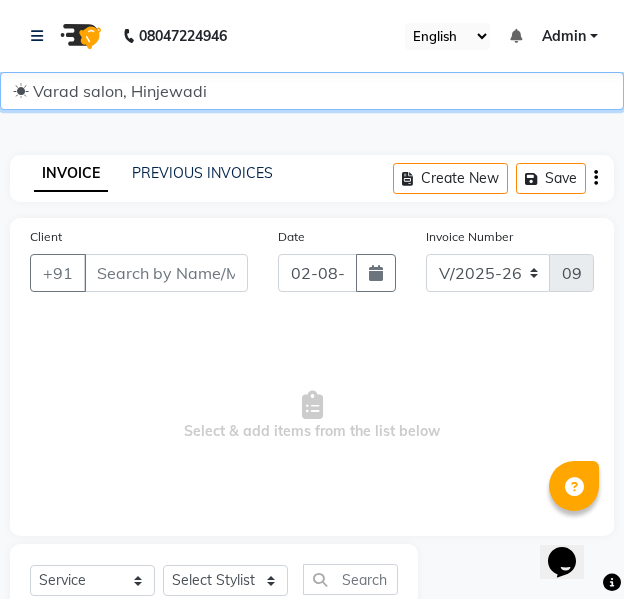 click on "☀ Varad Salon, Hinjewadi ☀ Varad Salon HO, Baner ☀ Varad Salon, Baner ☀ Varad Salon , Mahalunge ☀ Varad Salon, Aundh ☀ Varad Salon, Pimple Saudagar" 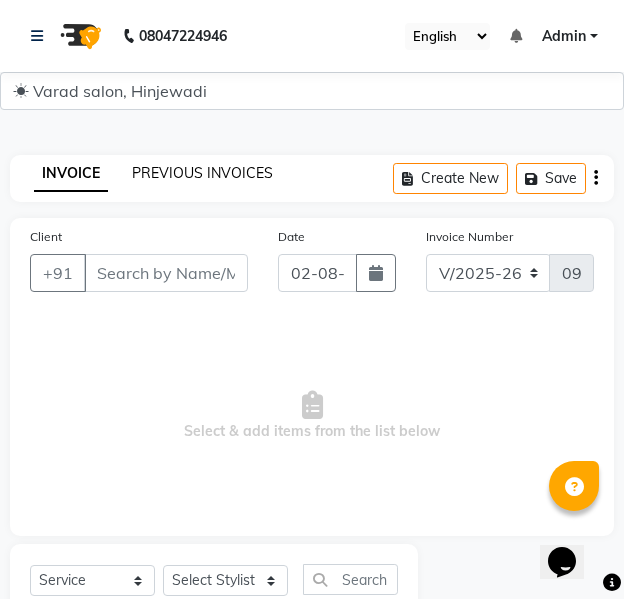 click on "PREVIOUS INVOICES" 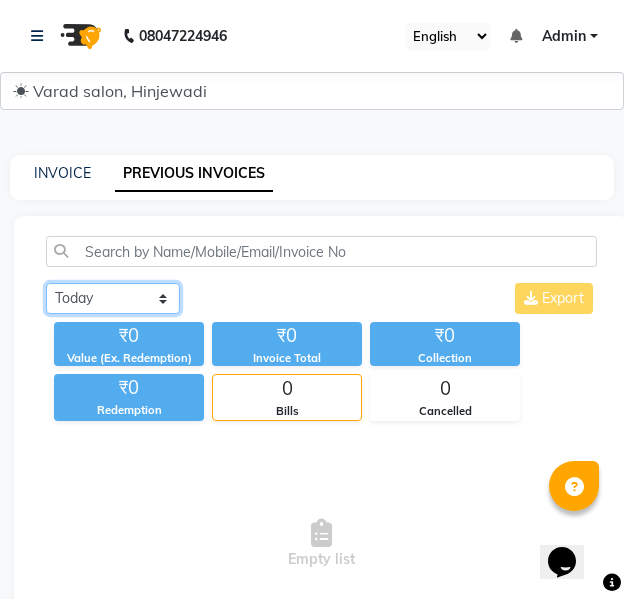 click on "Today Yesterday Custom Range" 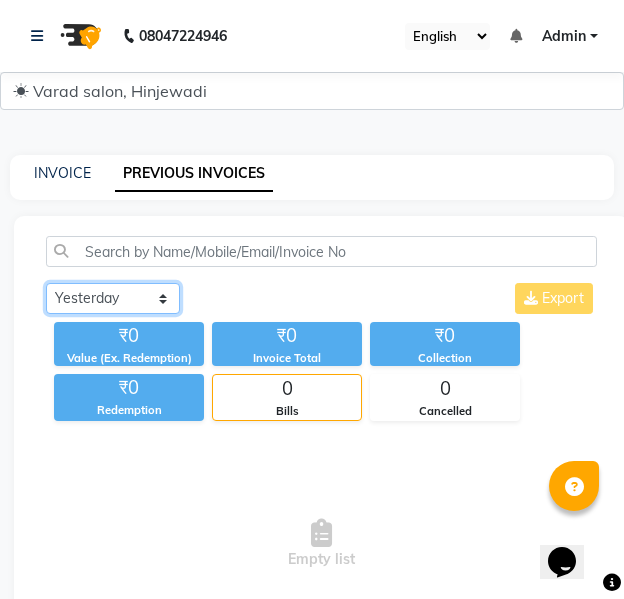 click on "Today Yesterday Custom Range" 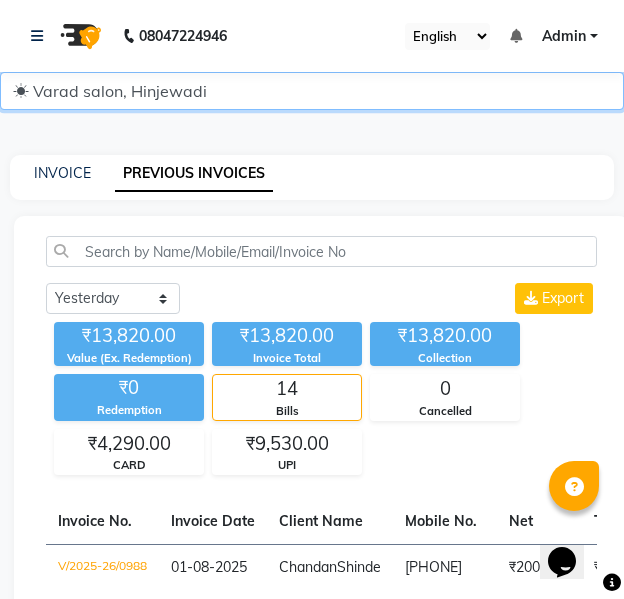 click on "☀ Varad Salon, Hinjewadi ☀ Varad Salon HO, Baner ☀ Varad Salon, Baner ☀ Varad Salon , Mahalunge ☀ Varad Salon, Aundh ☀ Varad Salon, Pimple Saudagar" 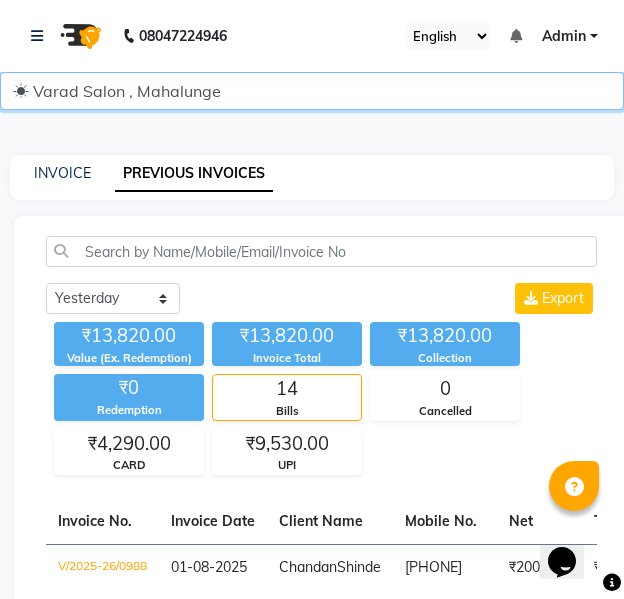 click on "☀ Varad Salon, Hinjewadi ☀ Varad Salon HO, Baner ☀ Varad Salon, Baner ☀ Varad Salon , Mahalunge ☀ Varad Salon, Aundh ☀ Varad Salon, Pimple Saudagar" 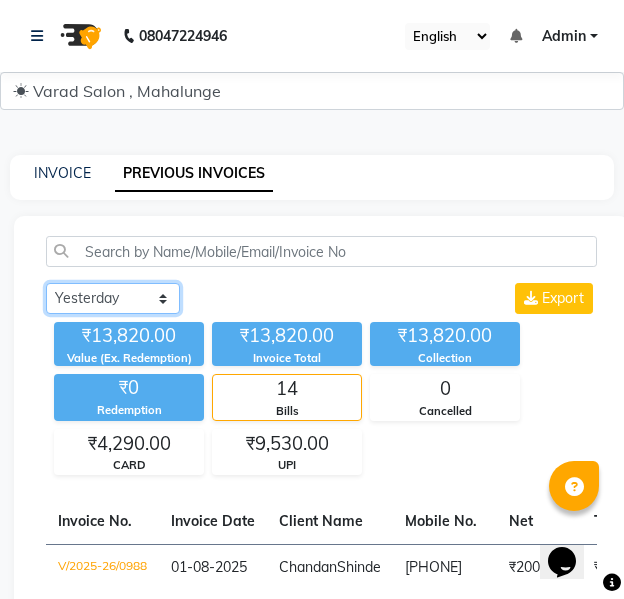click on "Today Yesterday Custom Range" 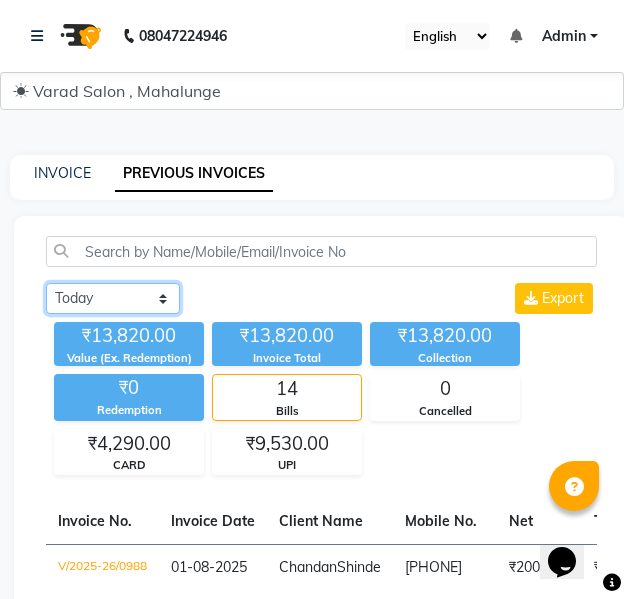 click on "Today Yesterday Custom Range" 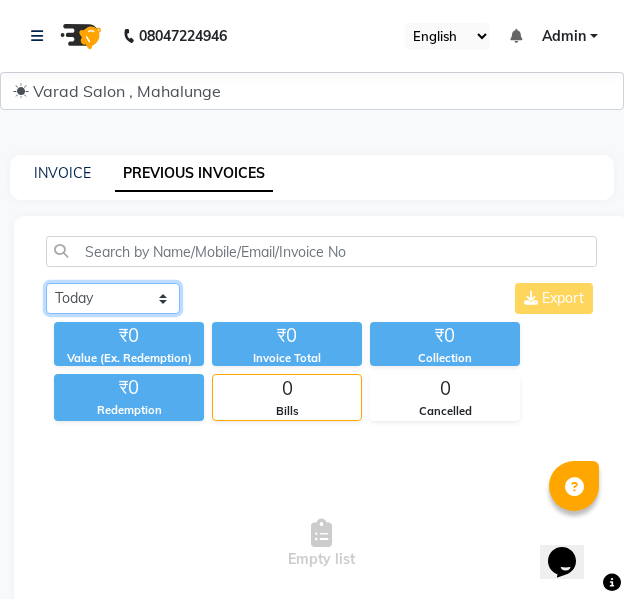 click on "Today Yesterday Custom Range" 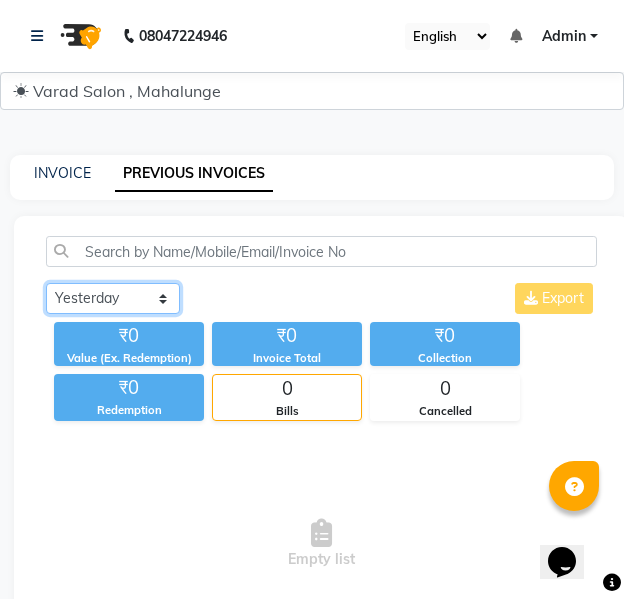 click on "Today Yesterday Custom Range" 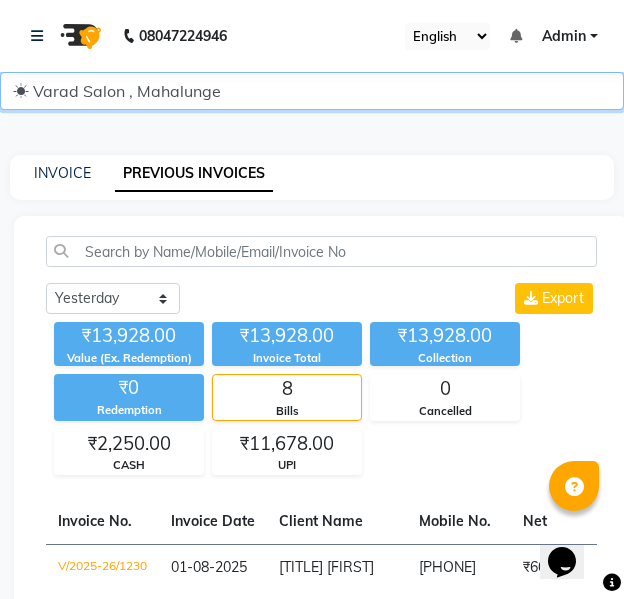 click on "☀ Varad Salon, Hinjewadi ☀ Varad Salon HO, Baner ☀ Varad Salon, Baner ☀ Varad Salon , Mahalunge ☀ Varad Salon, Aundh ☀ Varad Salon, Pimple Saudagar" 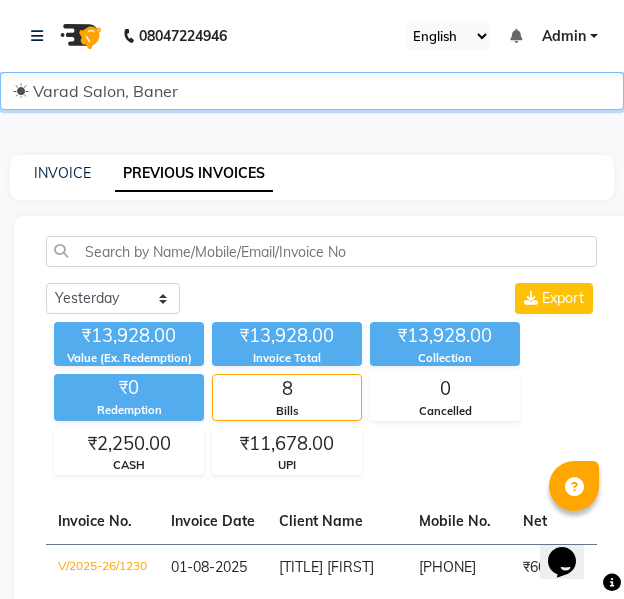 click on "☀ Varad Salon, Hinjewadi ☀ Varad Salon HO, Baner ☀ Varad Salon, Baner ☀ Varad Salon , Mahalunge ☀ Varad Salon, Aundh ☀ Varad Salon, Pimple Saudagar" 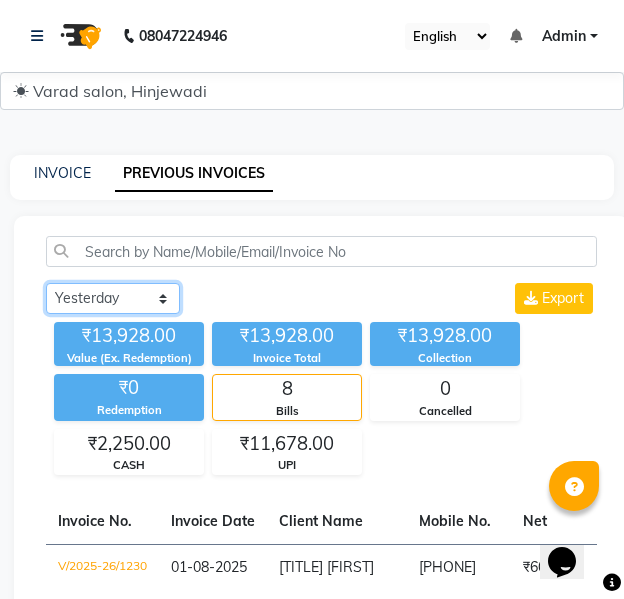 click on "Today Yesterday Custom Range" 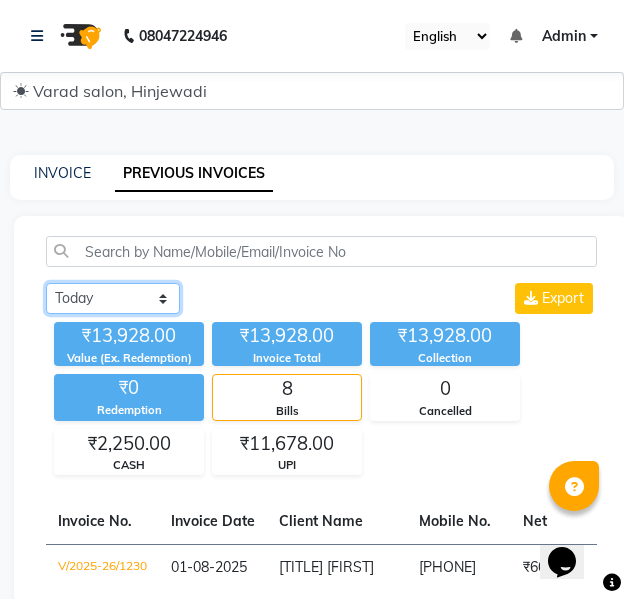 click on "Today Yesterday Custom Range" 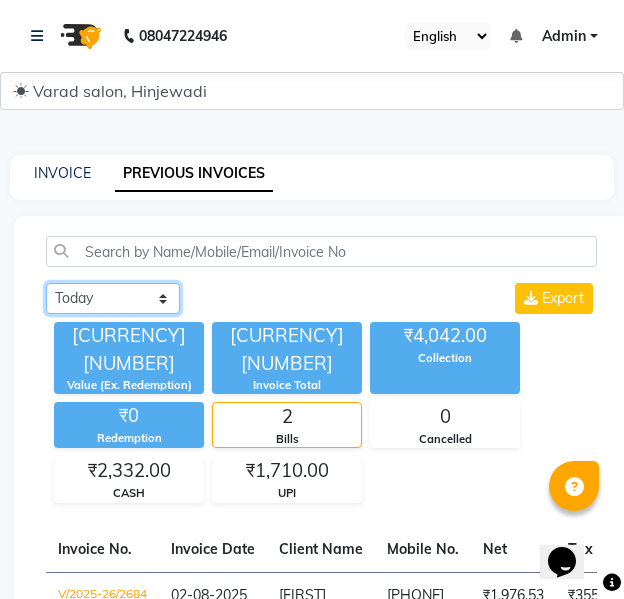 click on "Today Yesterday Custom Range" 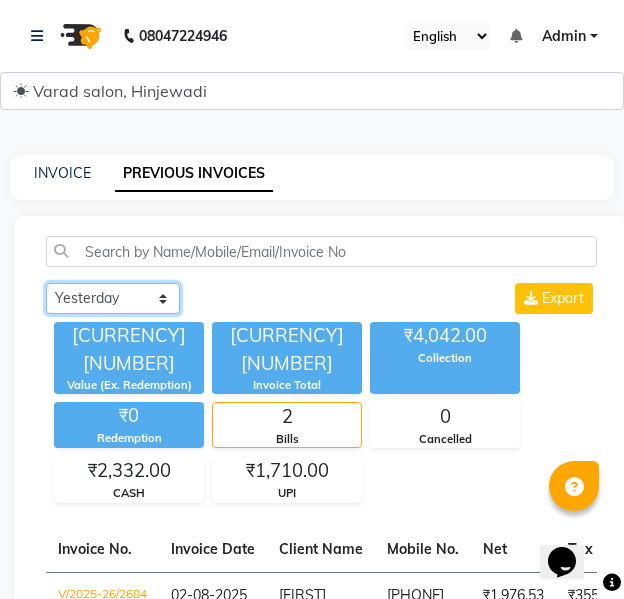 click on "Today Yesterday Custom Range" 